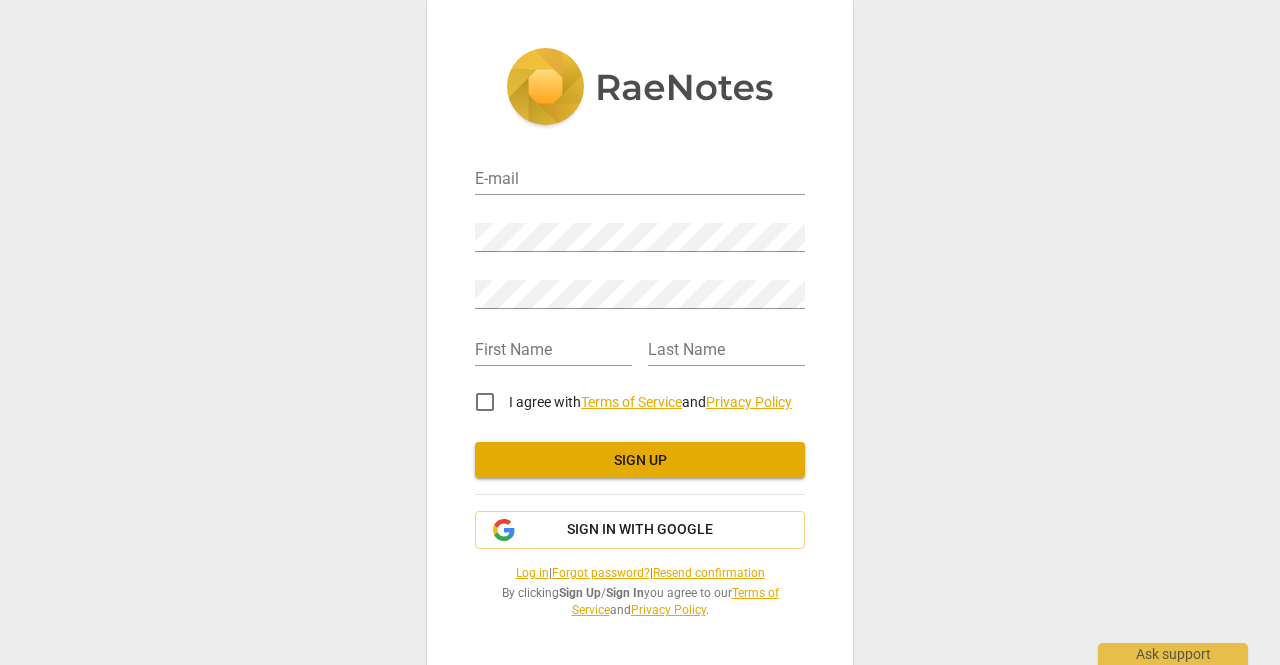 scroll, scrollTop: 0, scrollLeft: 0, axis: both 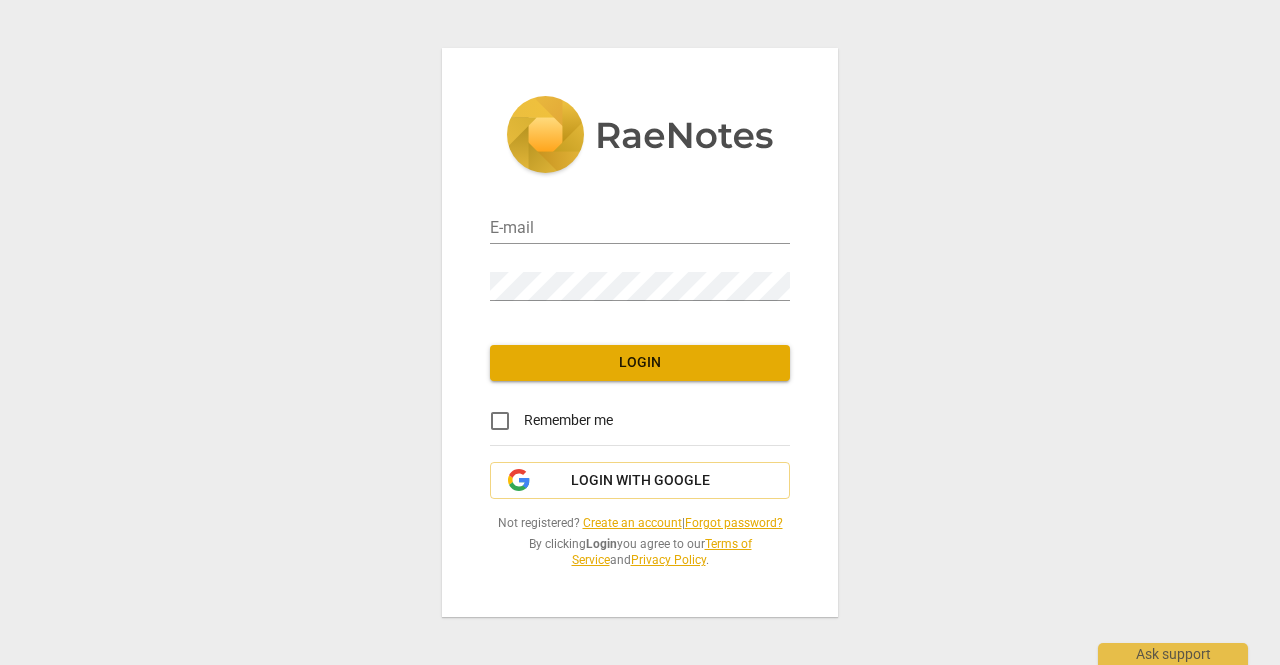 type on "[EMAIL]" 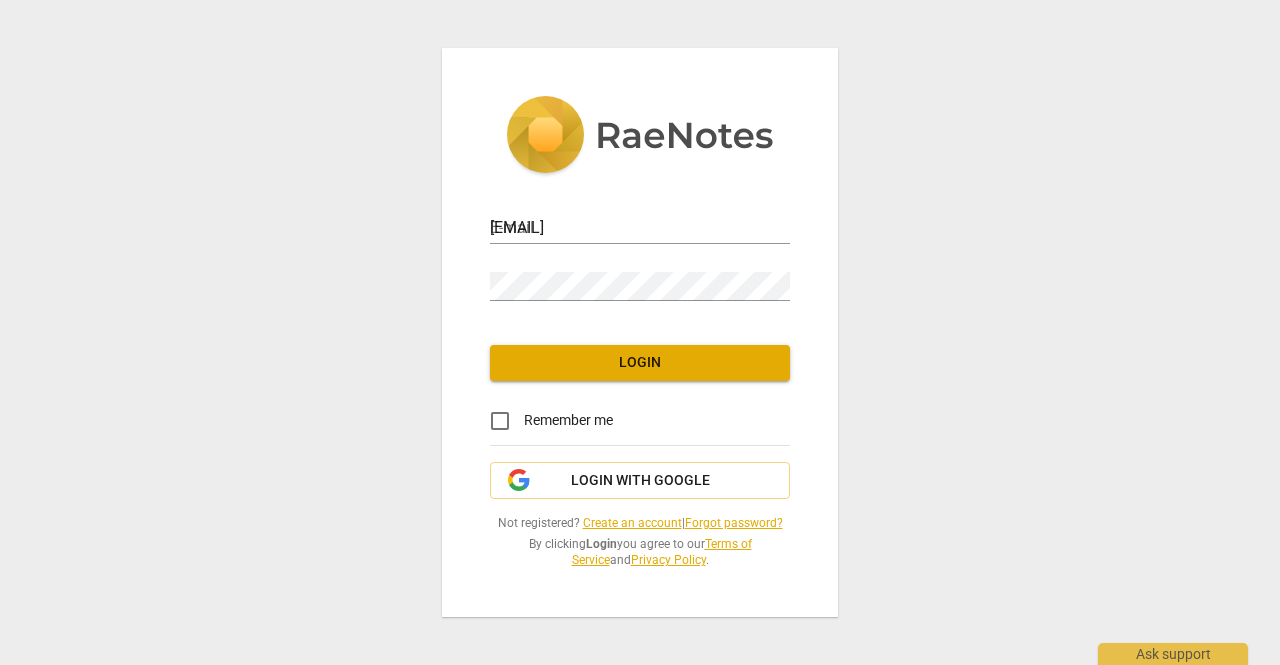 click on "Login" at bounding box center [640, 363] 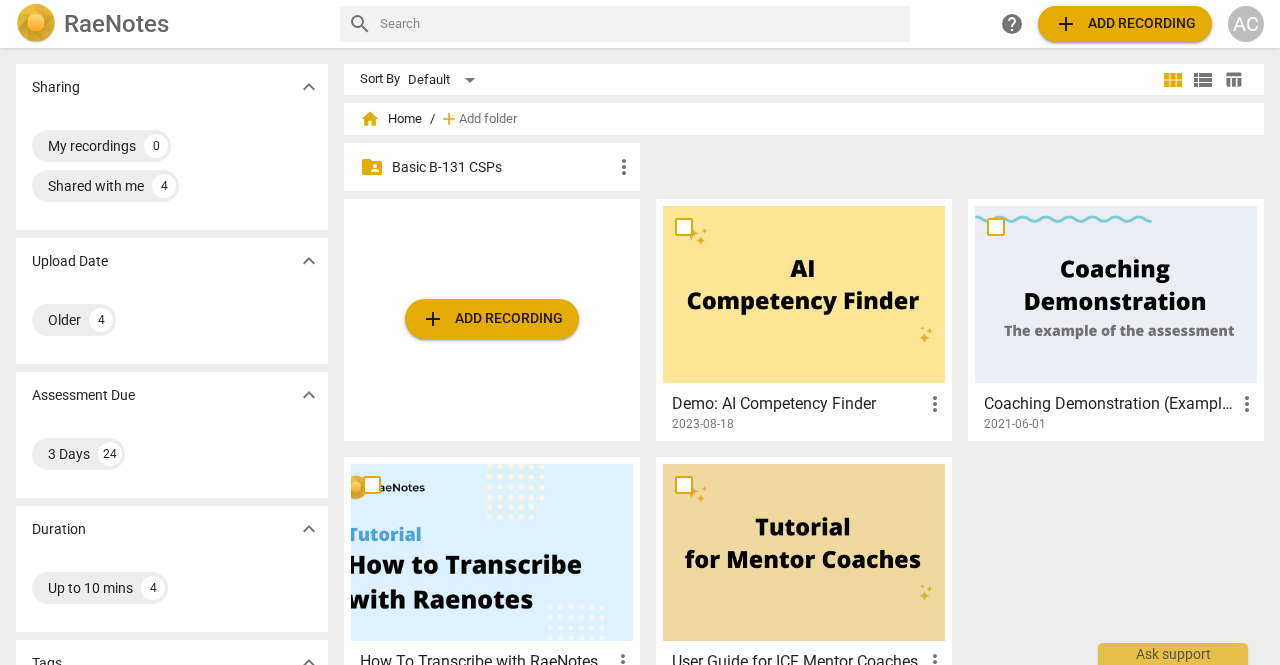 click on "Basic B-131 CSPs" at bounding box center (502, 167) 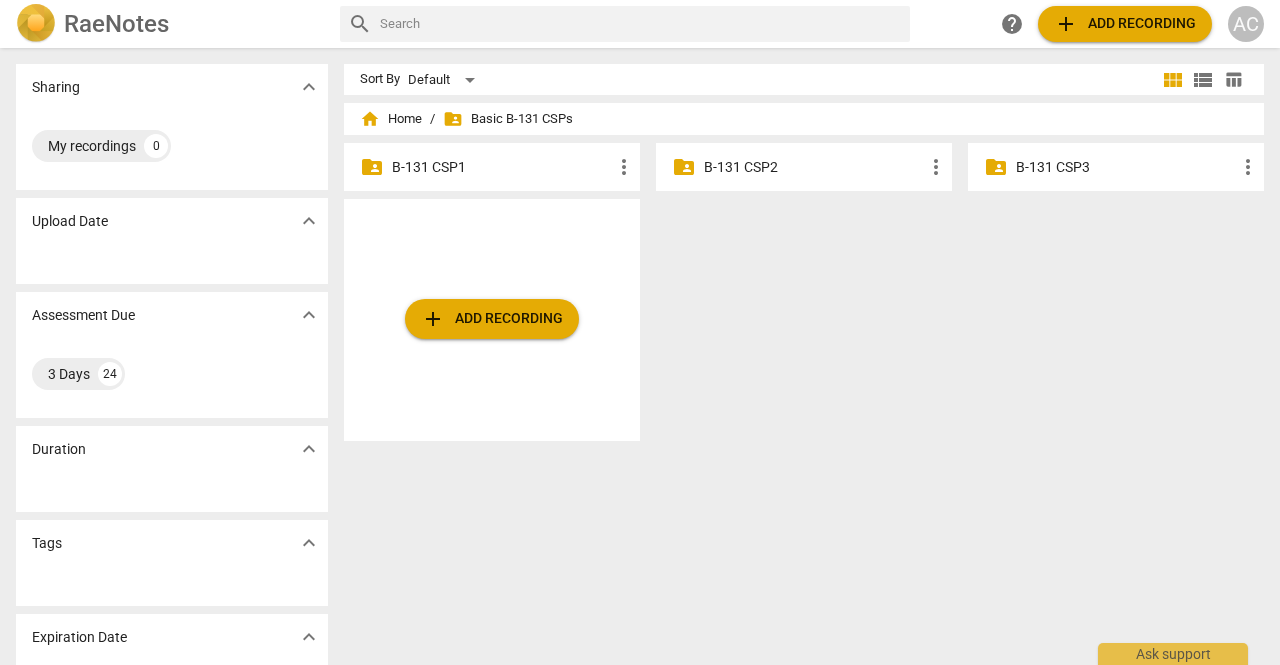 click on "B-131 CSP1" at bounding box center (502, 167) 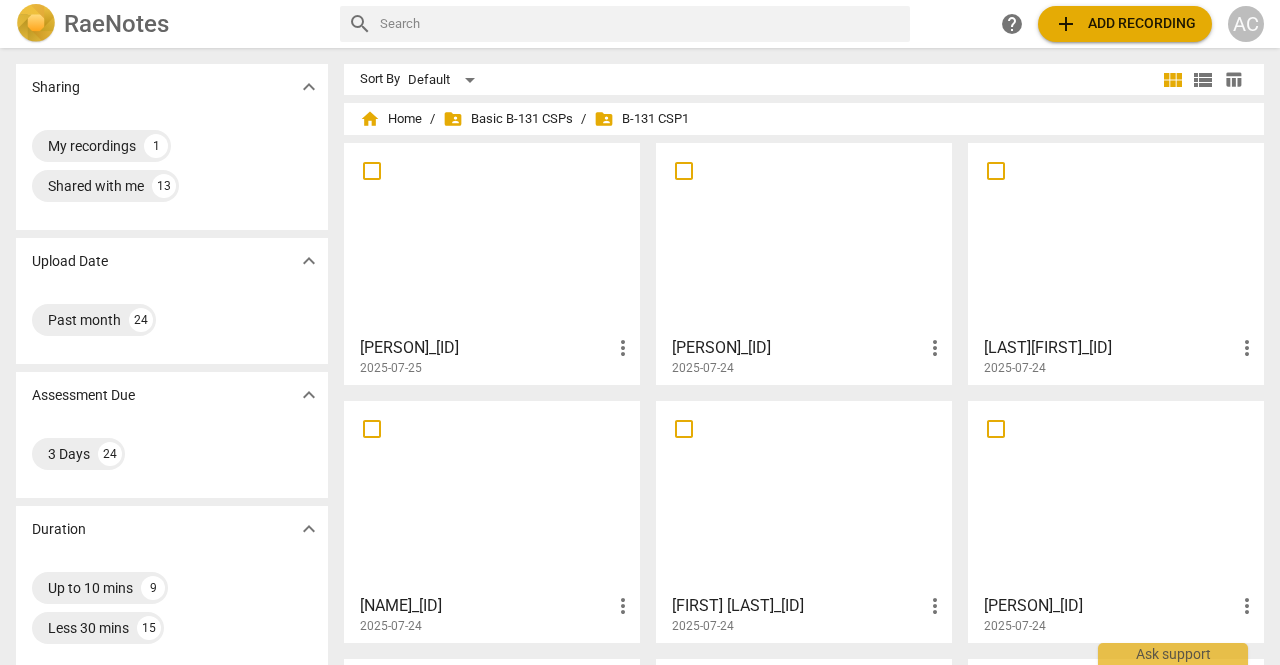 click at bounding box center (492, 238) 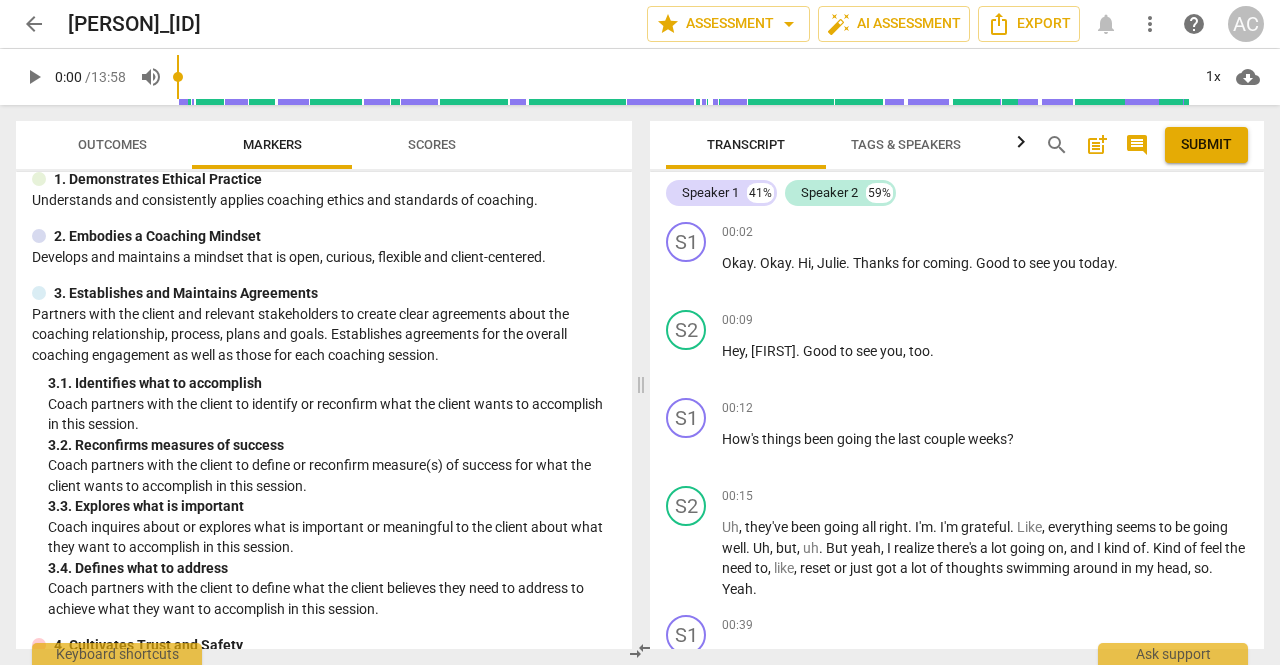 scroll, scrollTop: 0, scrollLeft: 0, axis: both 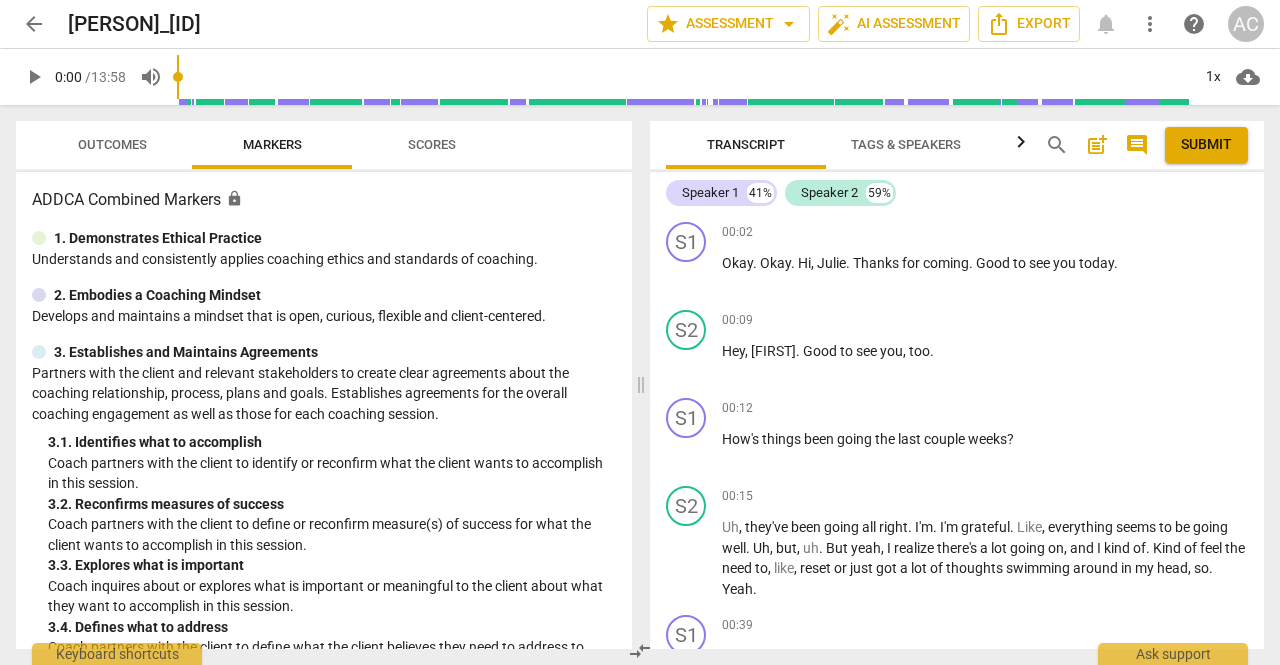click on "Outcomes" at bounding box center (112, 144) 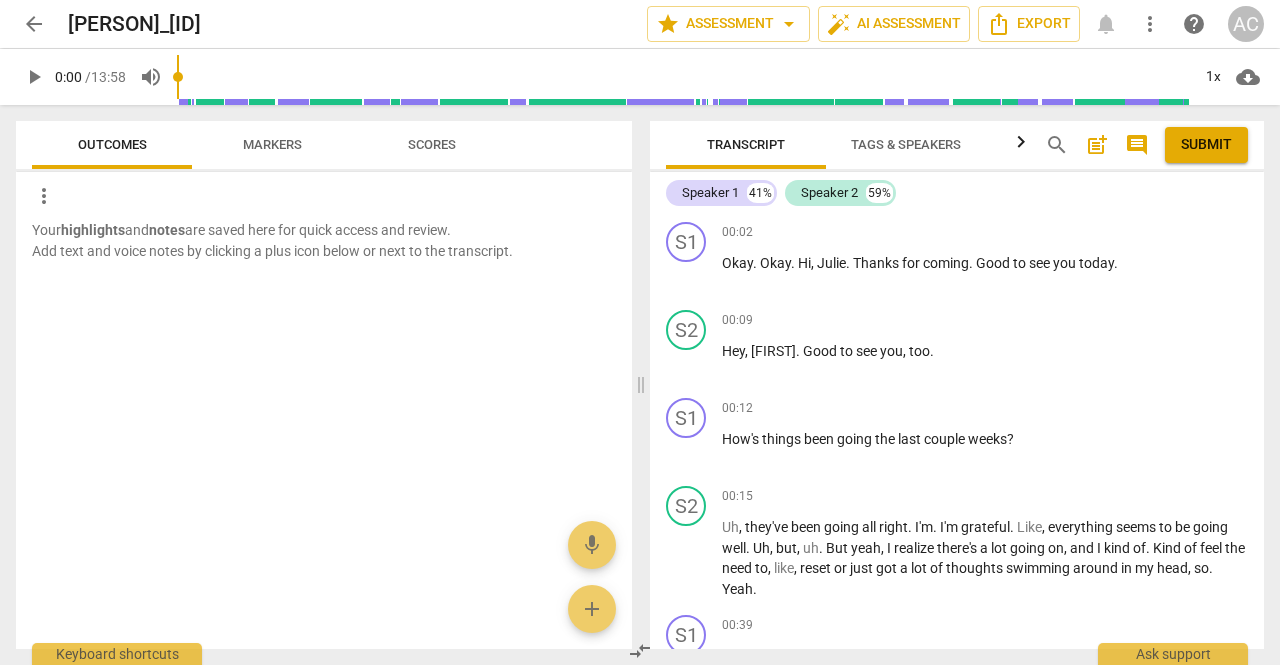 click on "Markers" at bounding box center (272, 144) 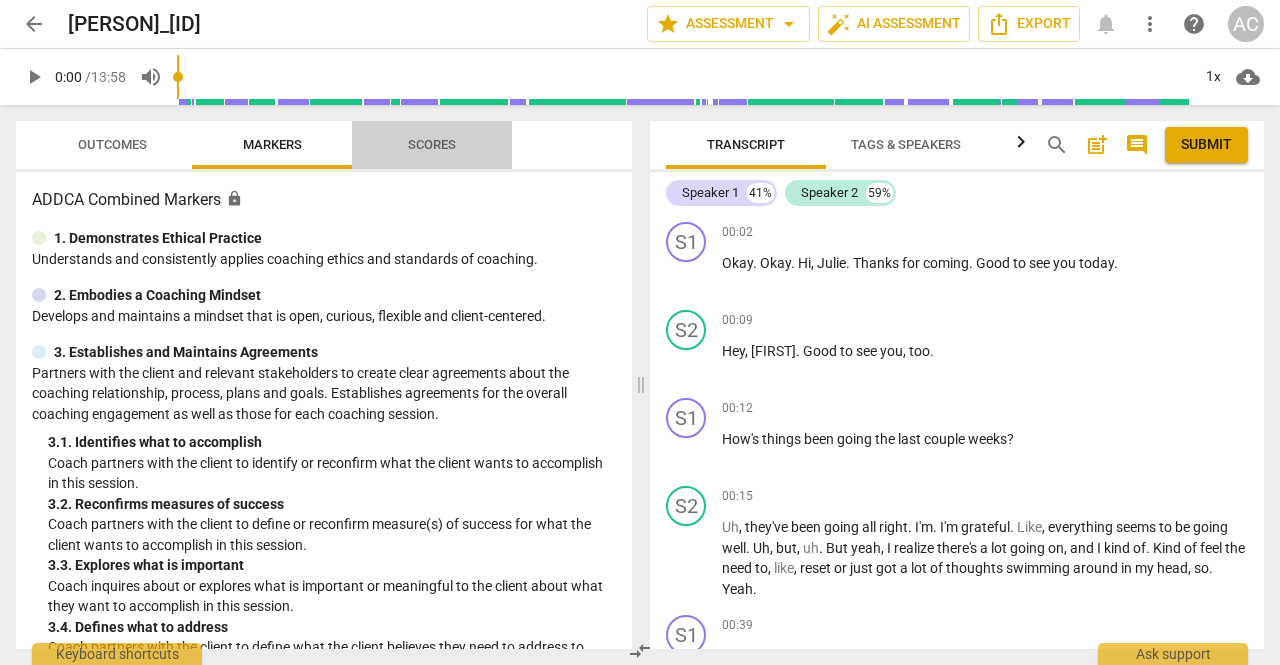 click on "Scores" at bounding box center [432, 144] 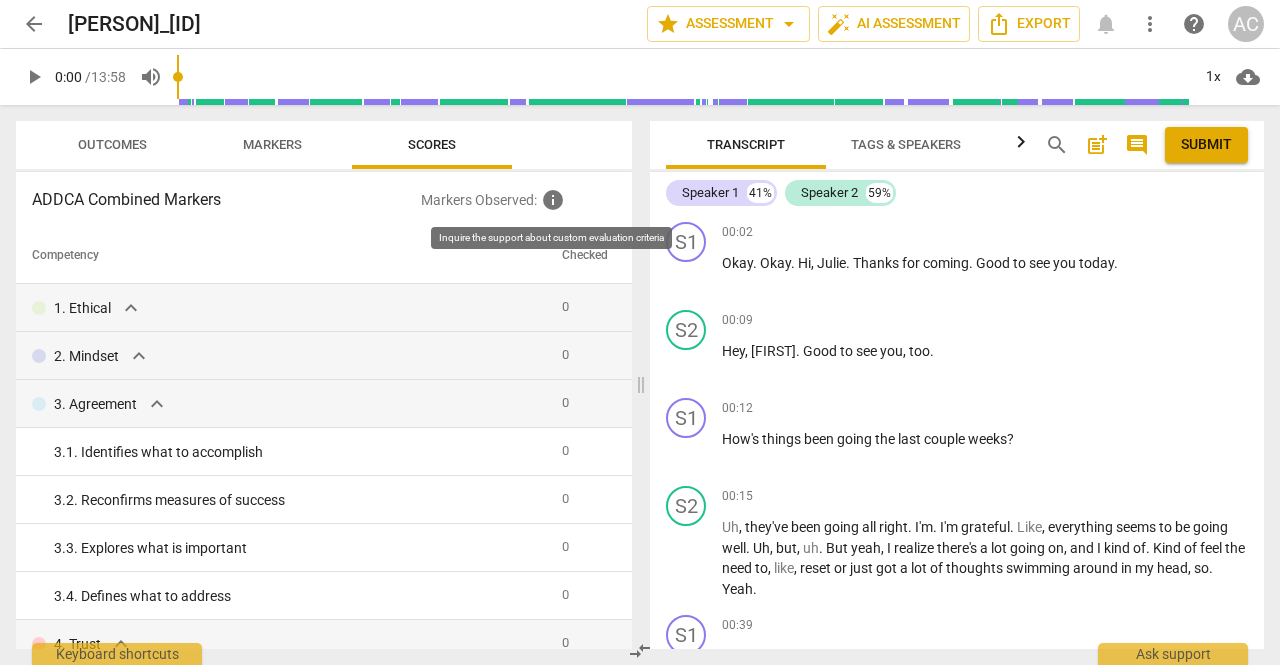 click on "info" at bounding box center (553, 200) 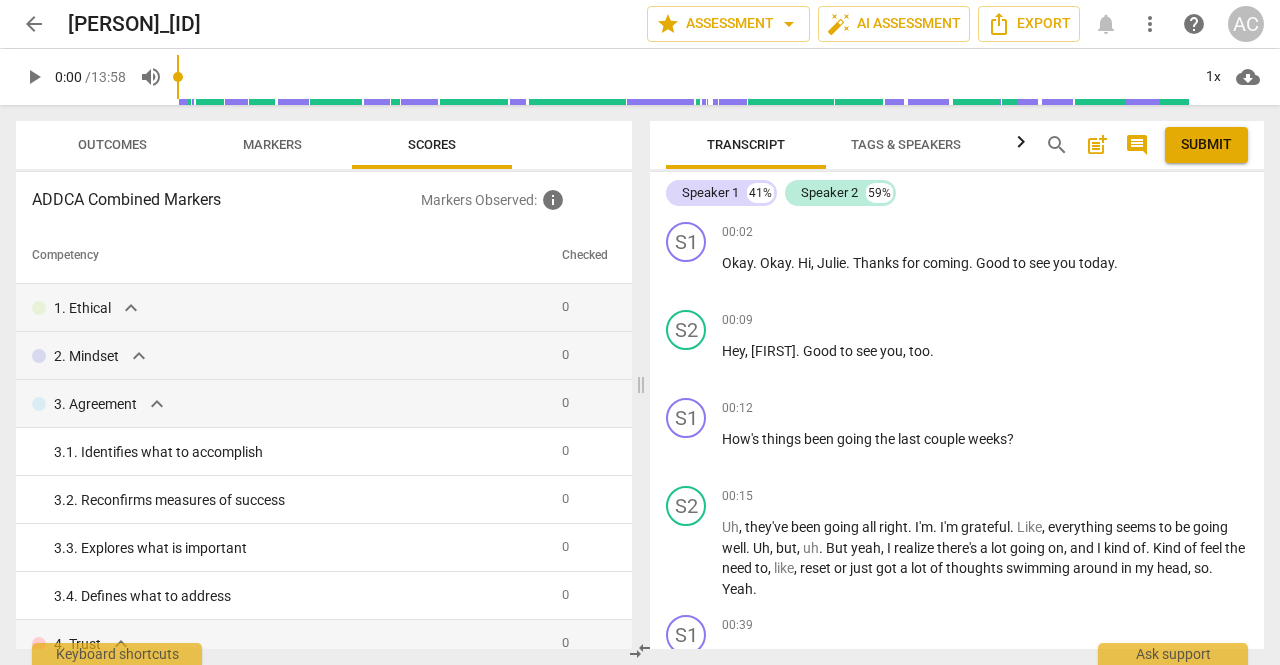 click on "Outcomes Markers Scores" at bounding box center [324, 145] 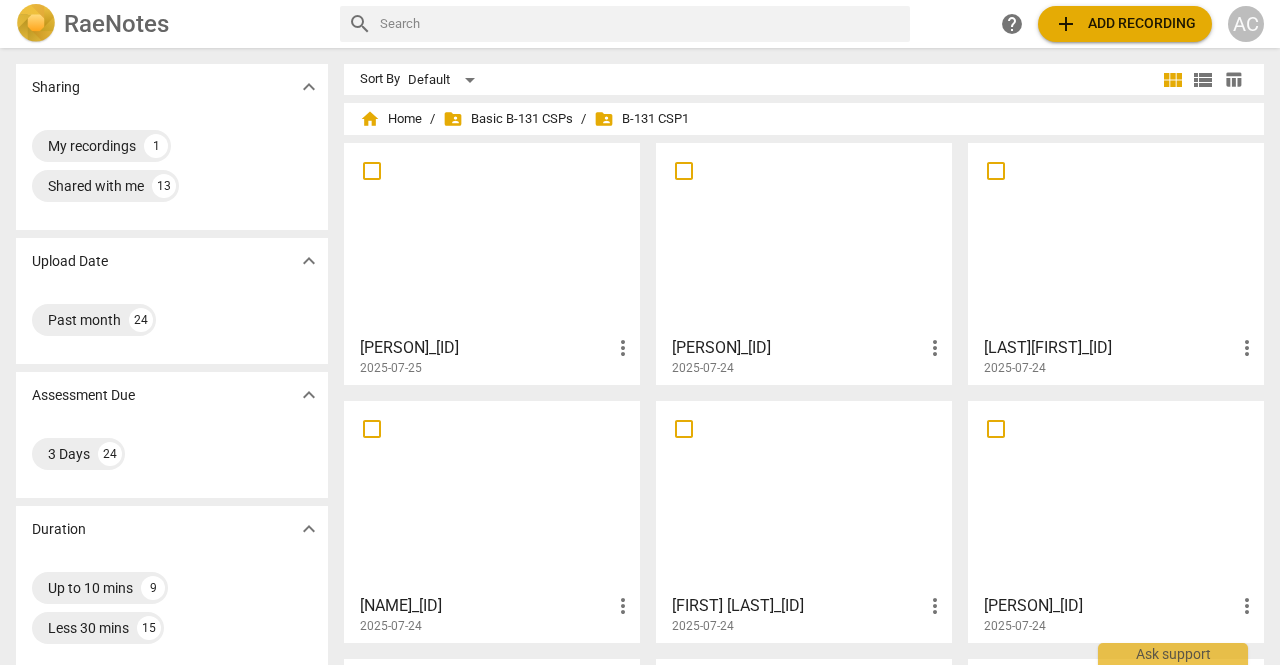 click at bounding box center (804, 238) 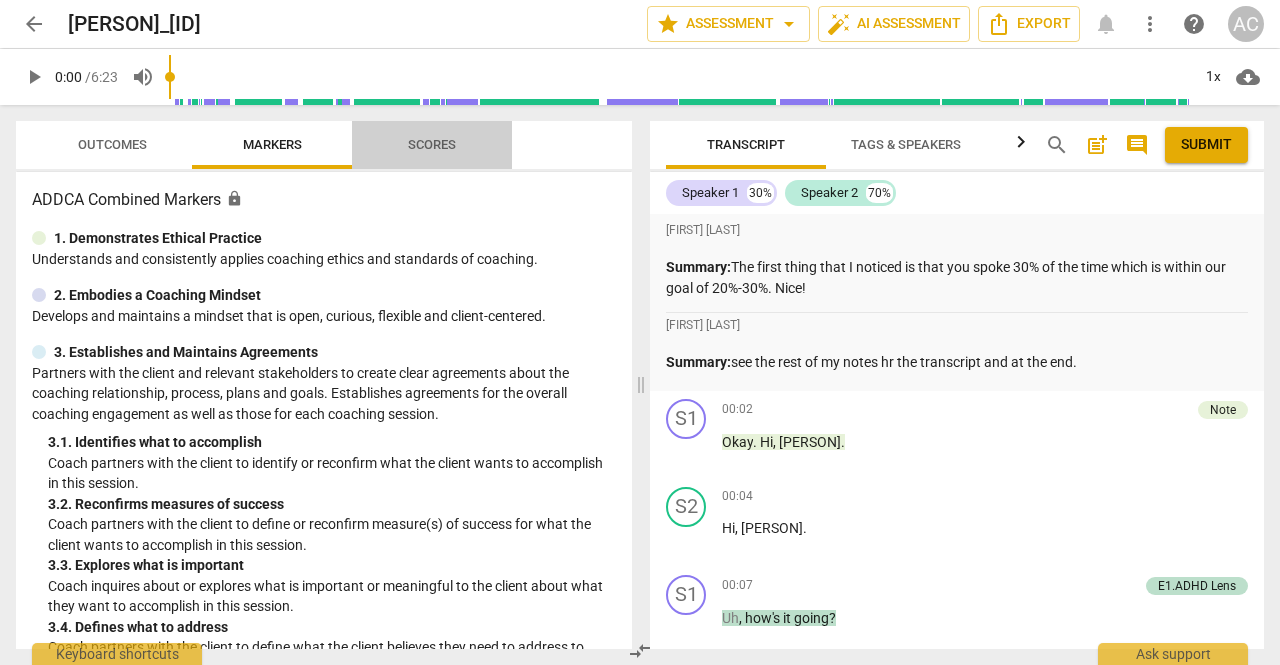 click on "Scores" at bounding box center [432, 144] 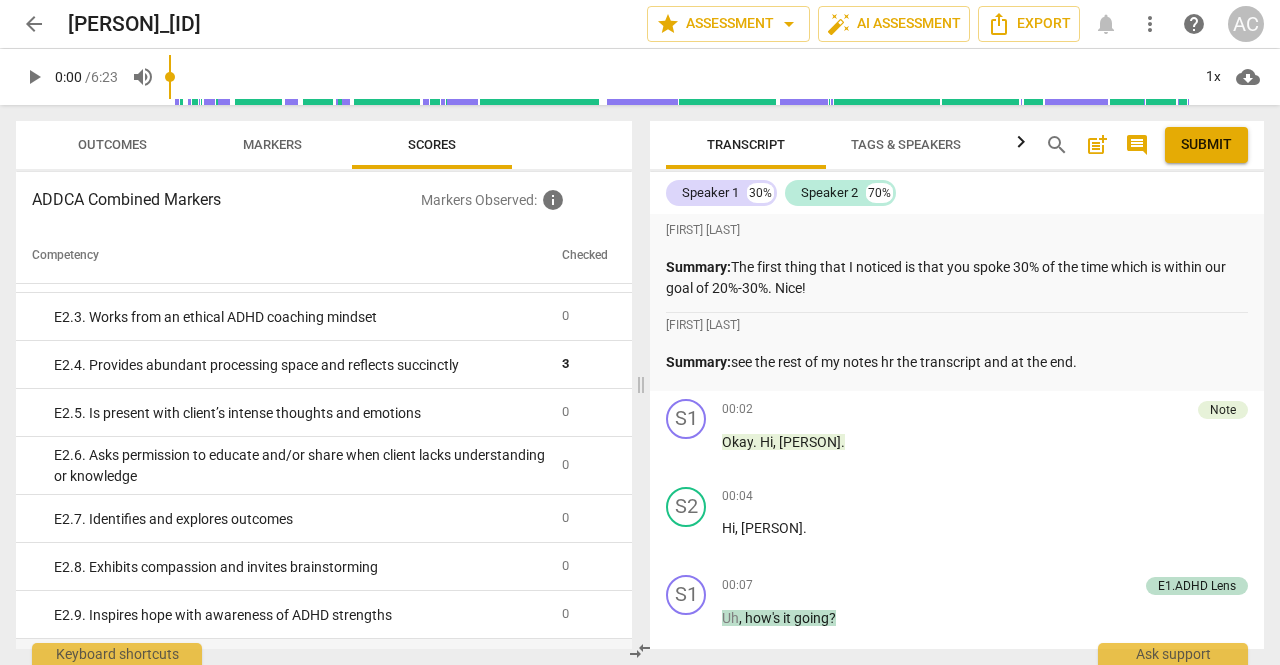 scroll, scrollTop: 0, scrollLeft: 0, axis: both 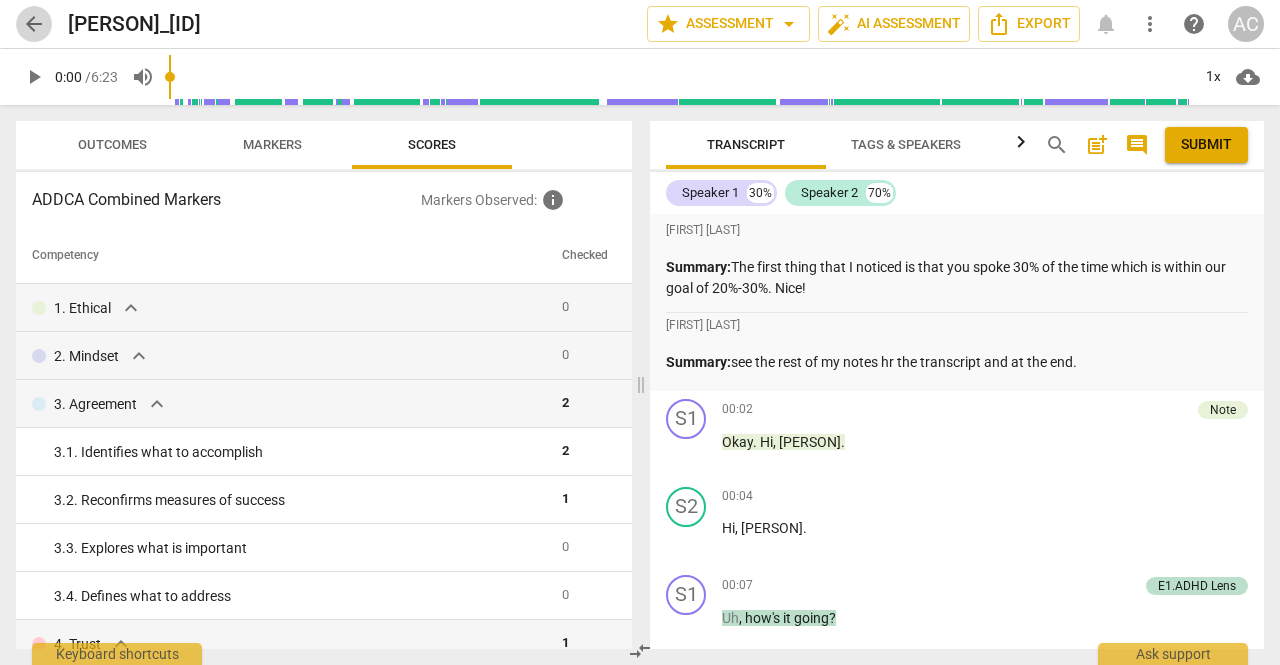 click on "arrow_back" at bounding box center (34, 24) 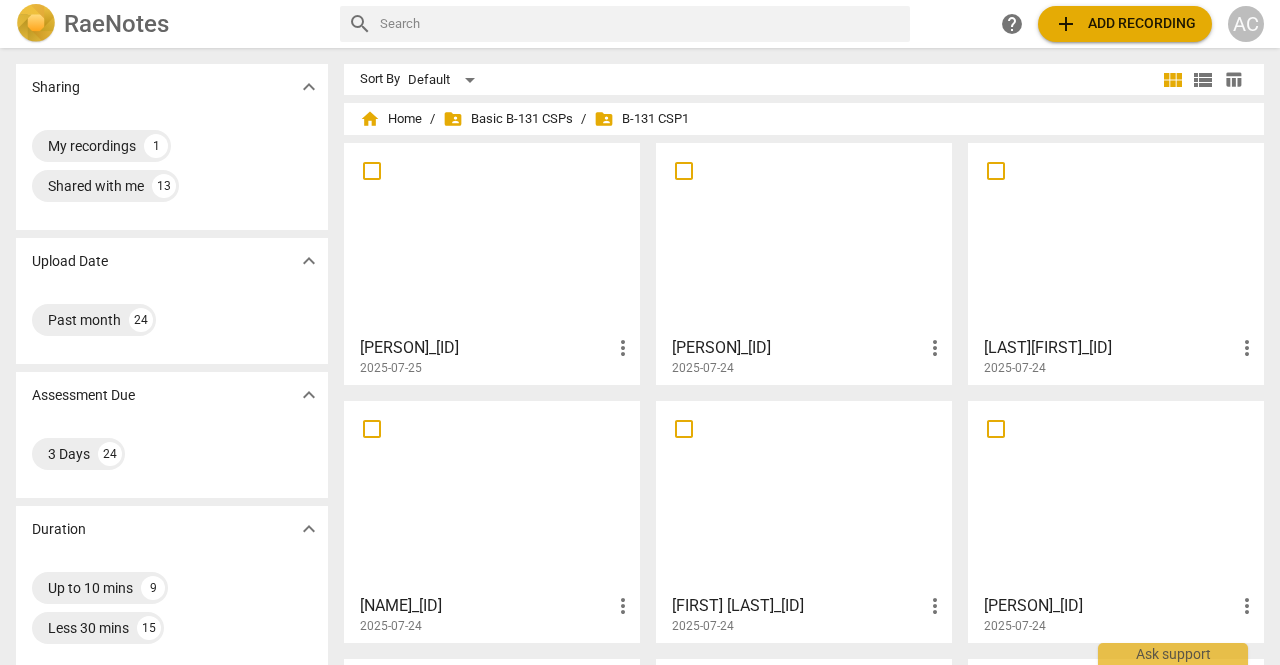 click at bounding box center (1116, 496) 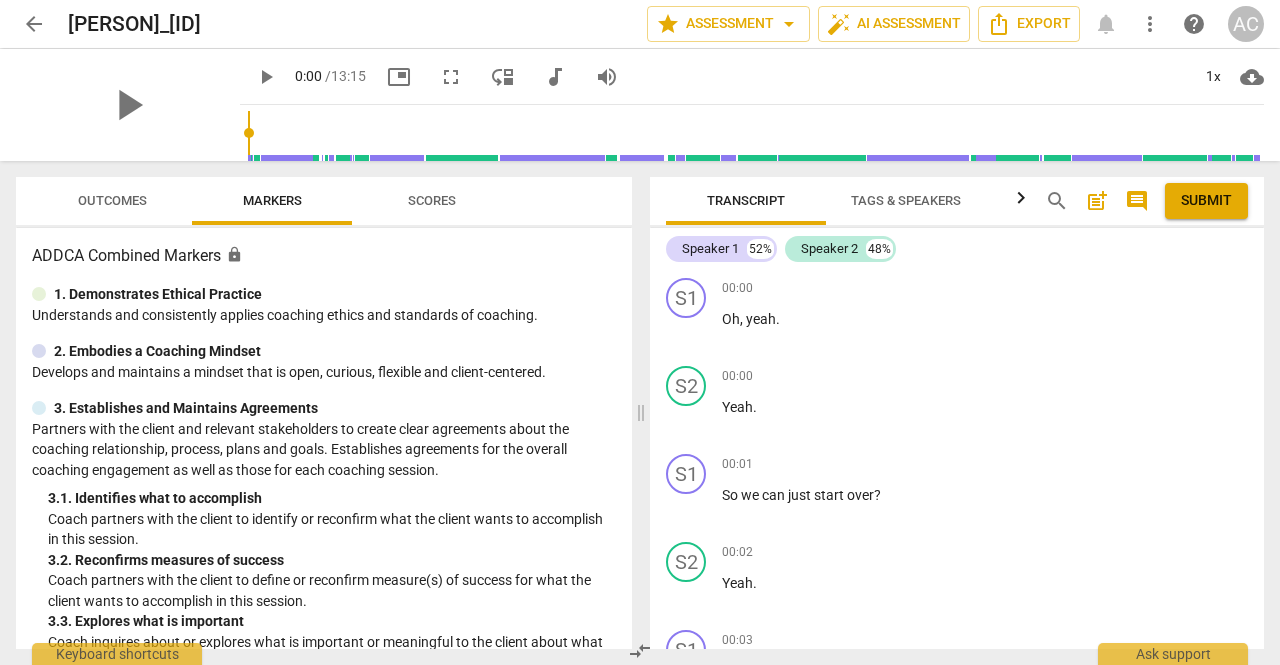 click on "Scores" at bounding box center [432, 200] 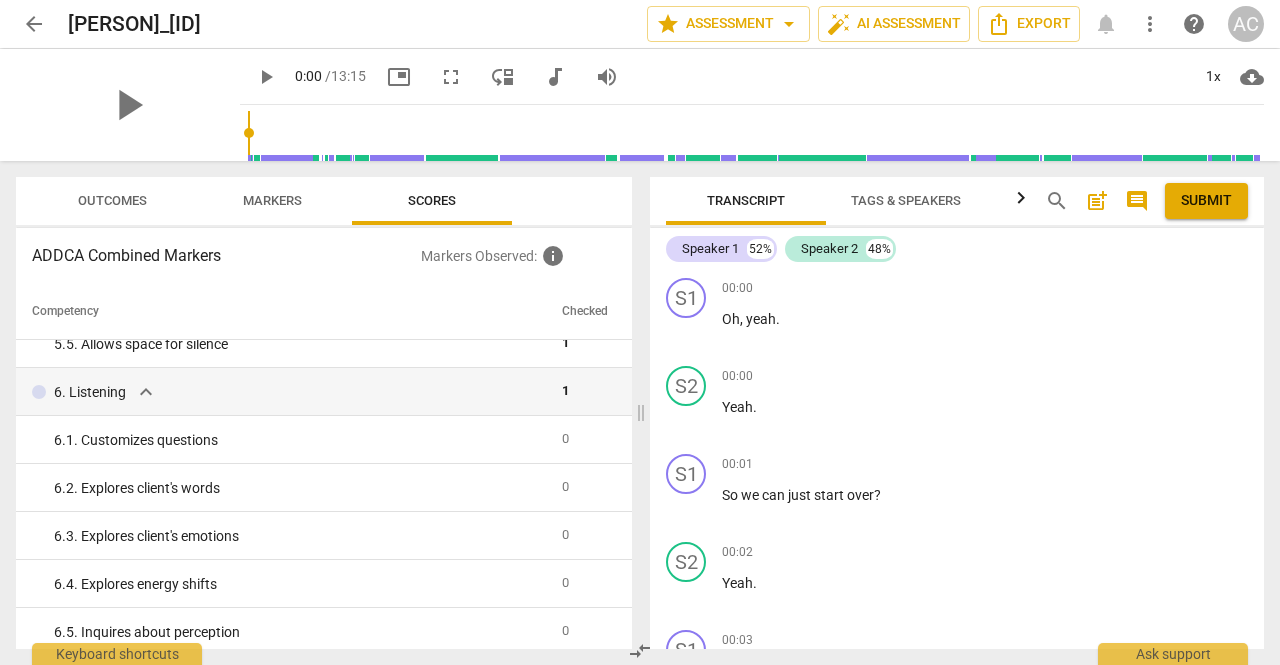 scroll, scrollTop: 0, scrollLeft: 0, axis: both 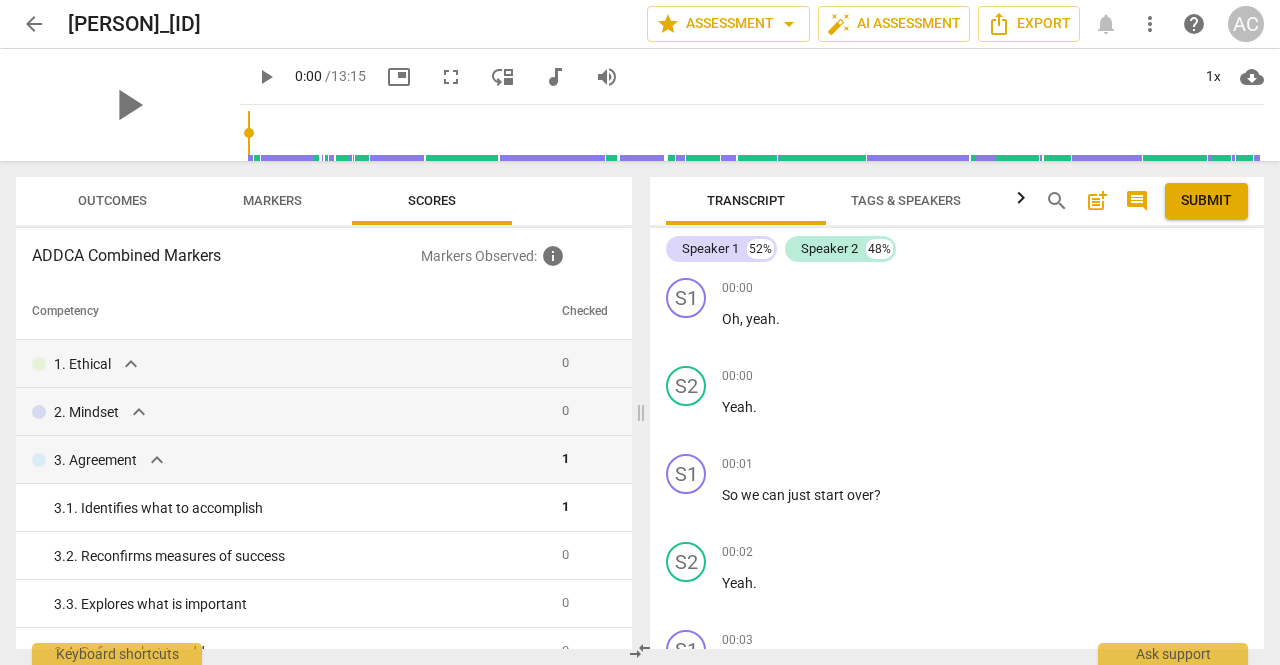 click on "arrow_back" at bounding box center [34, 24] 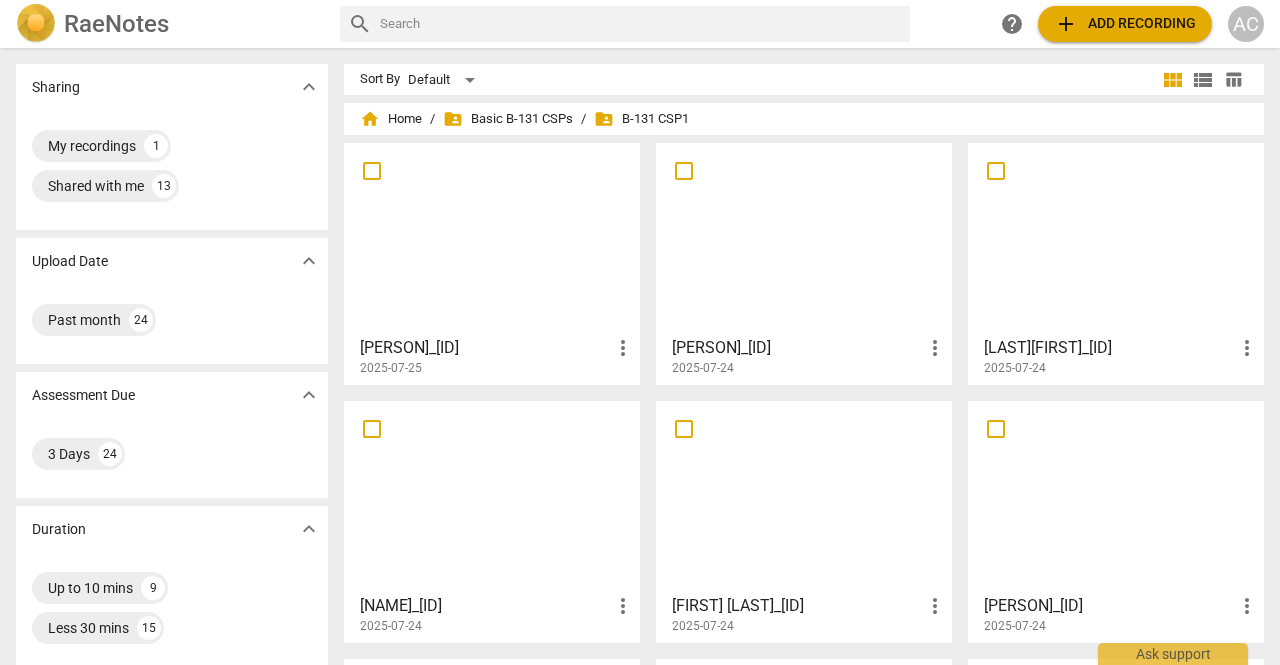 click at bounding box center [492, 496] 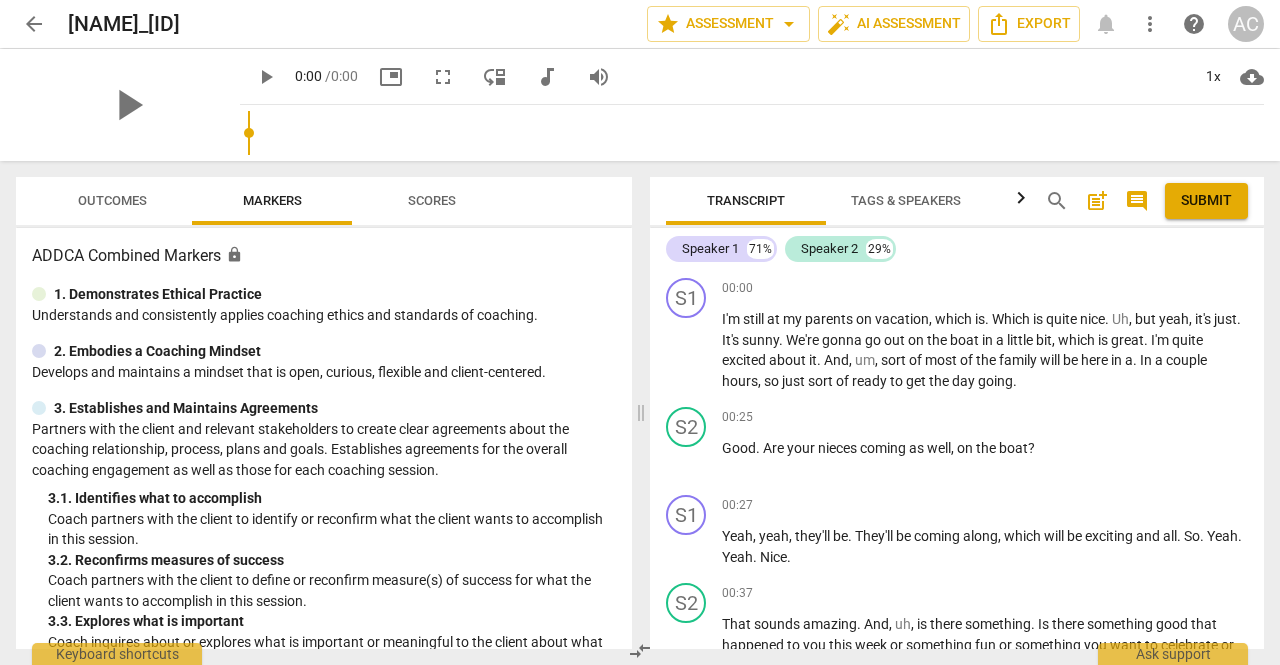 click on "Scores" at bounding box center (432, 200) 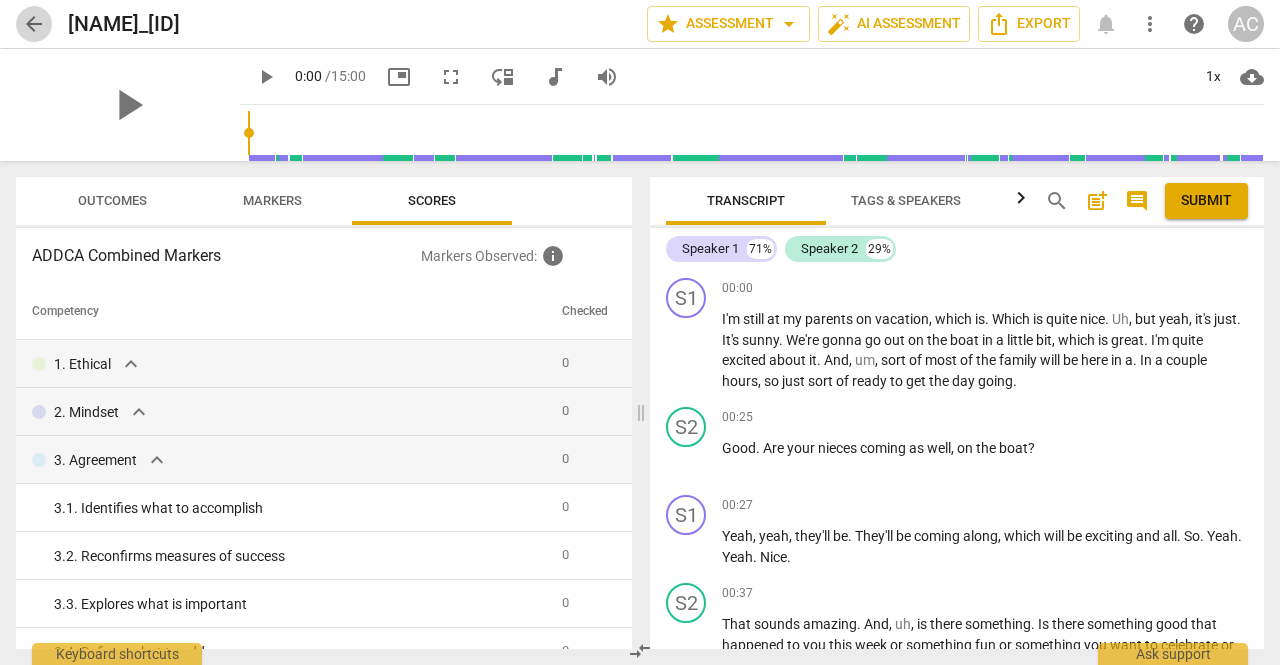 click on "arrow_back" at bounding box center [34, 24] 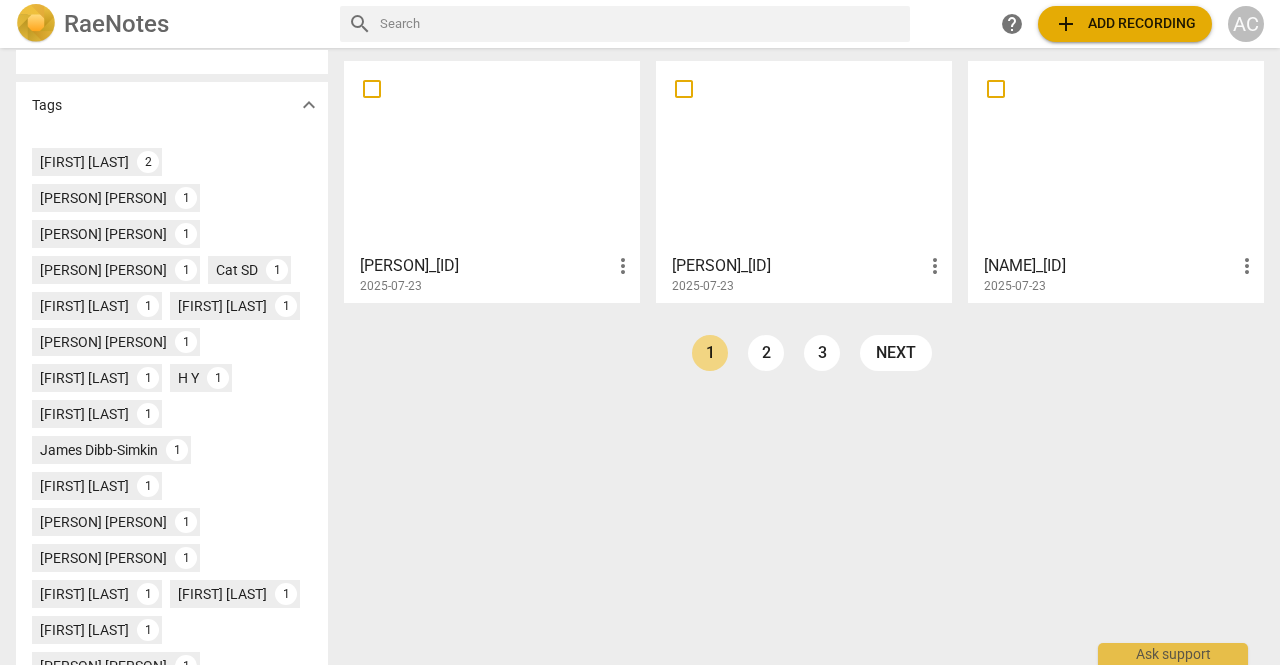 scroll, scrollTop: 650, scrollLeft: 0, axis: vertical 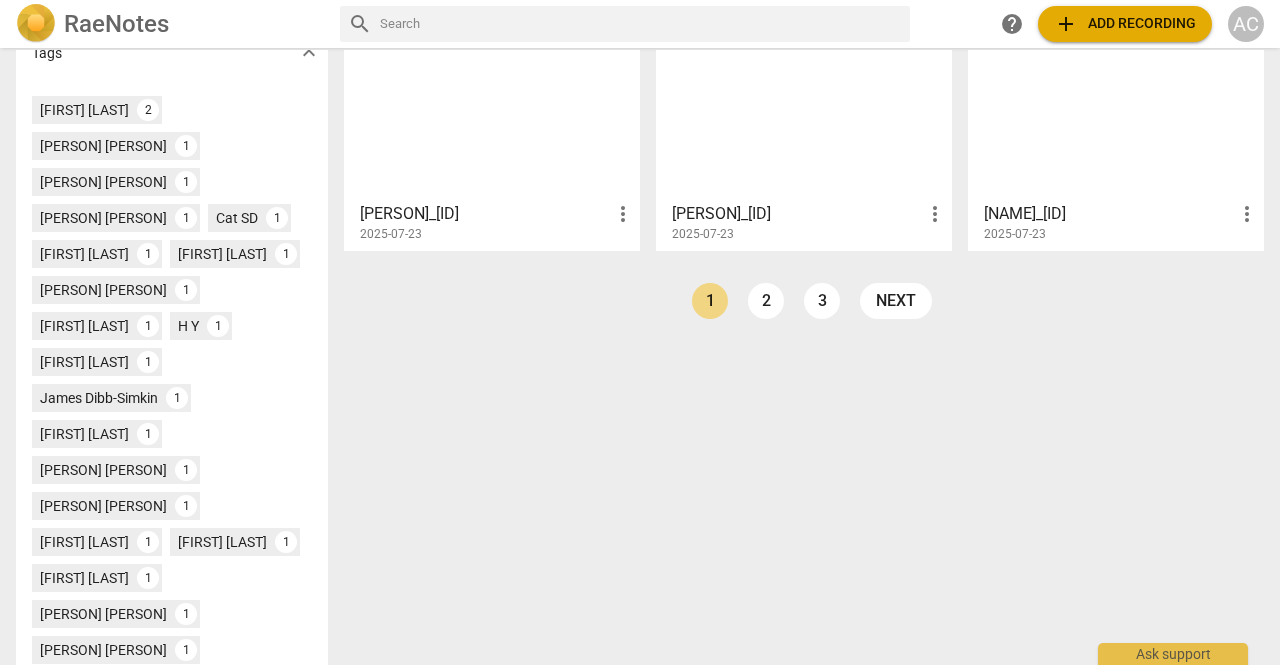 click at bounding box center [492, 104] 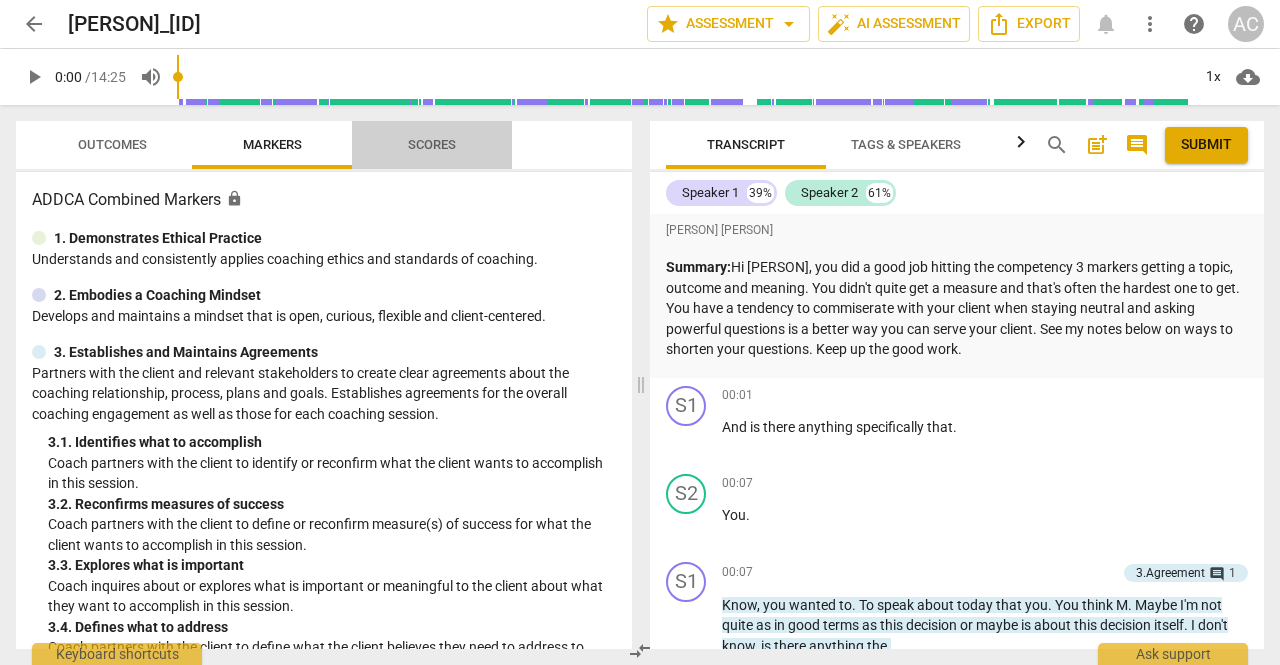 click on "Scores" at bounding box center (432, 144) 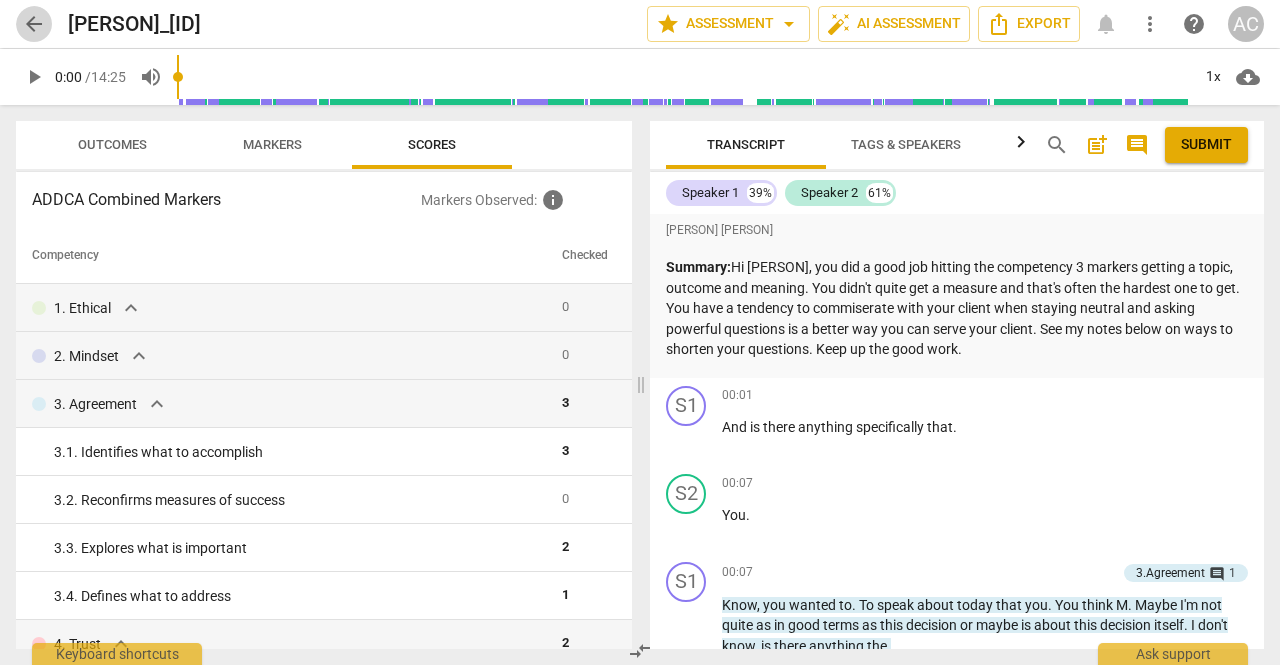 click on "arrow_back" at bounding box center [34, 24] 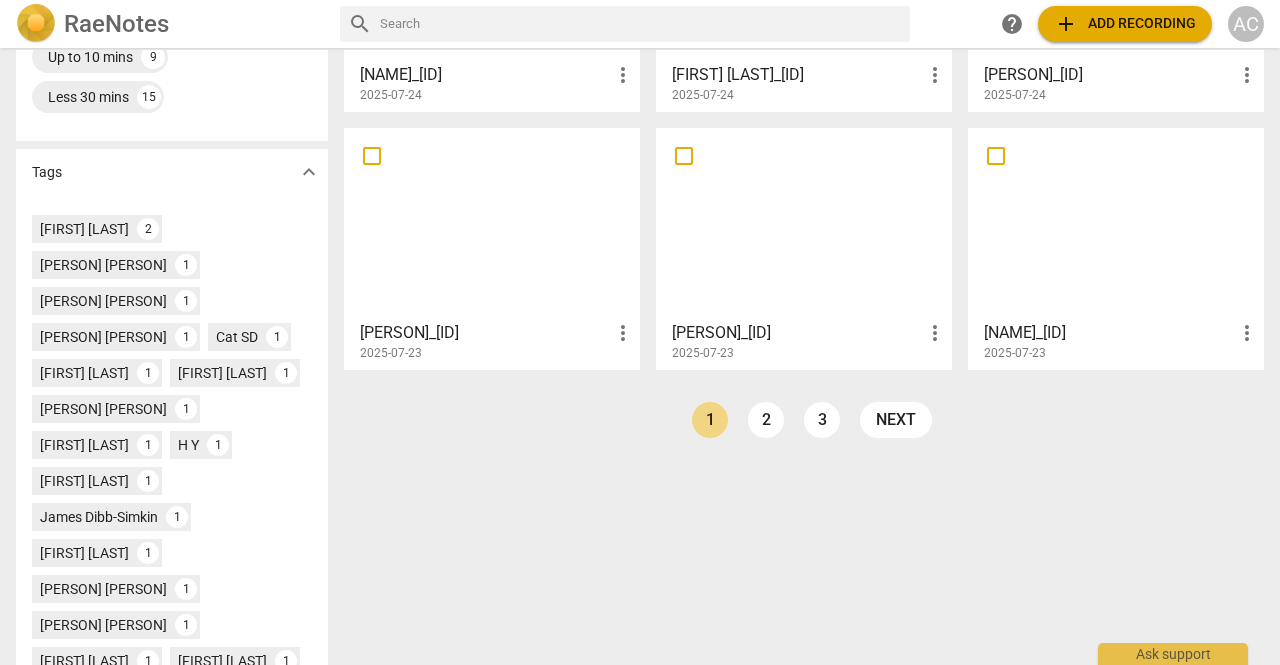 scroll, scrollTop: 544, scrollLeft: 0, axis: vertical 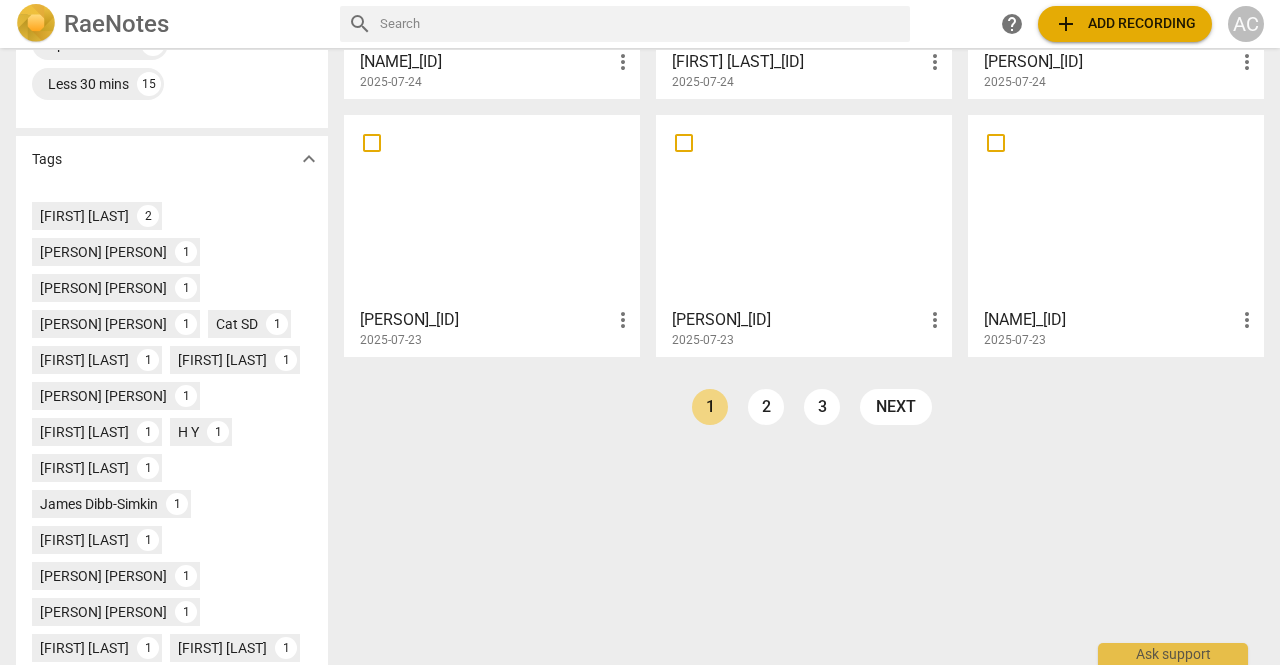 click at bounding box center [804, 210] 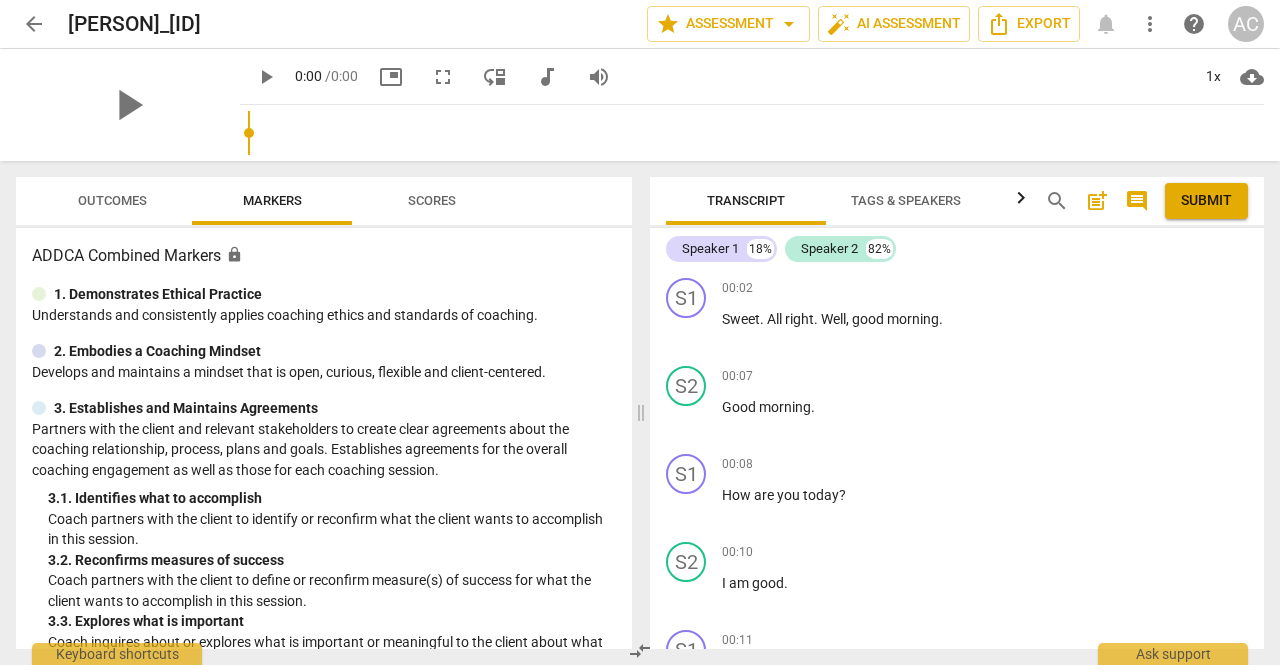 click on "Scores" at bounding box center (432, 200) 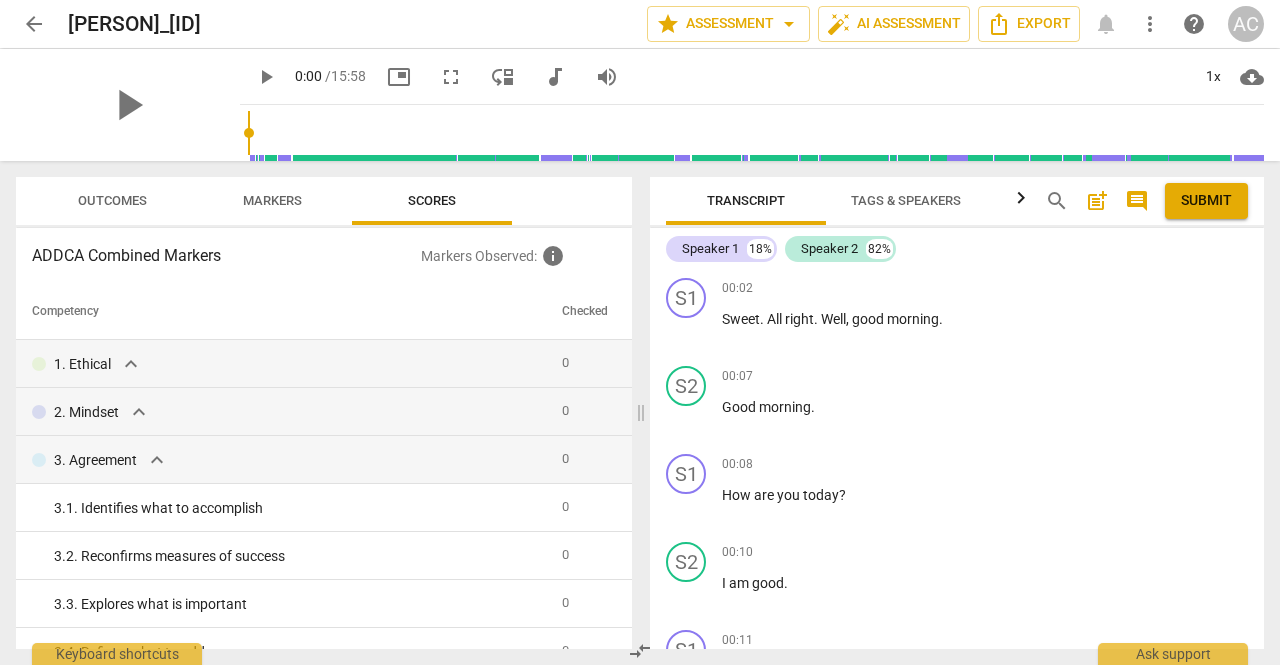 click on "arrow_back" at bounding box center [34, 24] 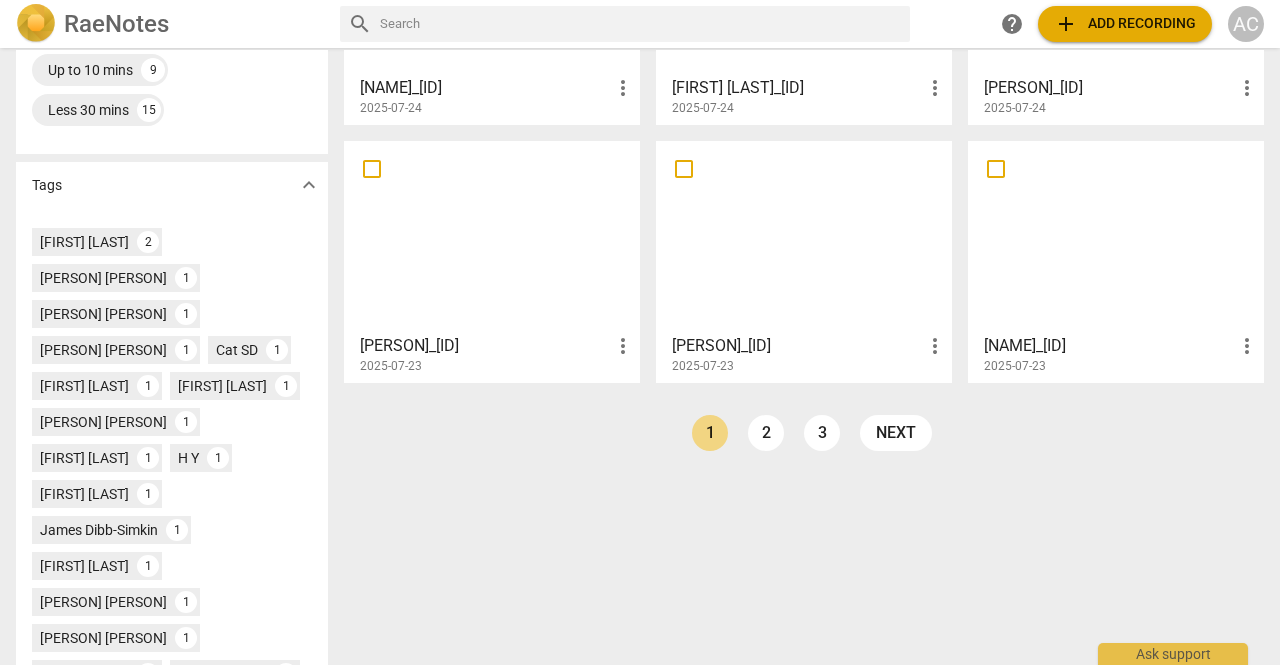 scroll, scrollTop: 616, scrollLeft: 0, axis: vertical 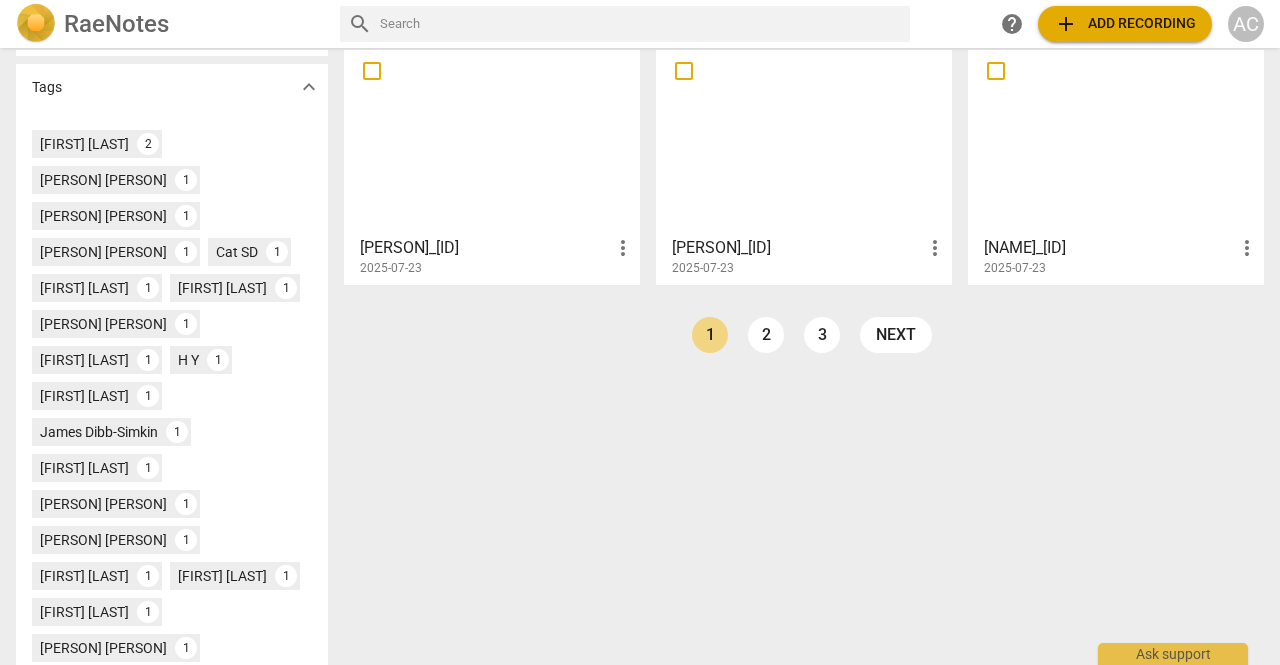 click at bounding box center (1116, 138) 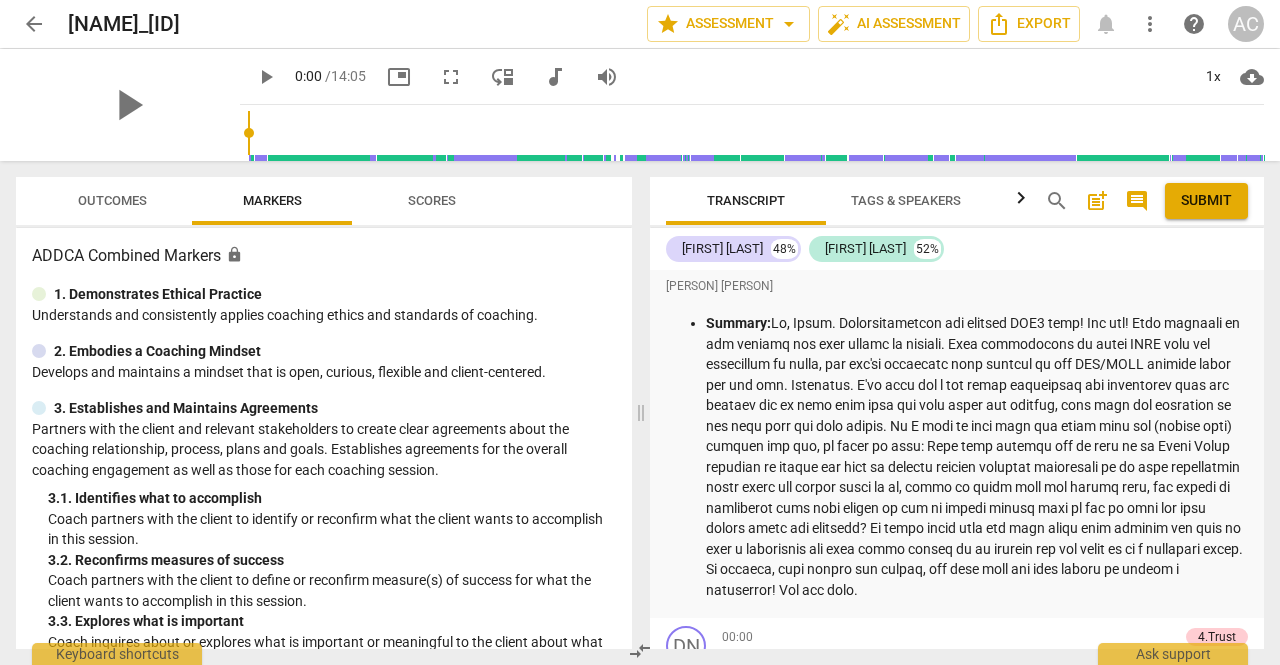 click on "Scores" at bounding box center [432, 200] 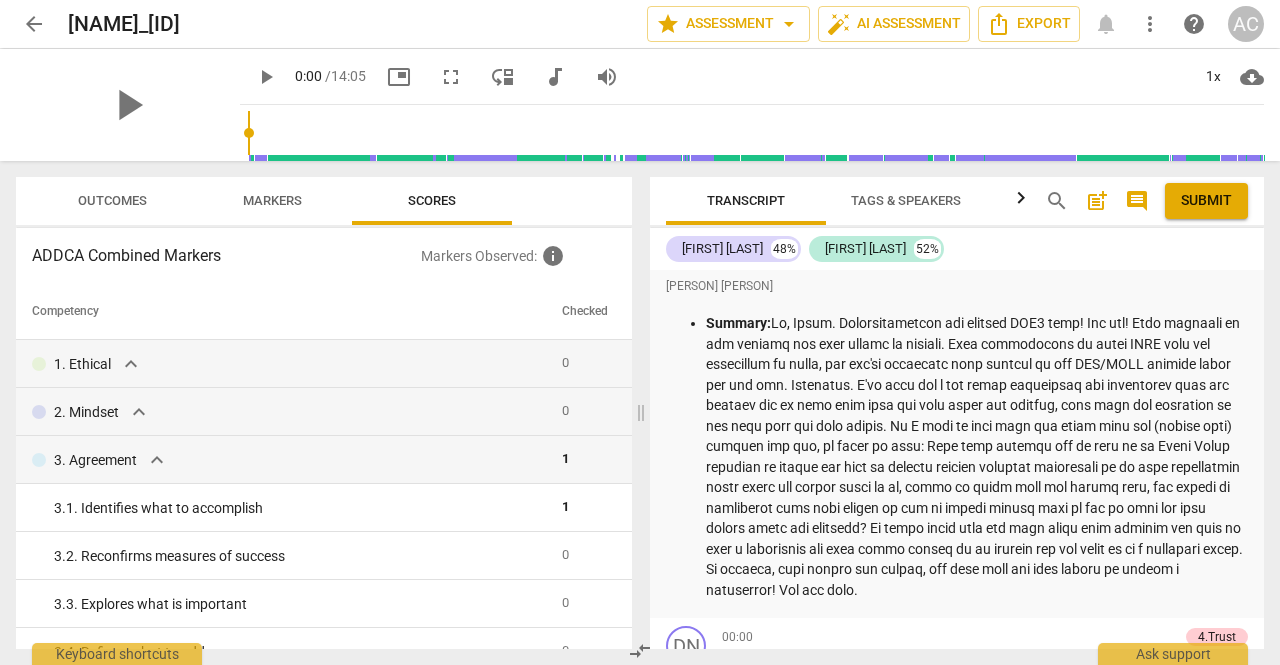 click on "arrow_back" at bounding box center (34, 24) 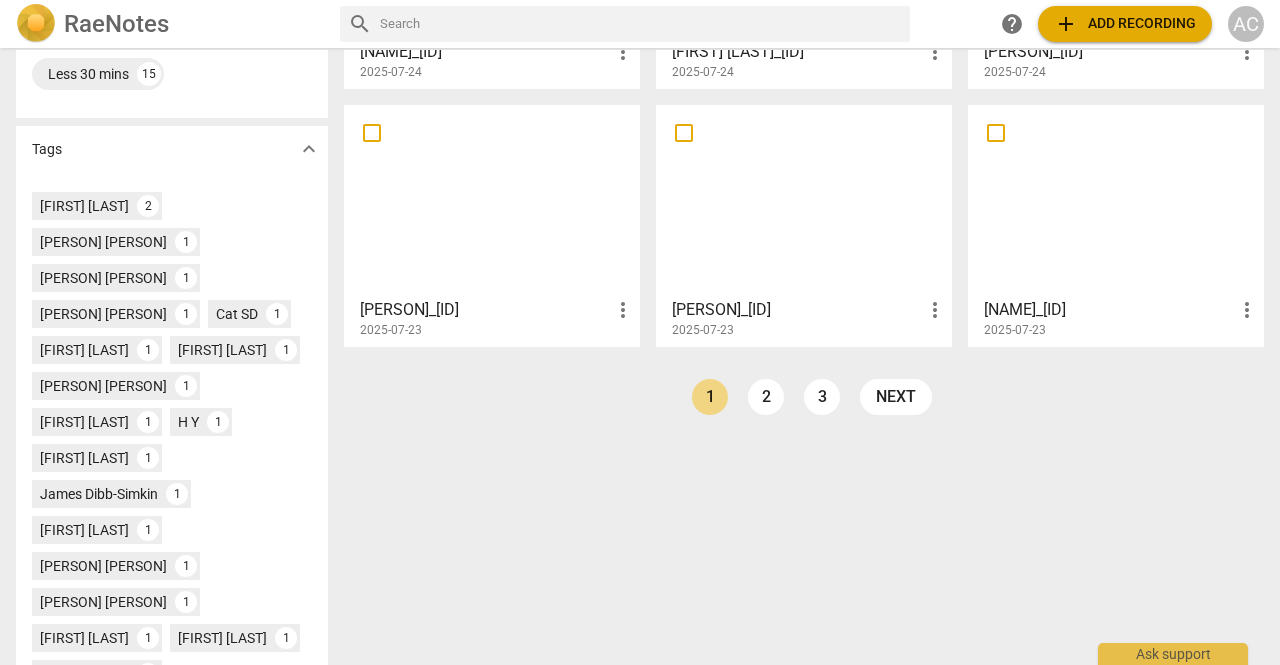 scroll, scrollTop: 610, scrollLeft: 0, axis: vertical 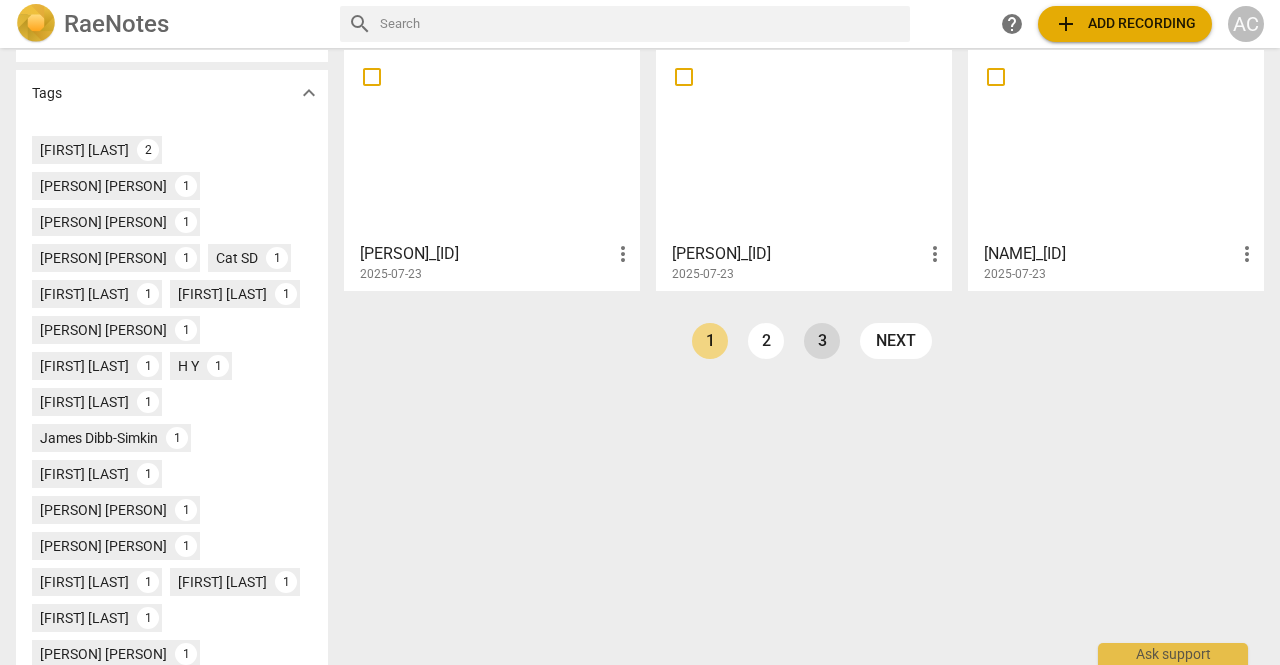 click on "3" at bounding box center [822, 341] 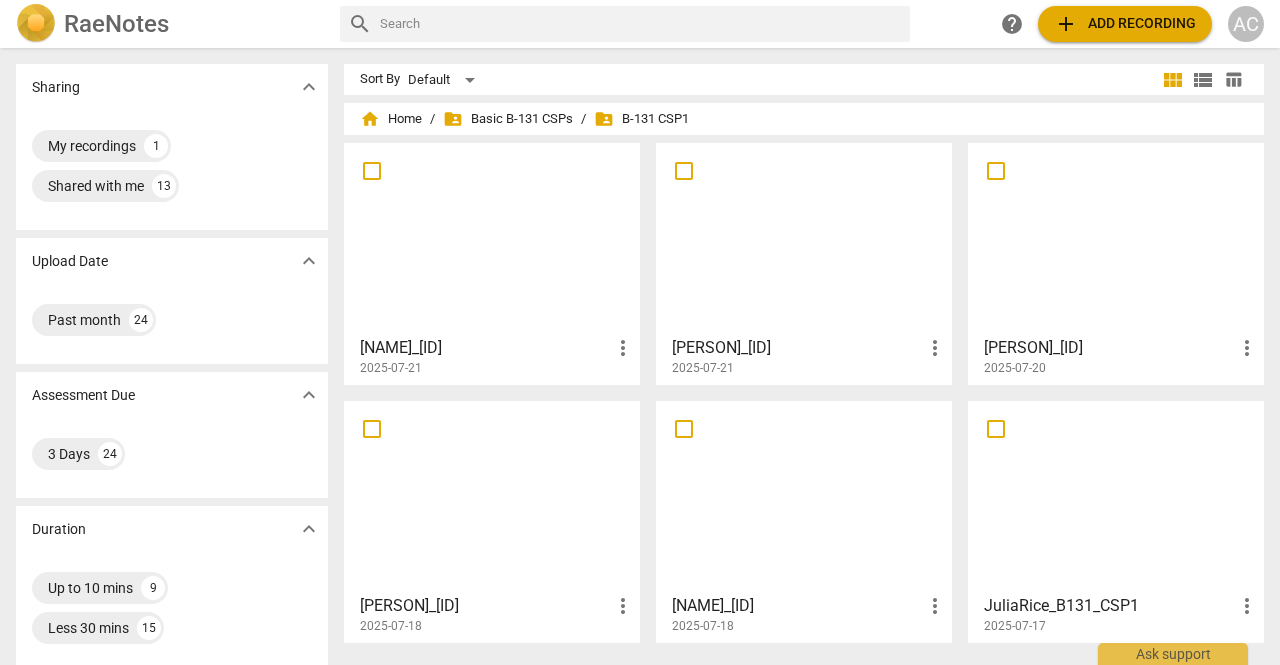 click at bounding box center (492, 496) 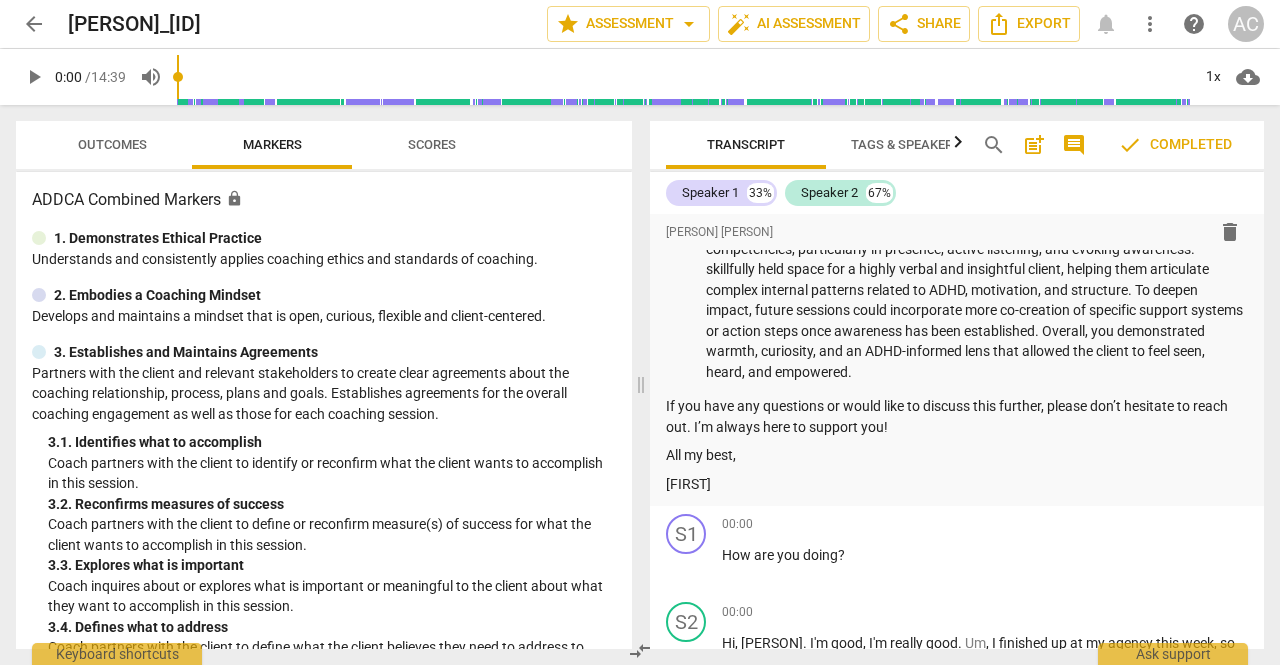 scroll, scrollTop: 864, scrollLeft: 0, axis: vertical 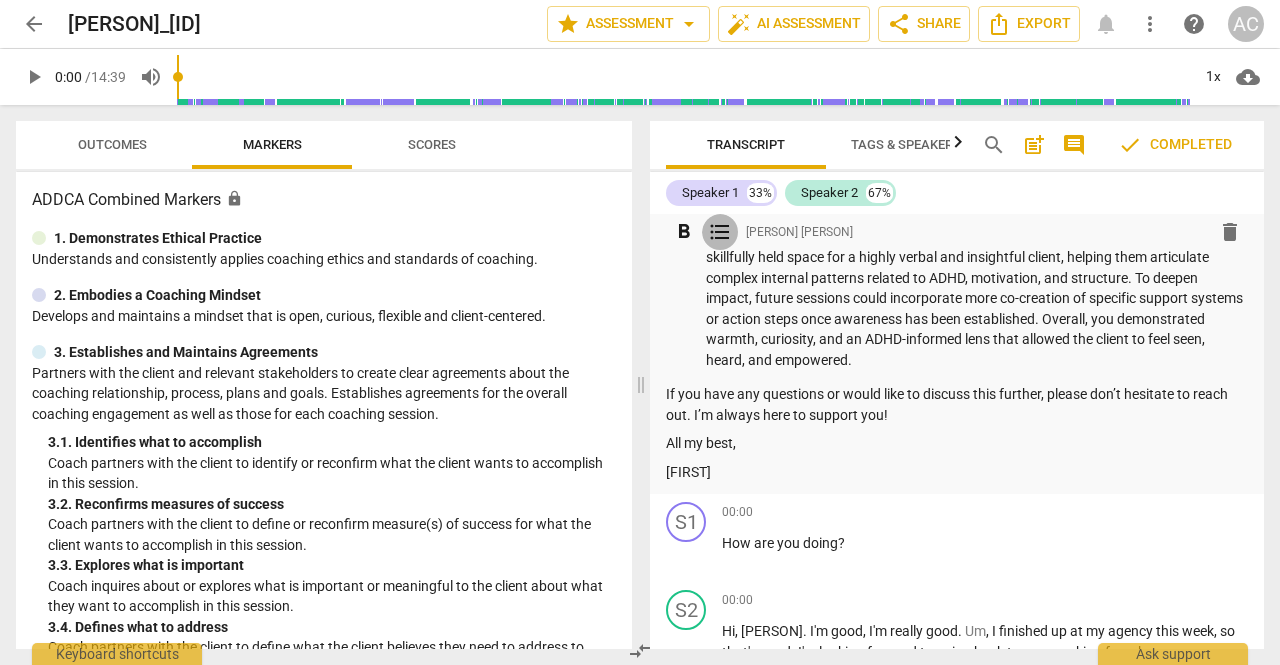 click on "format_list_bulleted" at bounding box center (720, 232) 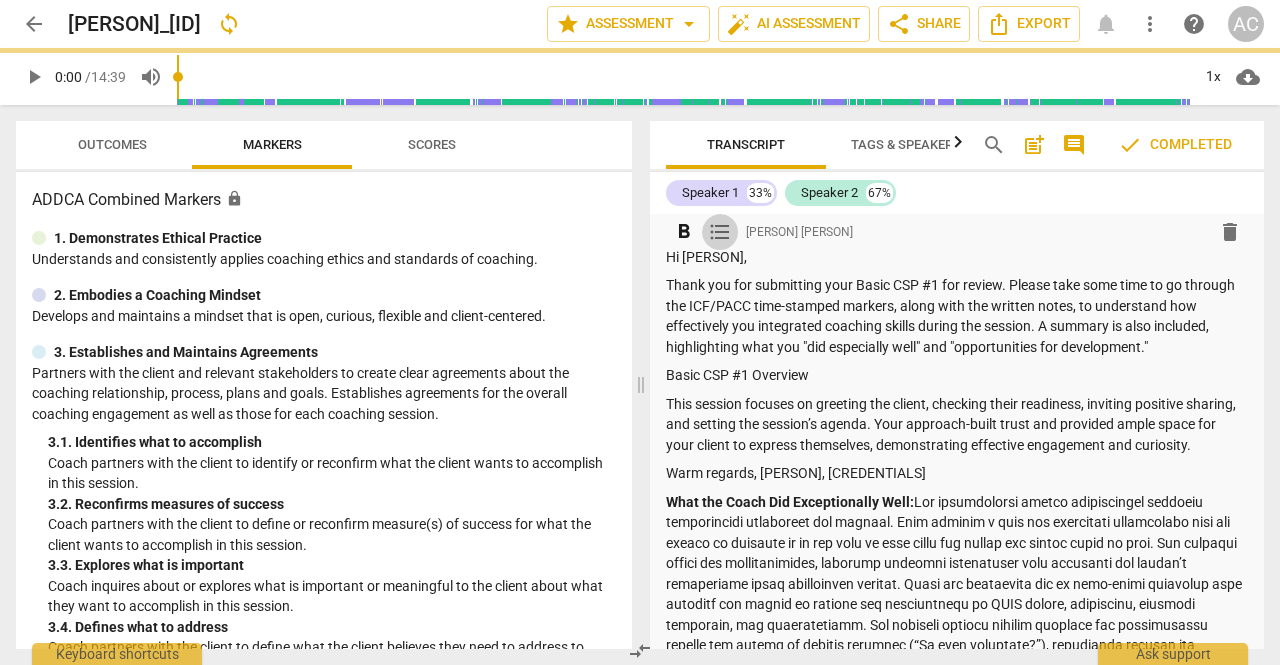 click on "format_list_bulleted" at bounding box center [720, 232] 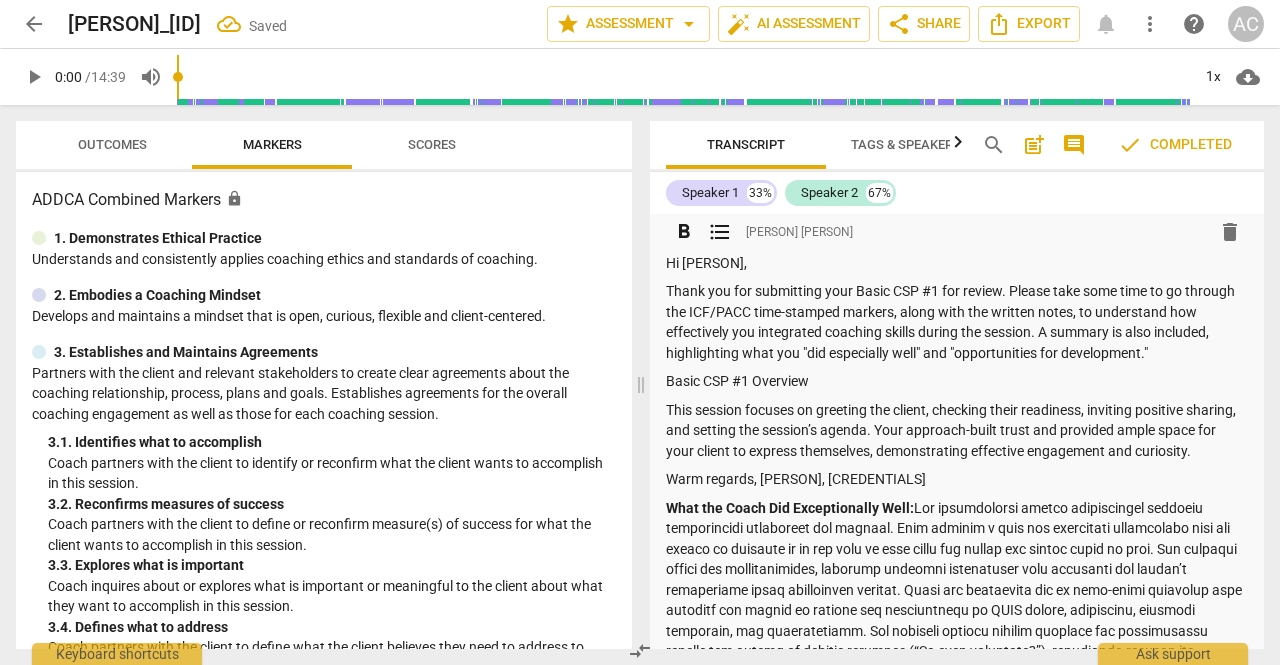 click on "format_list_bulleted" at bounding box center [720, 232] 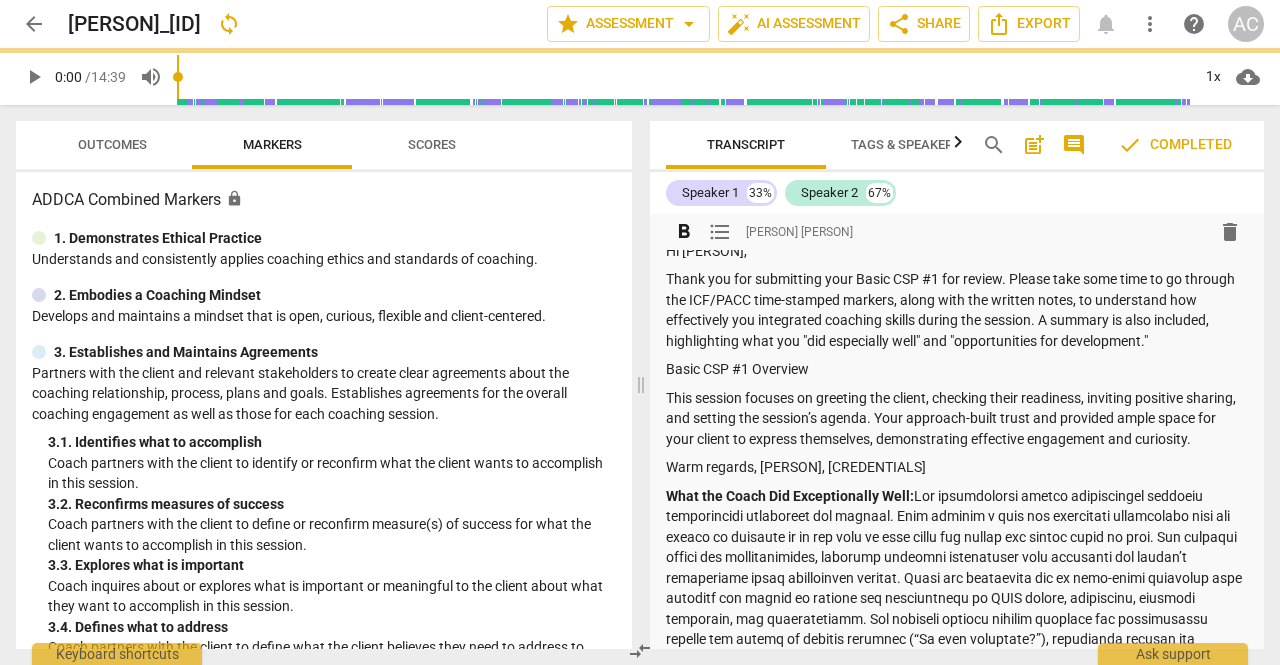 scroll, scrollTop: 38, scrollLeft: 0, axis: vertical 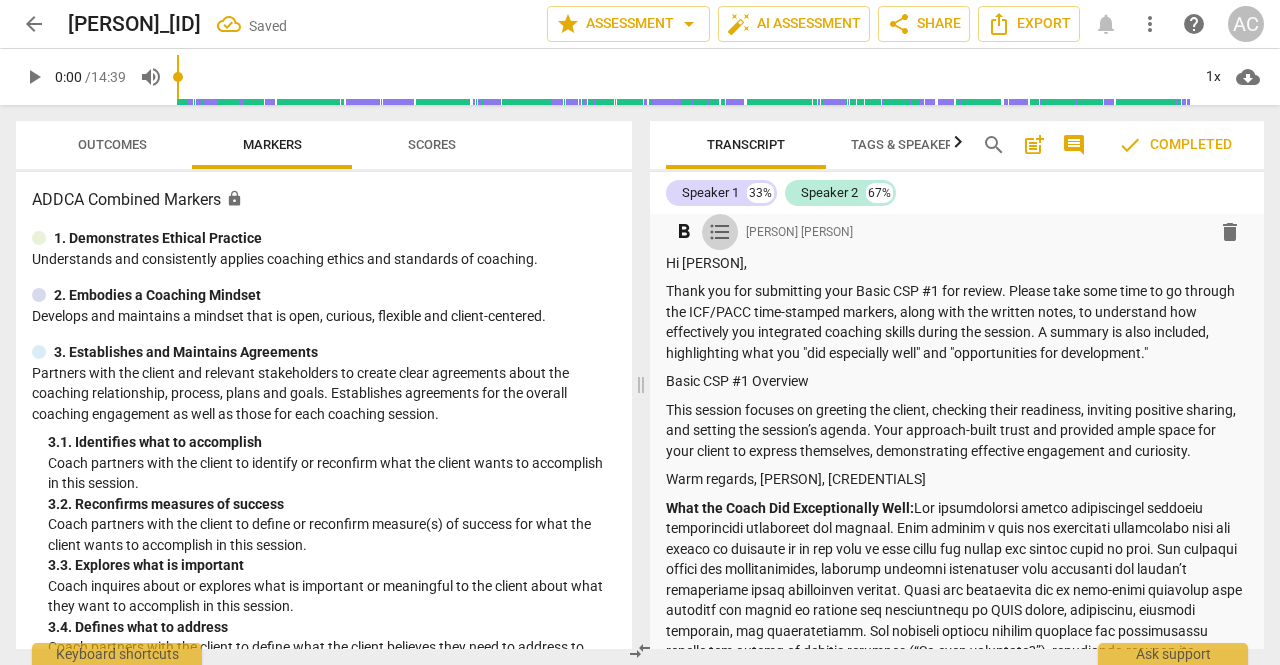 click on "format_list_bulleted" at bounding box center [720, 232] 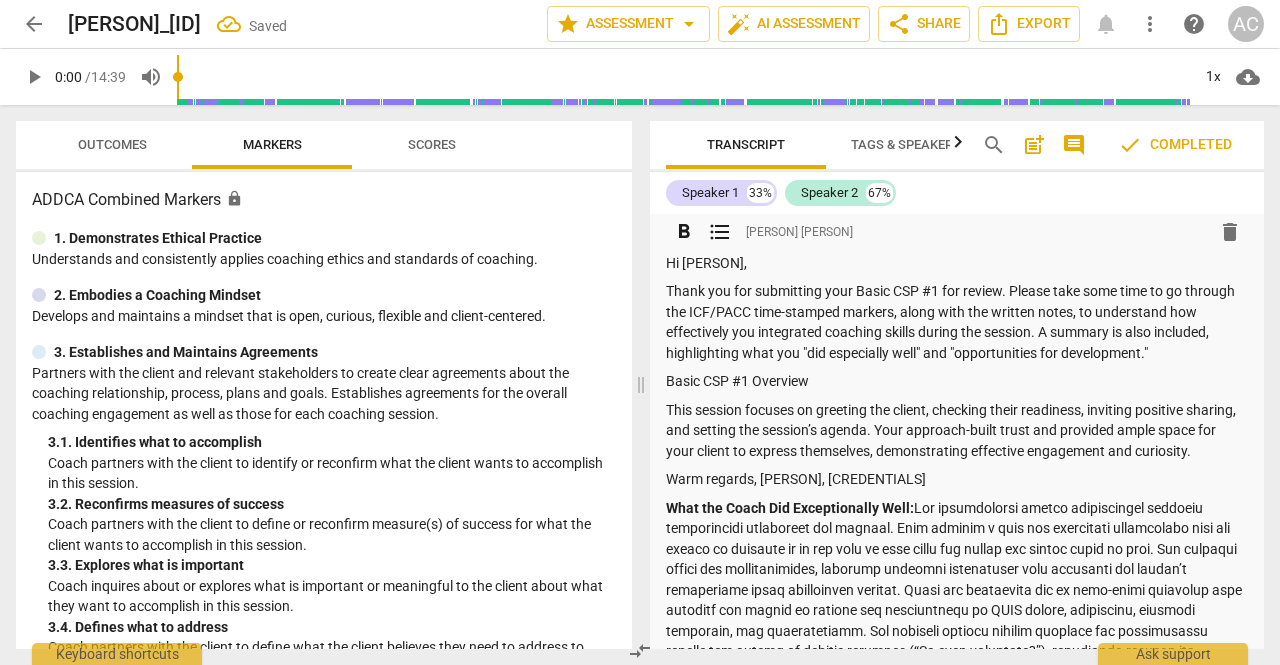 click on "format_bold" at bounding box center [684, 232] 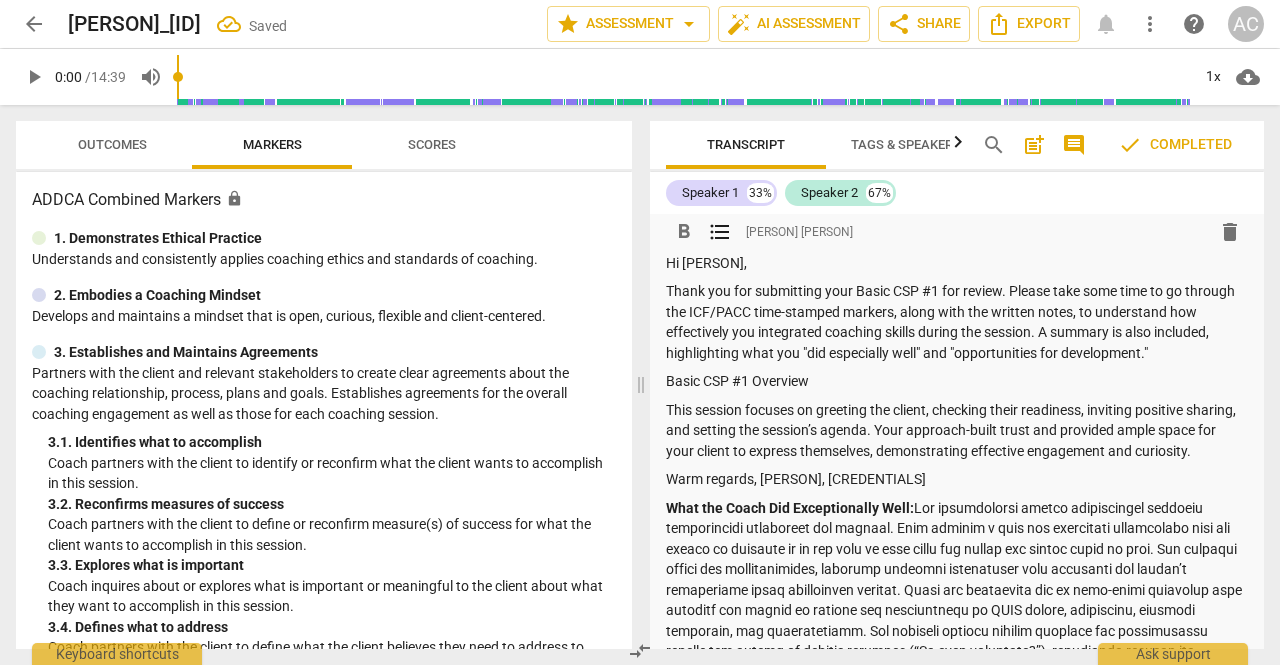 click on "format_list_bulleted" at bounding box center (720, 232) 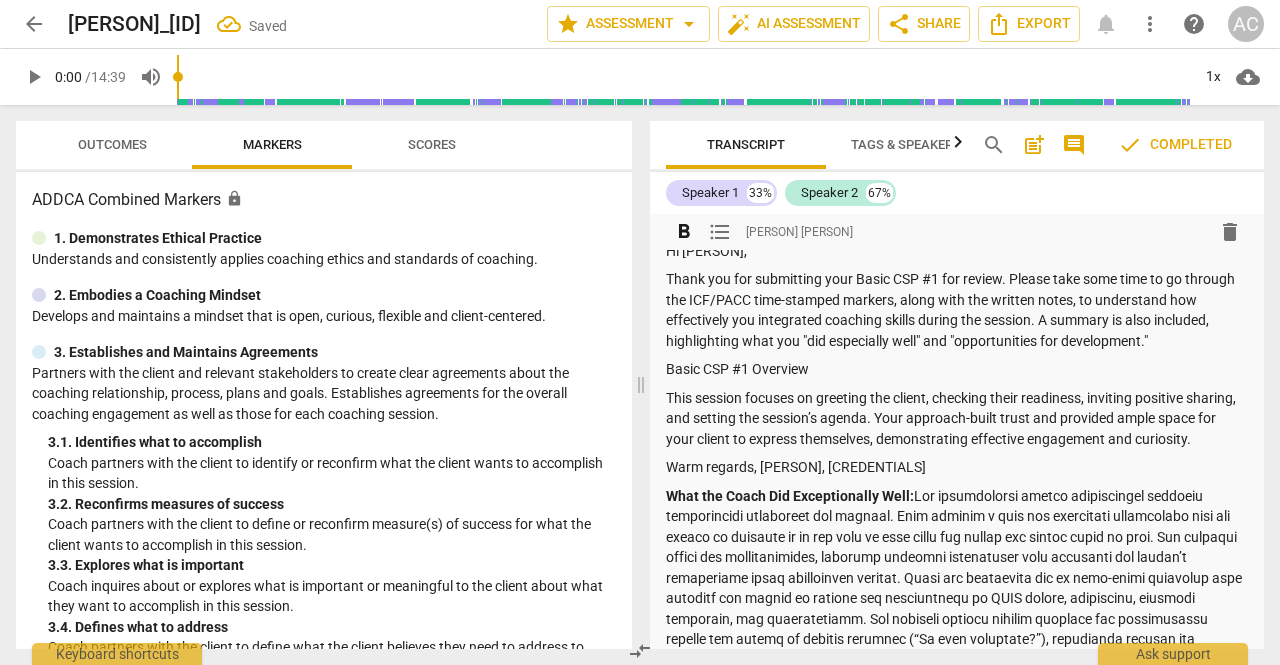 scroll, scrollTop: 38, scrollLeft: 0, axis: vertical 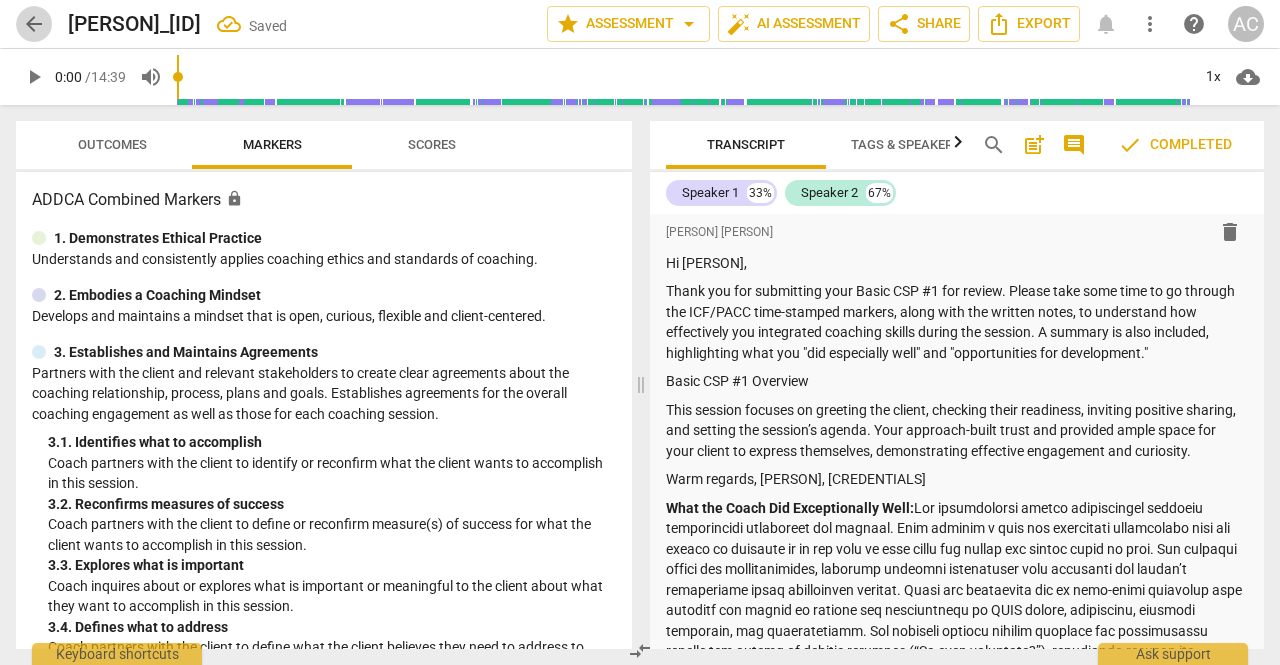 click on "arrow_back" at bounding box center (34, 24) 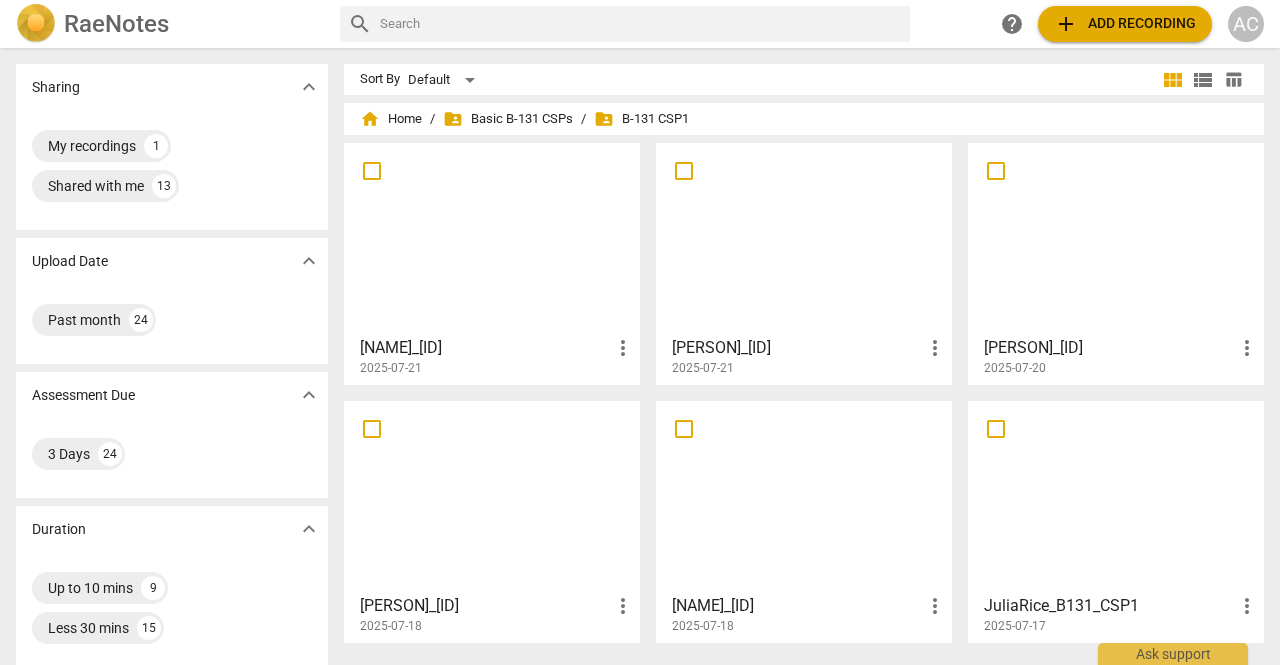 click at bounding box center (492, 238) 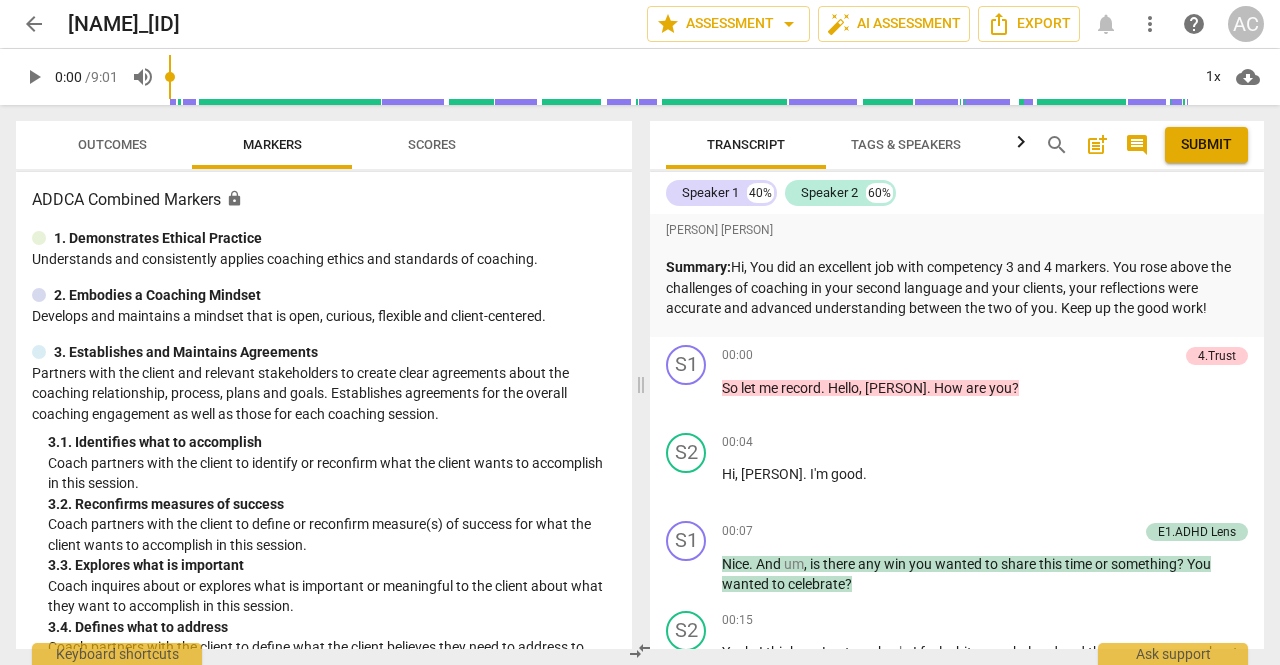click on "Scores" at bounding box center [432, 144] 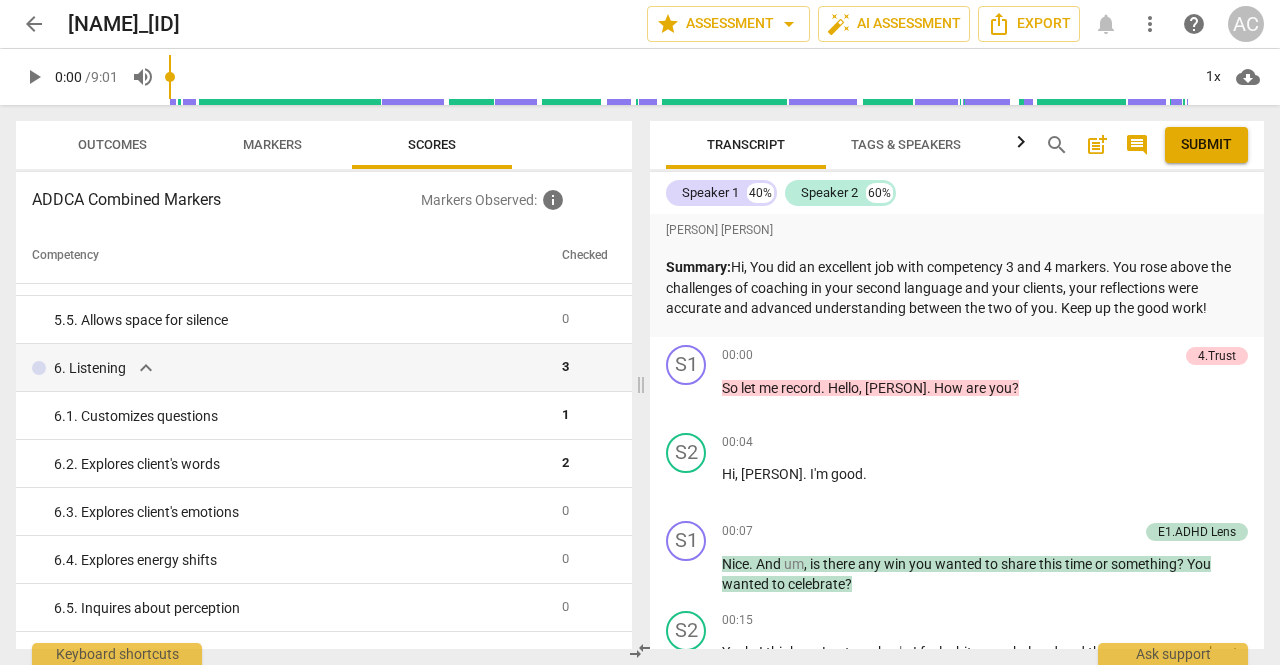 scroll, scrollTop: 0, scrollLeft: 0, axis: both 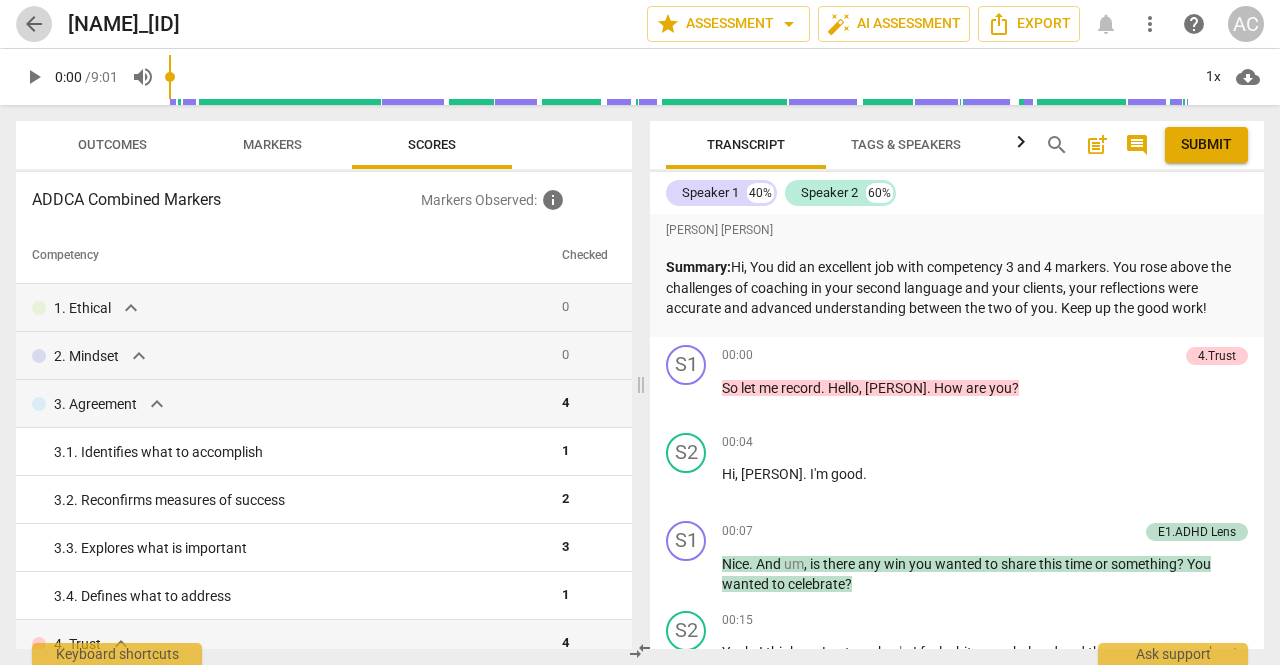 click on "arrow_back" at bounding box center [34, 24] 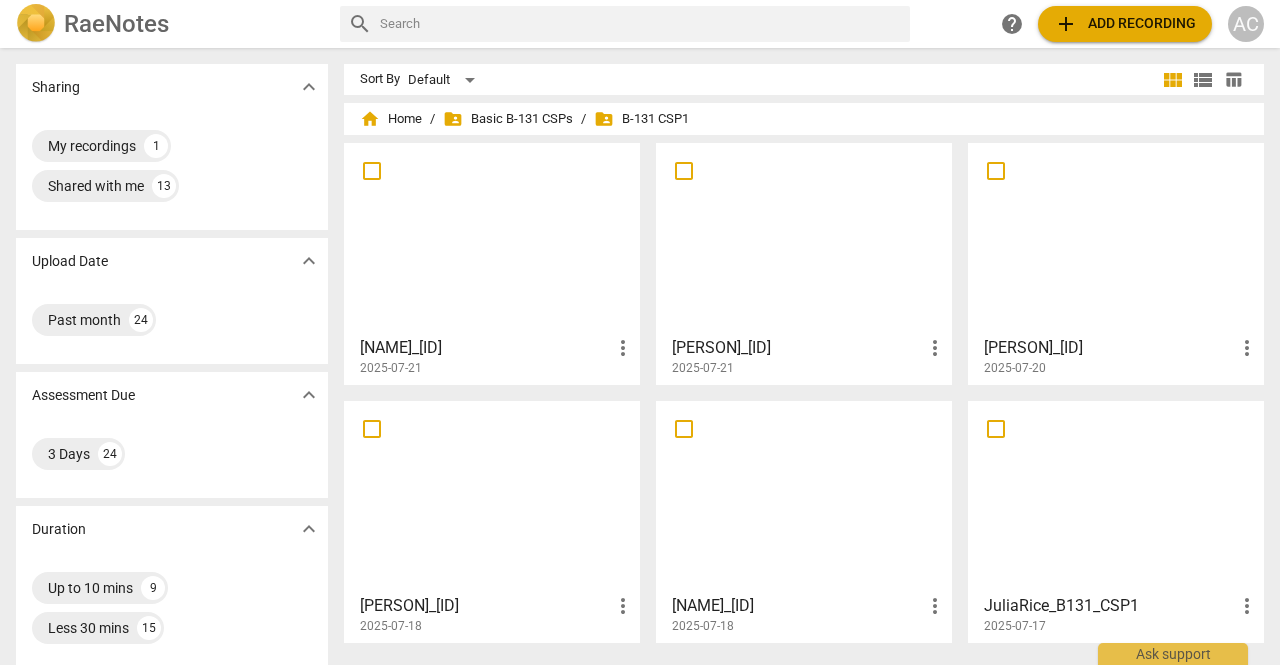 click at bounding box center (804, 496) 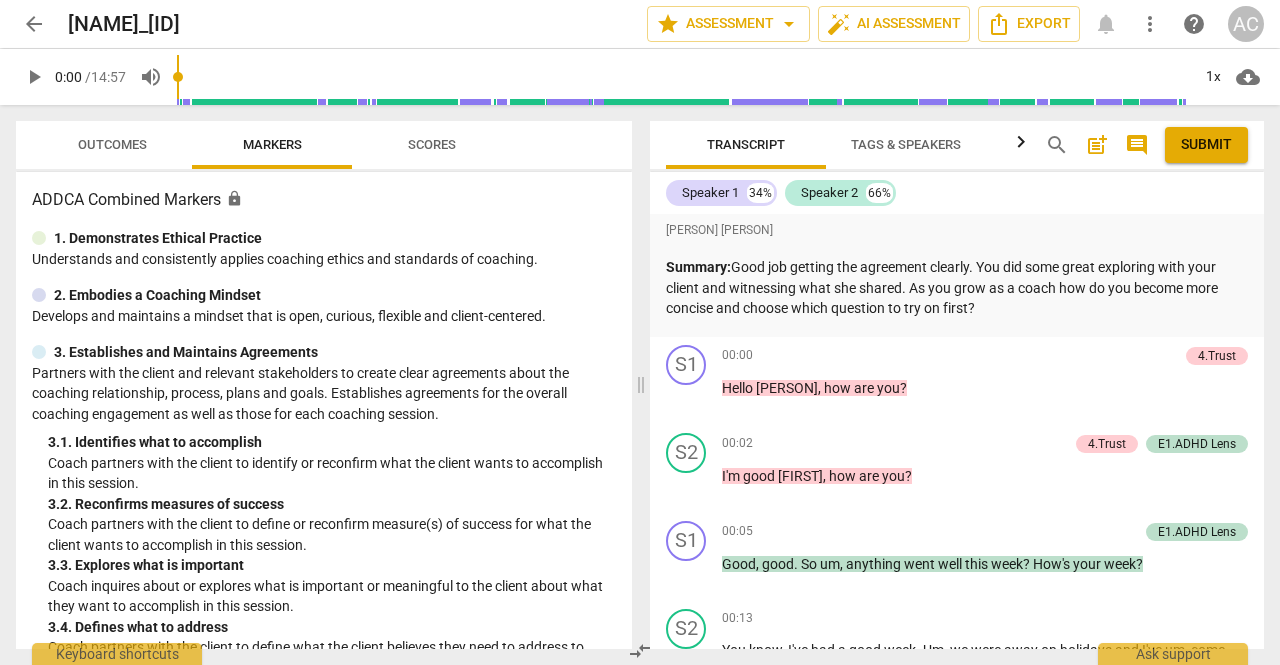 click on "Scores" at bounding box center (432, 144) 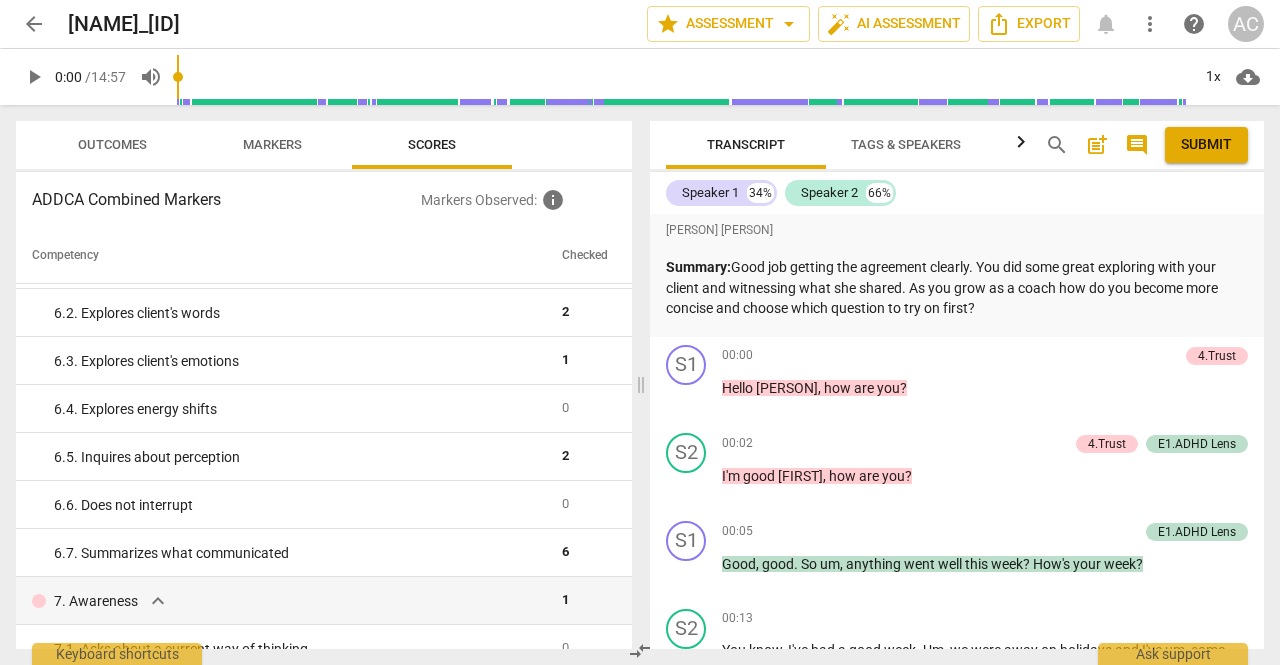 scroll, scrollTop: 0, scrollLeft: 0, axis: both 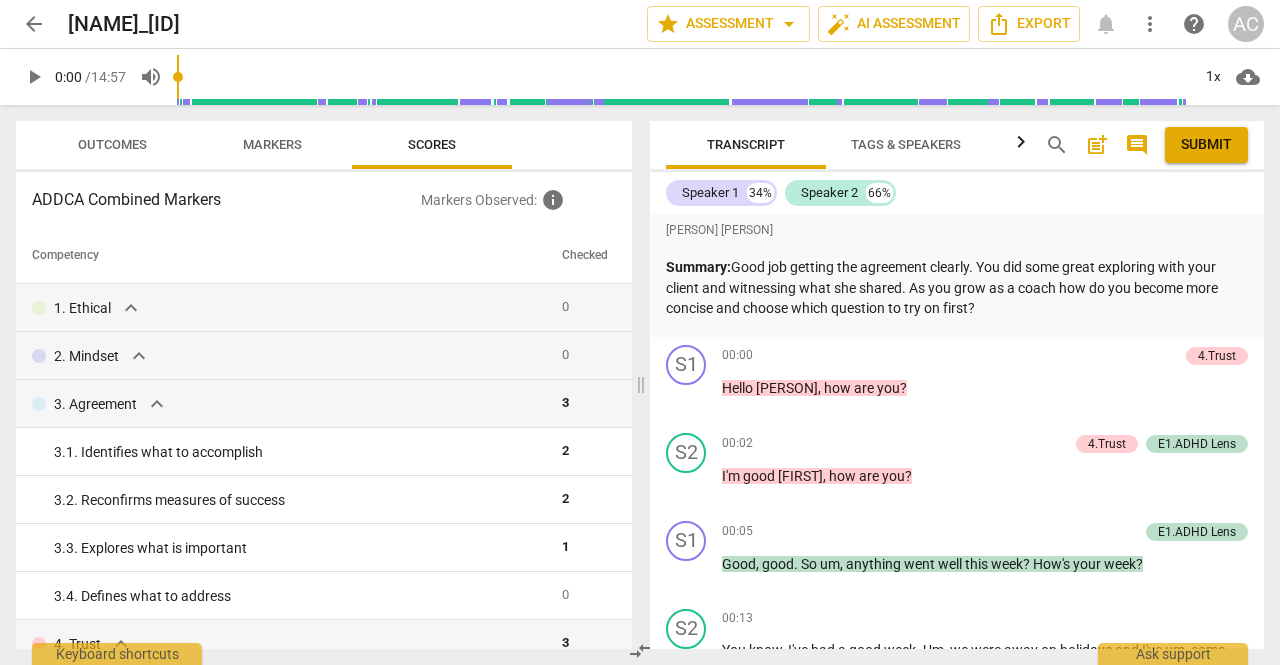 click on "arrow_back" at bounding box center (34, 24) 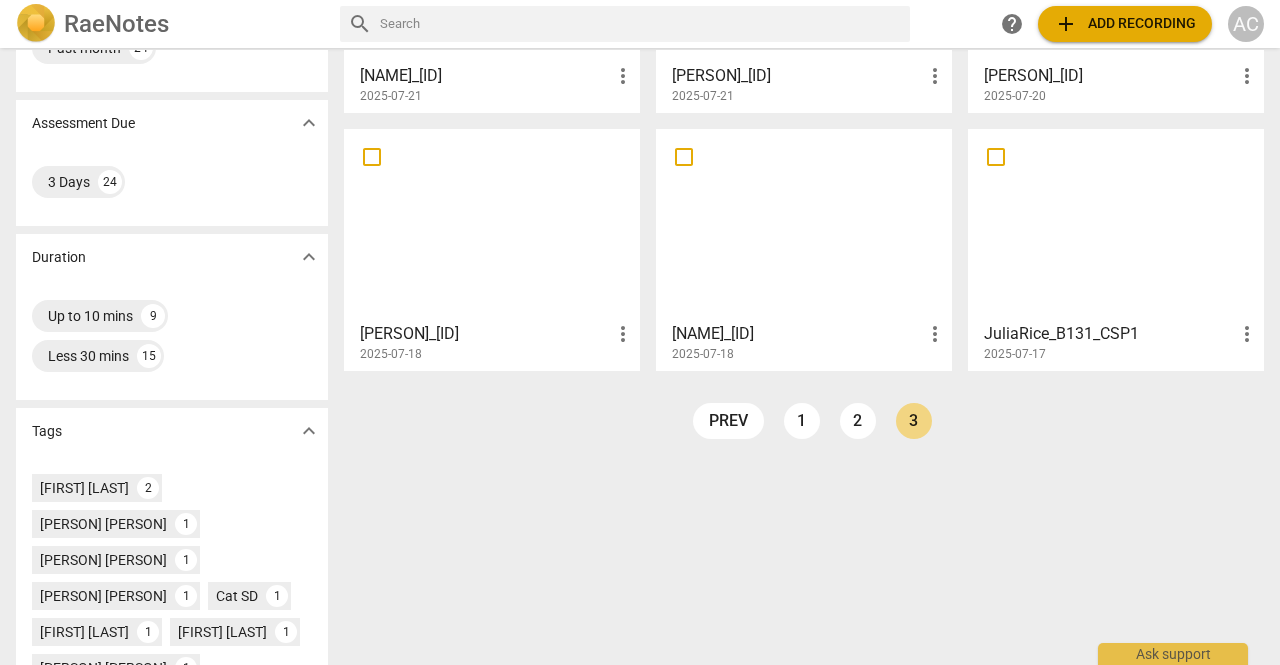 scroll, scrollTop: 276, scrollLeft: 0, axis: vertical 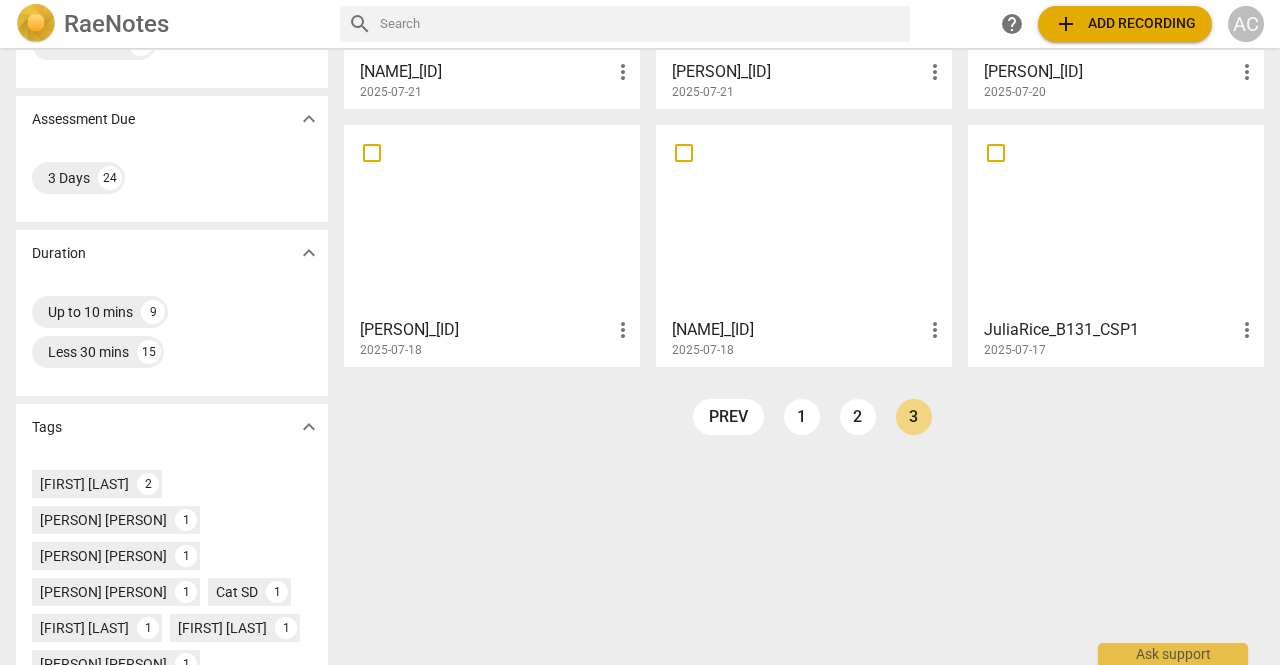 click at bounding box center [1116, 220] 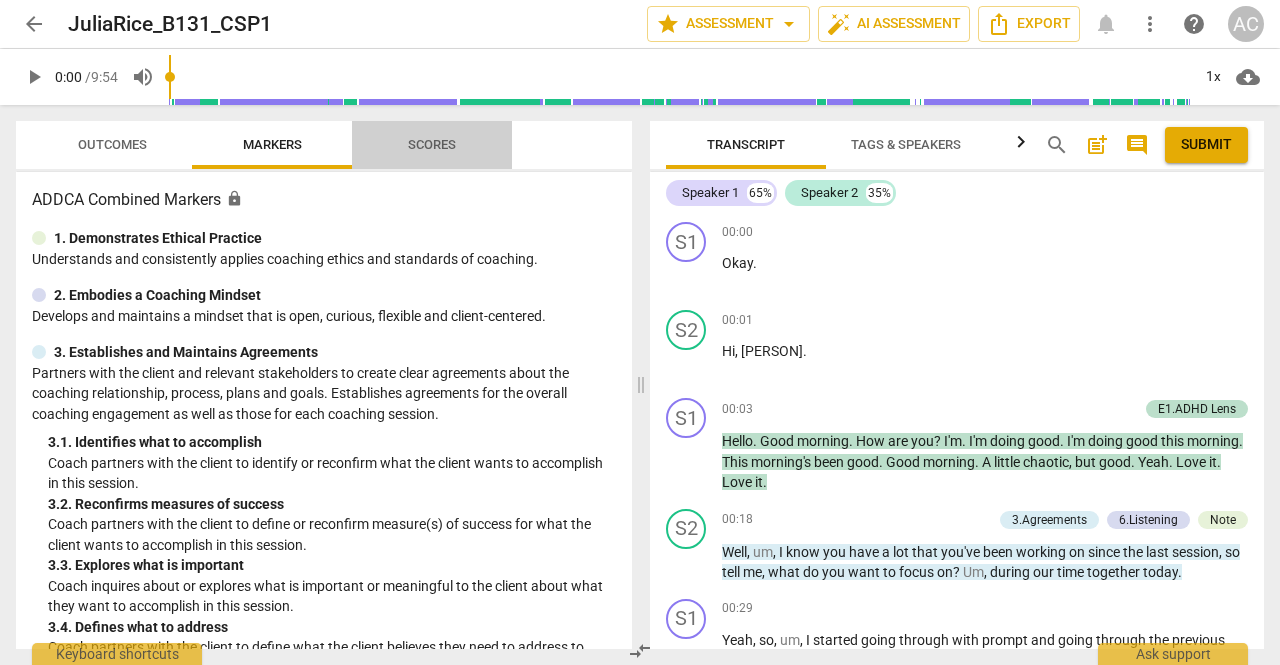 click on "Scores" at bounding box center [432, 144] 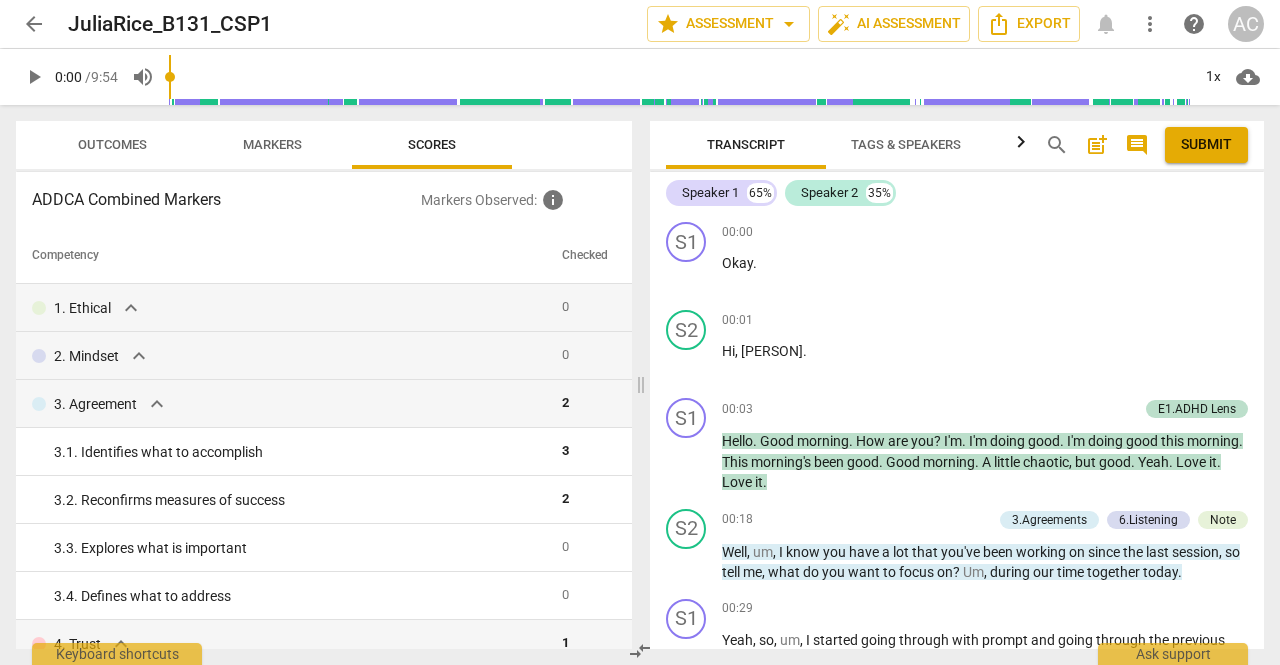 click on "Tags & Speakers" at bounding box center [906, 144] 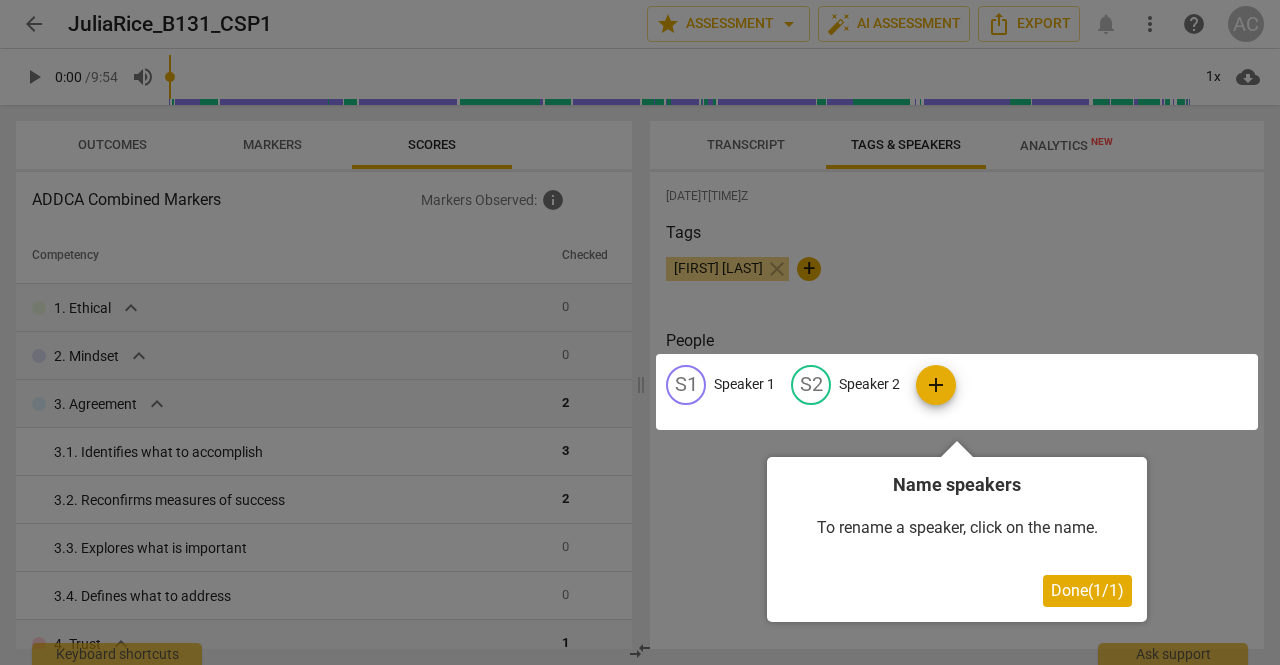 click at bounding box center [640, 332] 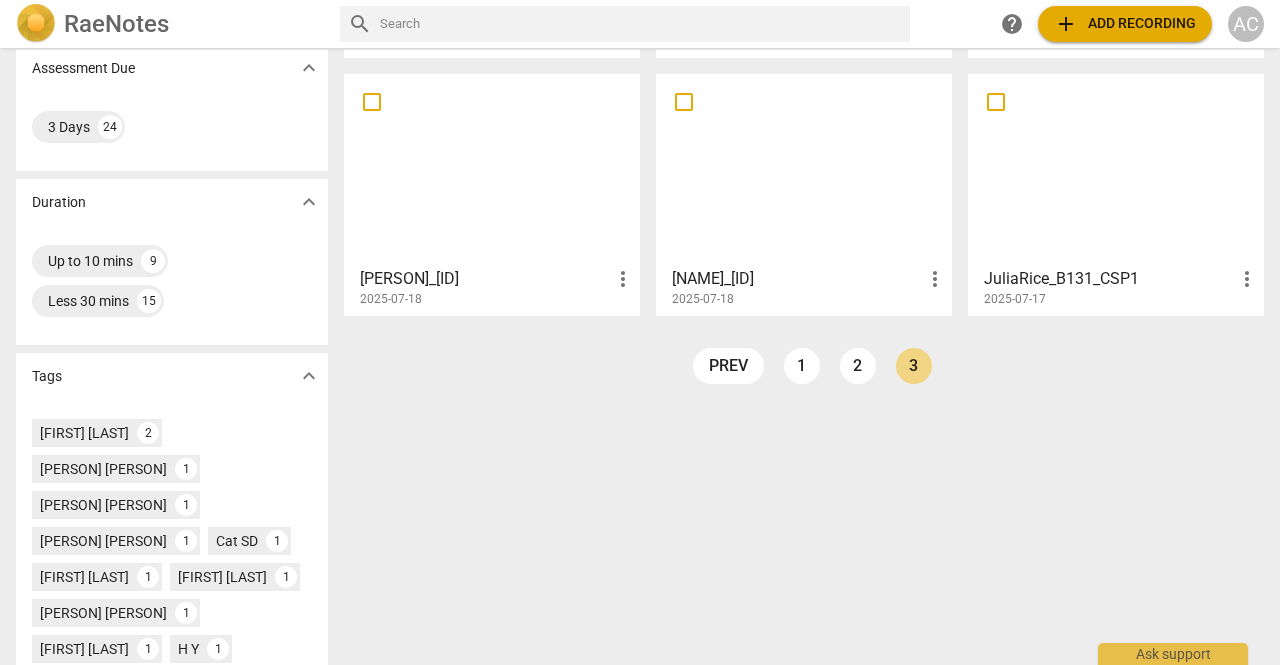 scroll, scrollTop: 330, scrollLeft: 0, axis: vertical 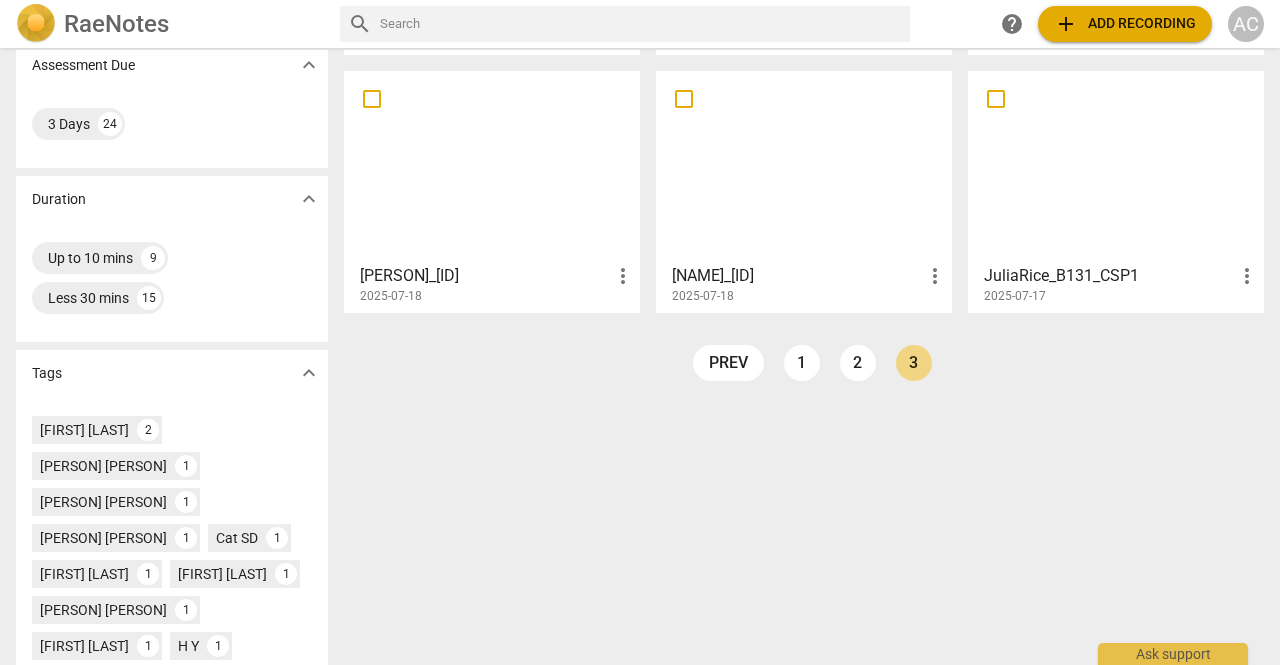click at bounding box center [492, 166] 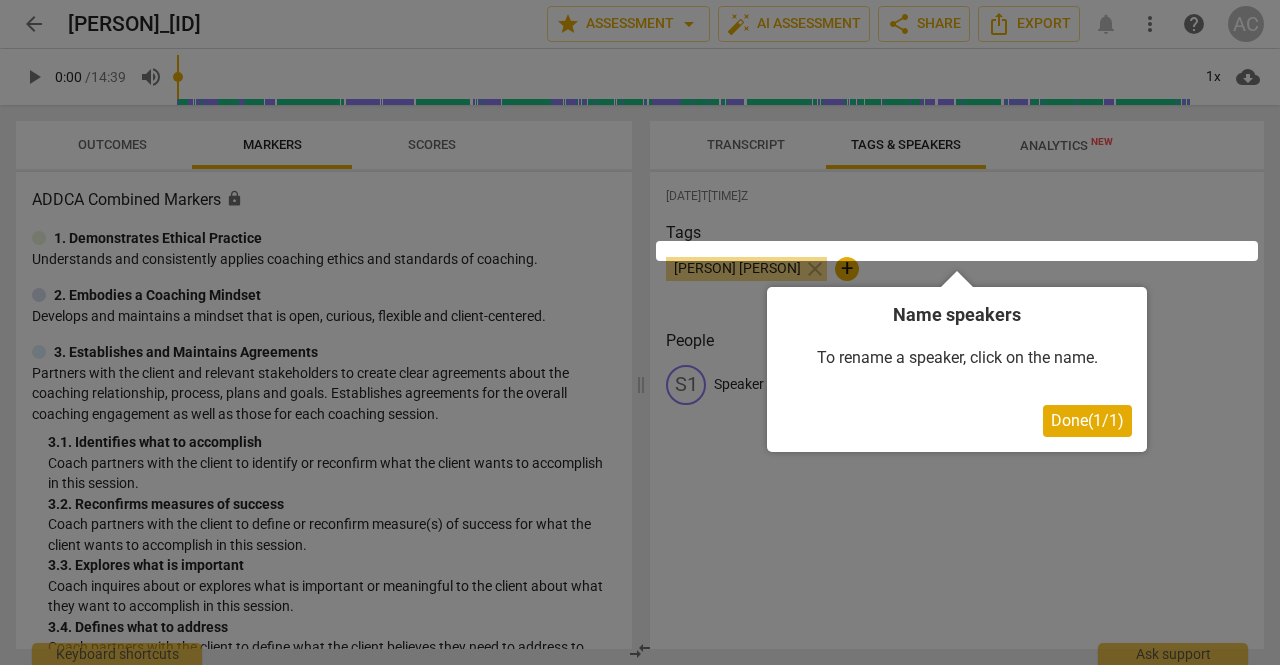 click on "Done  ( 1 / 1 )" at bounding box center [1087, 420] 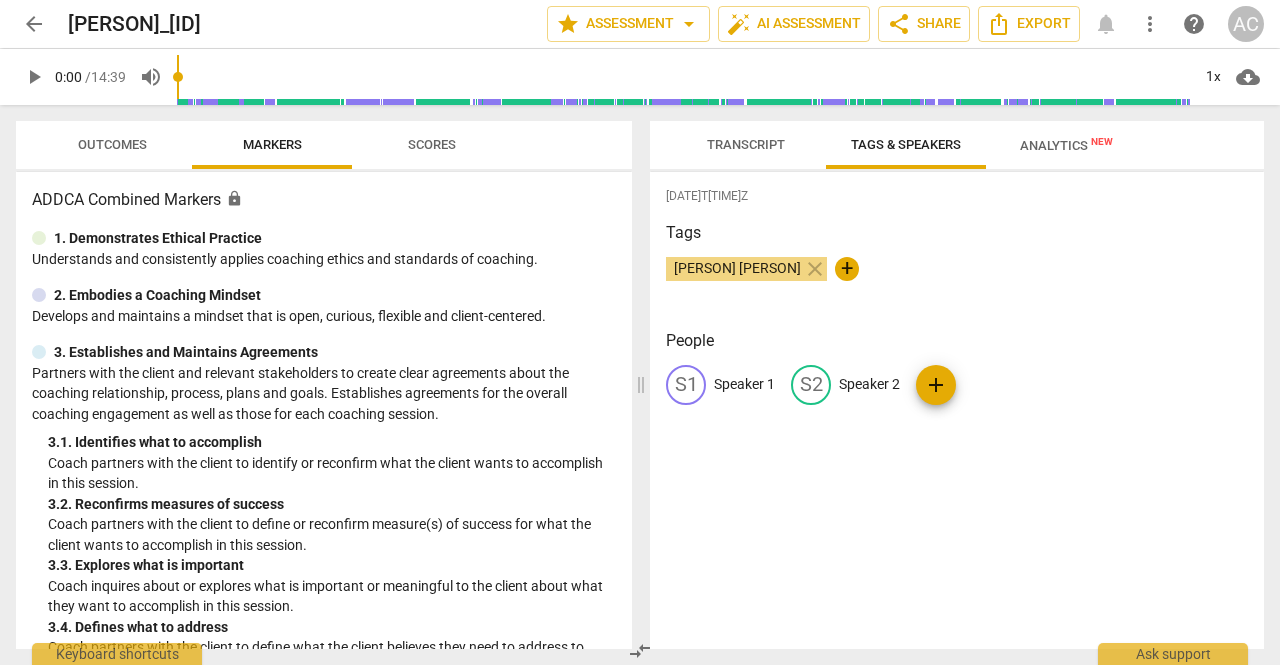 click on "+" at bounding box center (847, 269) 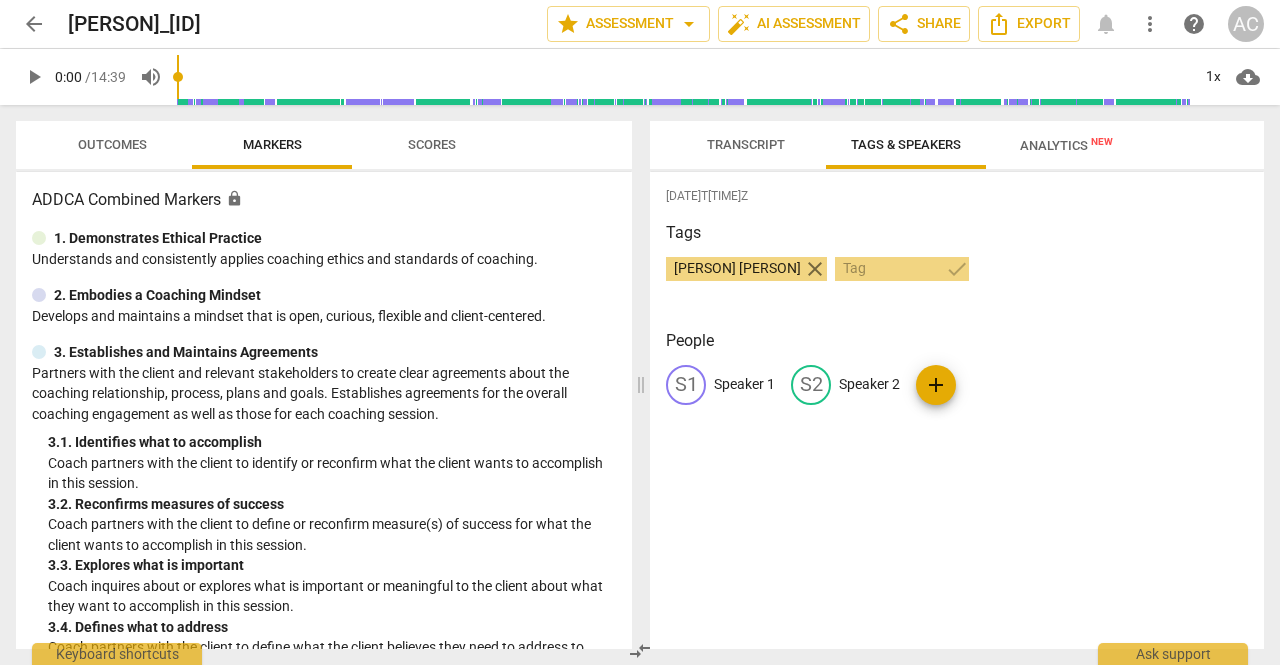 click on "close" at bounding box center [815, 269] 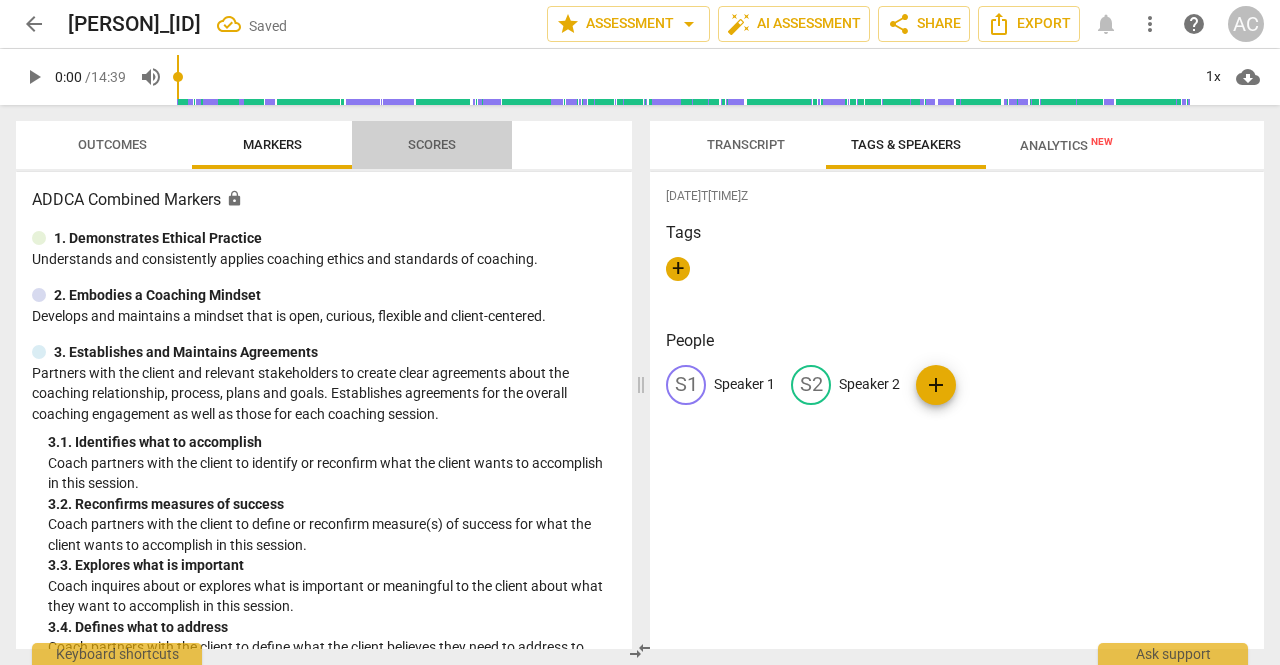 click on "Scores" at bounding box center (432, 144) 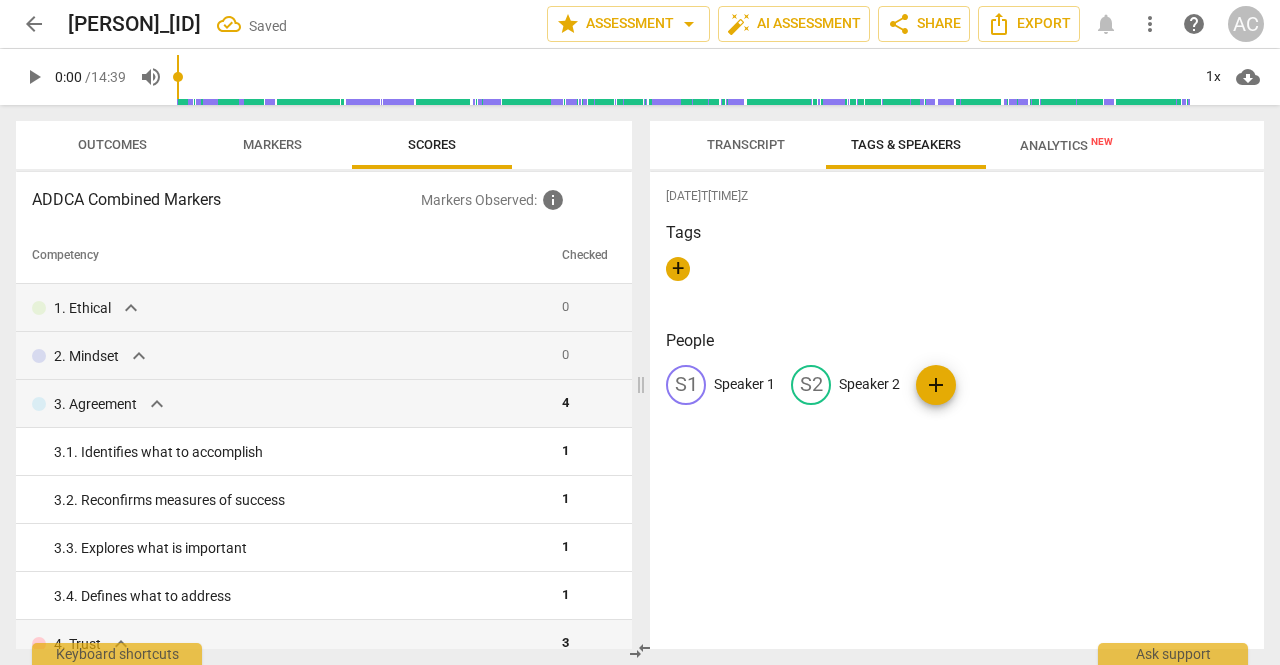 click on "Transcript" at bounding box center [746, 145] 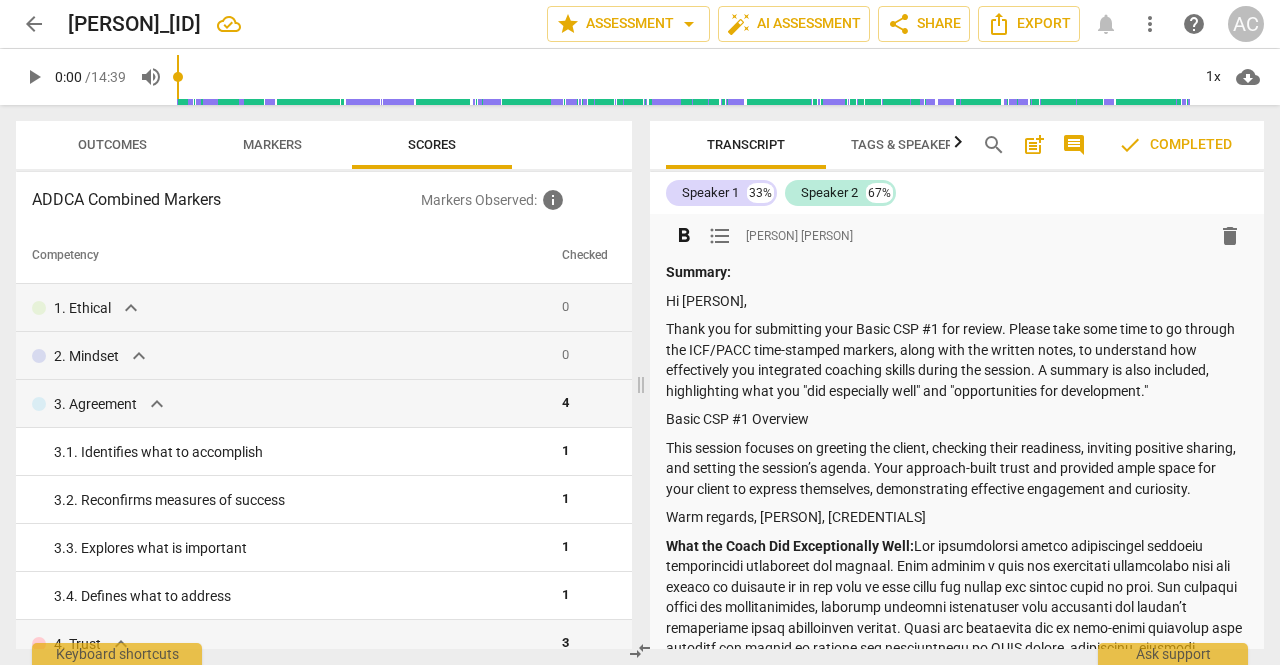 click on "format_list_bulleted" at bounding box center (720, 236) 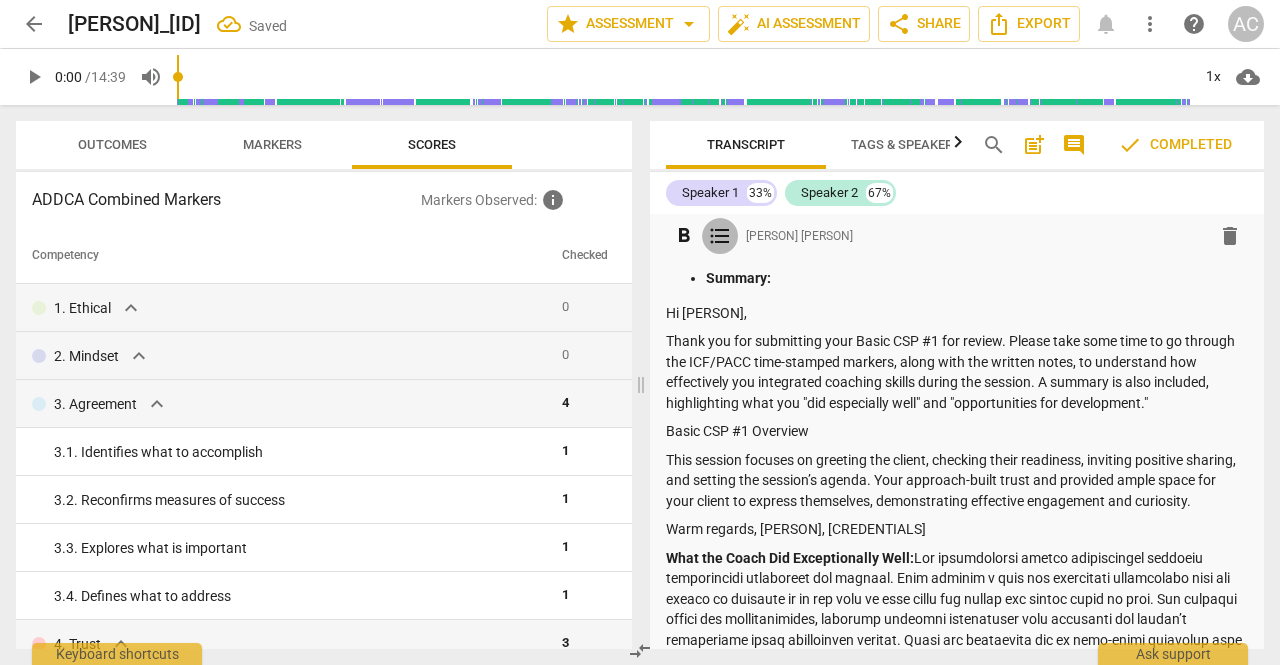 click on "format_list_bulleted" at bounding box center [720, 236] 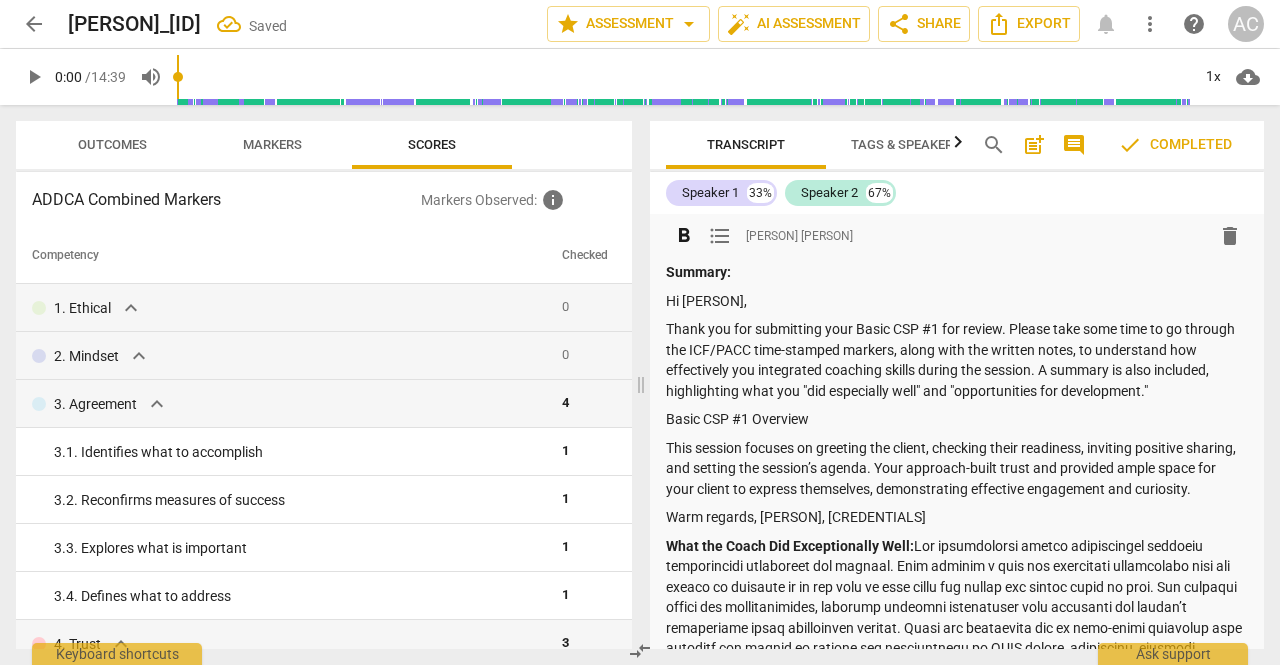 click on "format_bold" at bounding box center (684, 236) 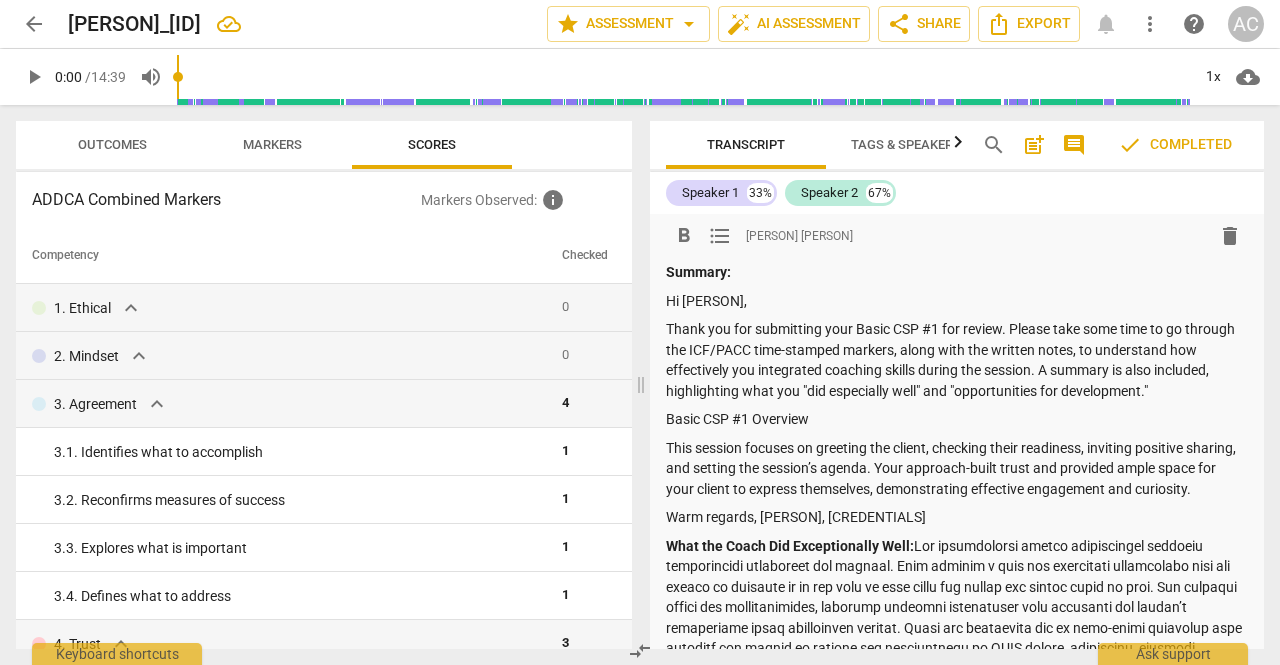 click on "[PERSON]  [PERSON]" at bounding box center (799, 236) 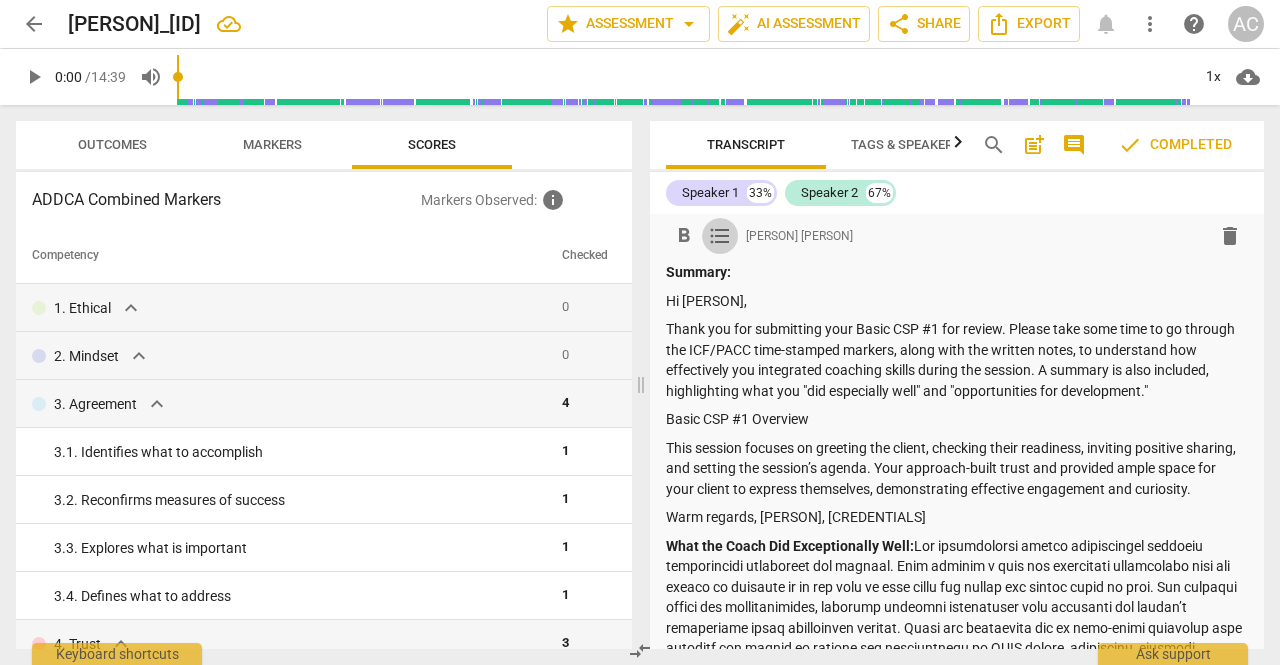 click on "format_list_bulleted" at bounding box center (720, 236) 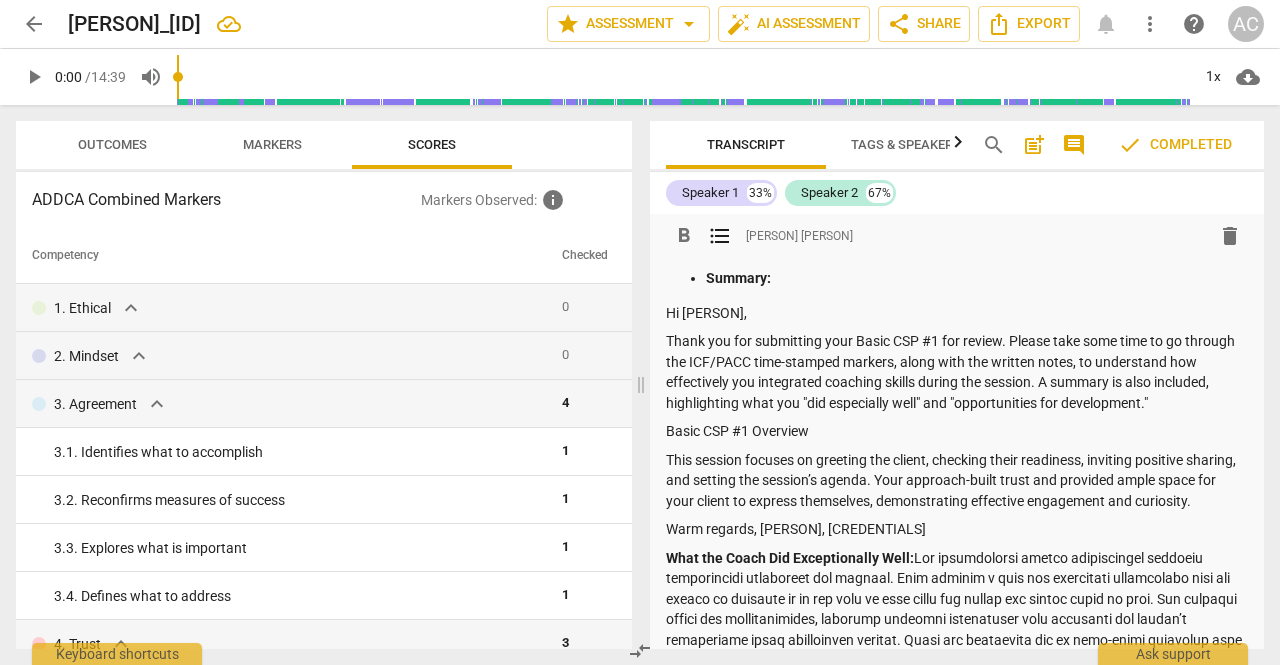 click on "format_list_bulleted" at bounding box center [720, 236] 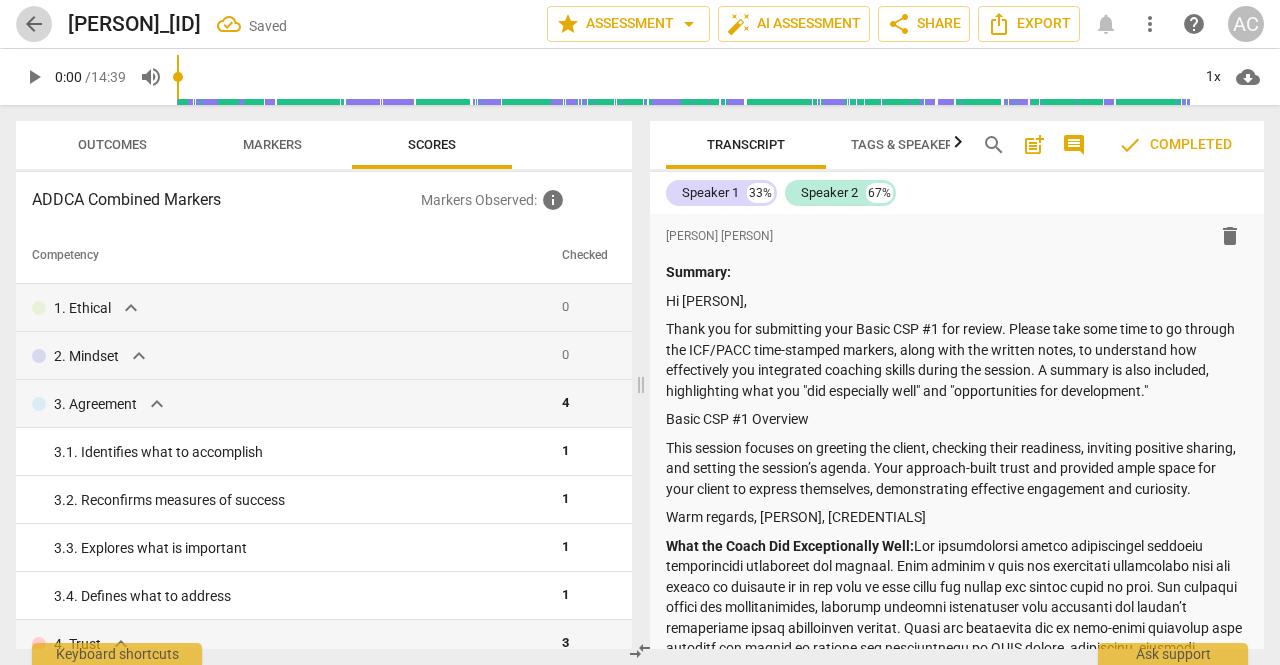 click on "arrow_back" at bounding box center (34, 24) 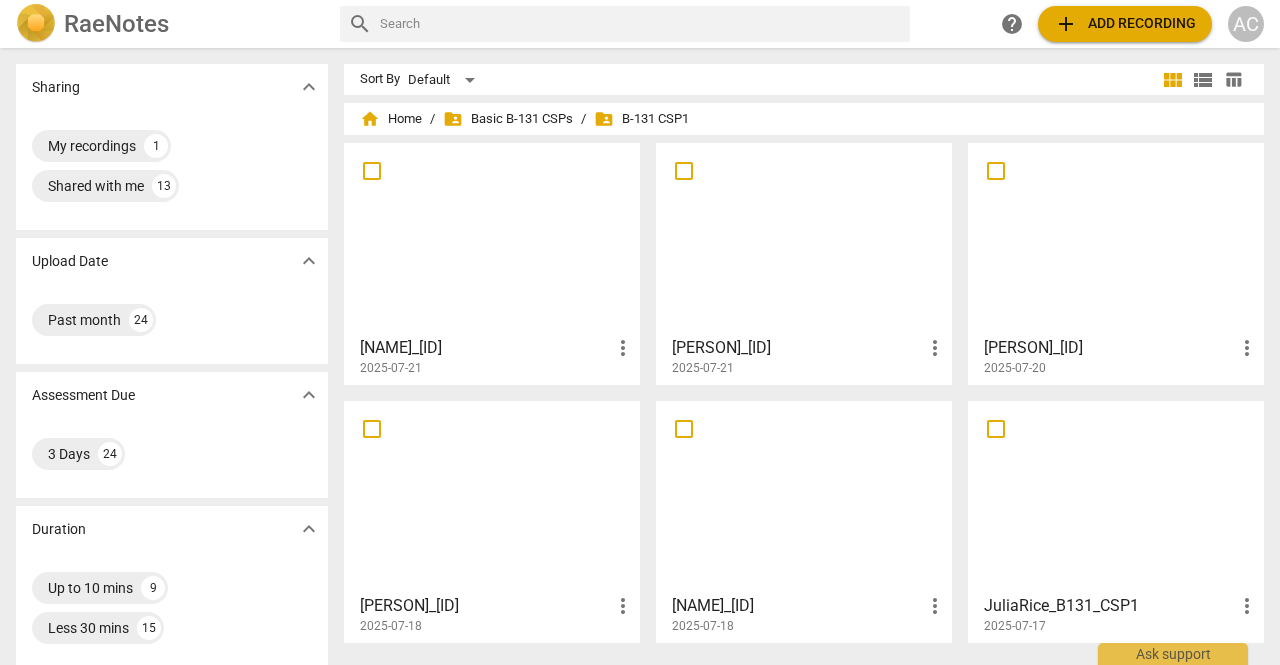 click at bounding box center (1116, 496) 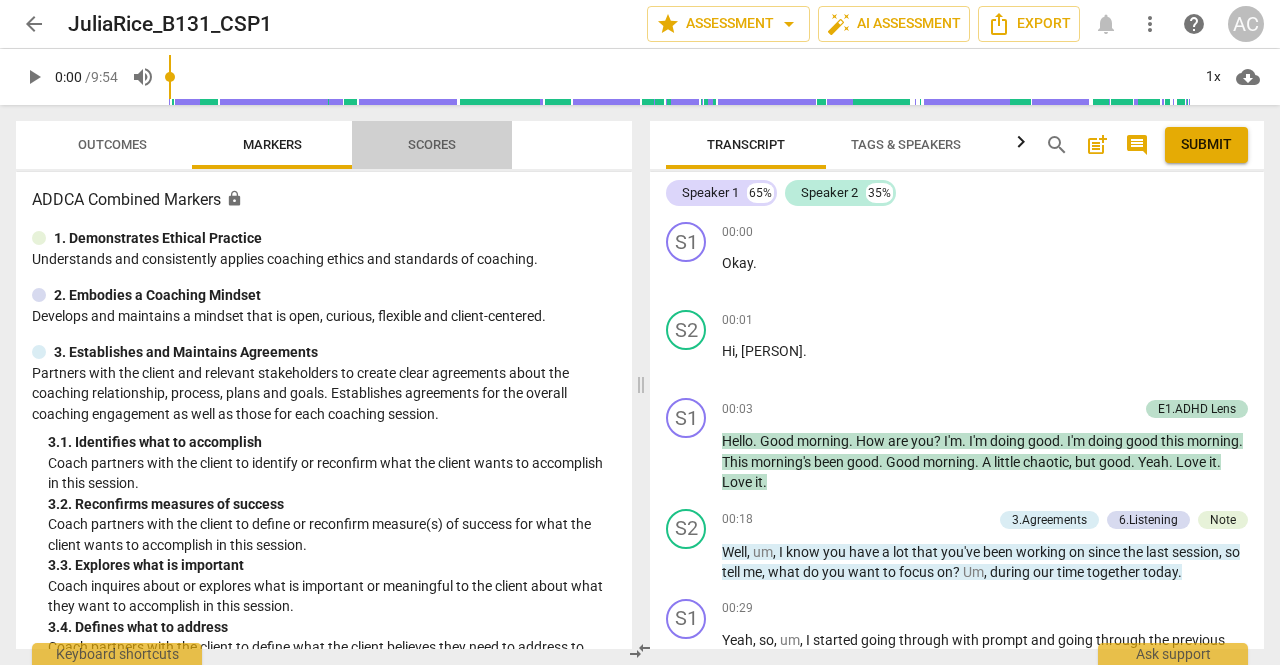 click on "Scores" at bounding box center (432, 144) 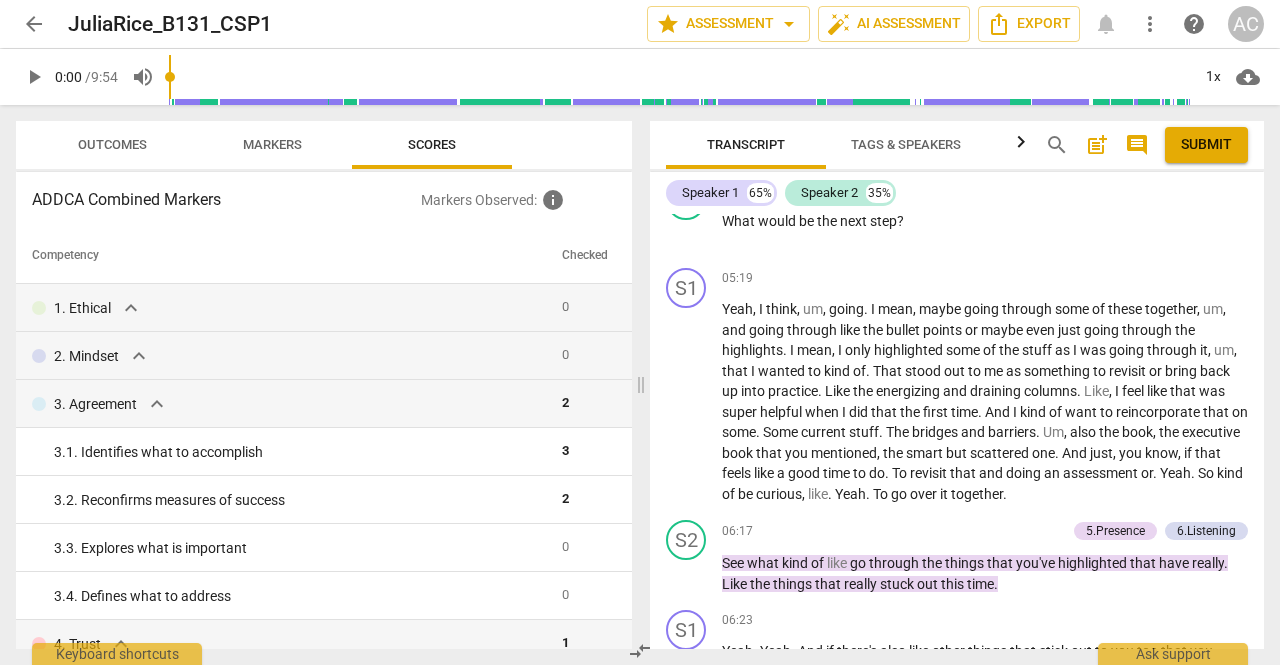scroll, scrollTop: 0, scrollLeft: 0, axis: both 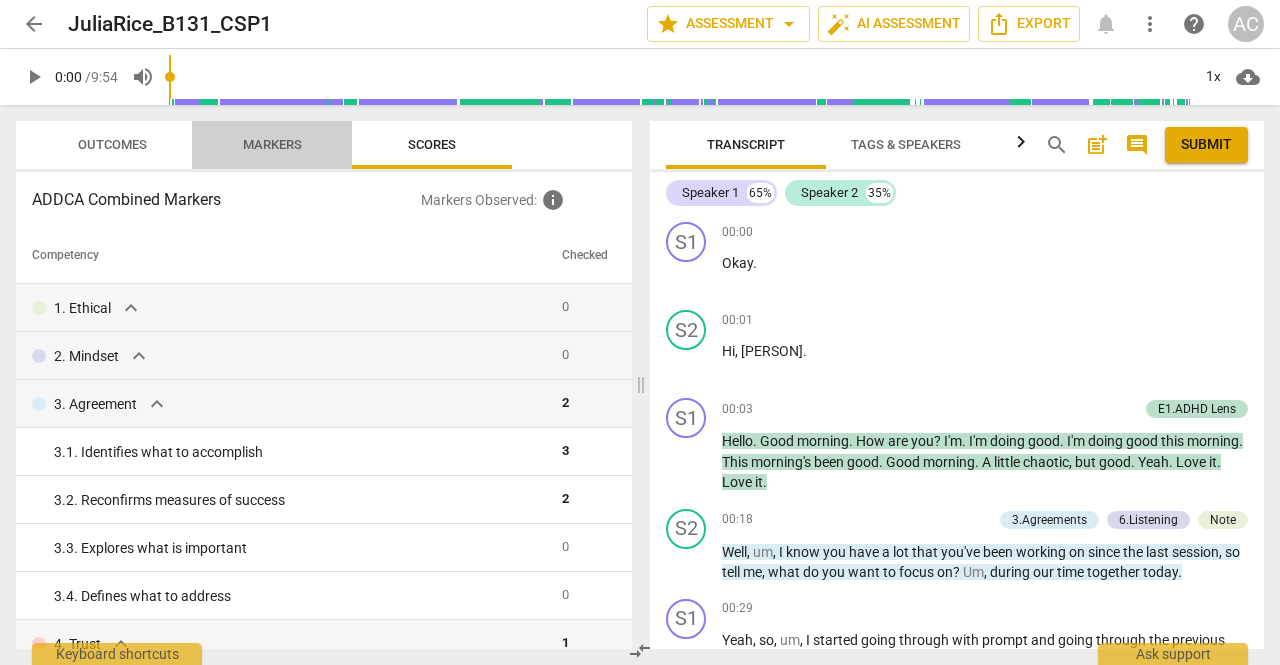 click on "Markers" at bounding box center (272, 144) 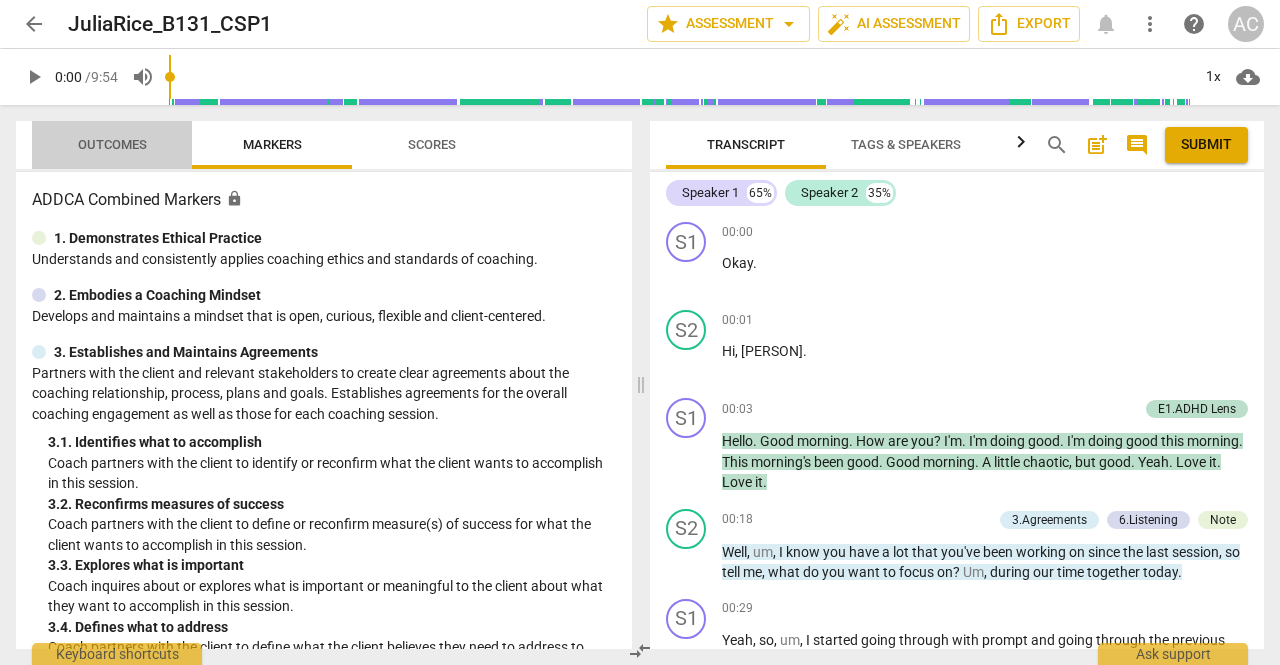 click on "Outcomes" at bounding box center [112, 144] 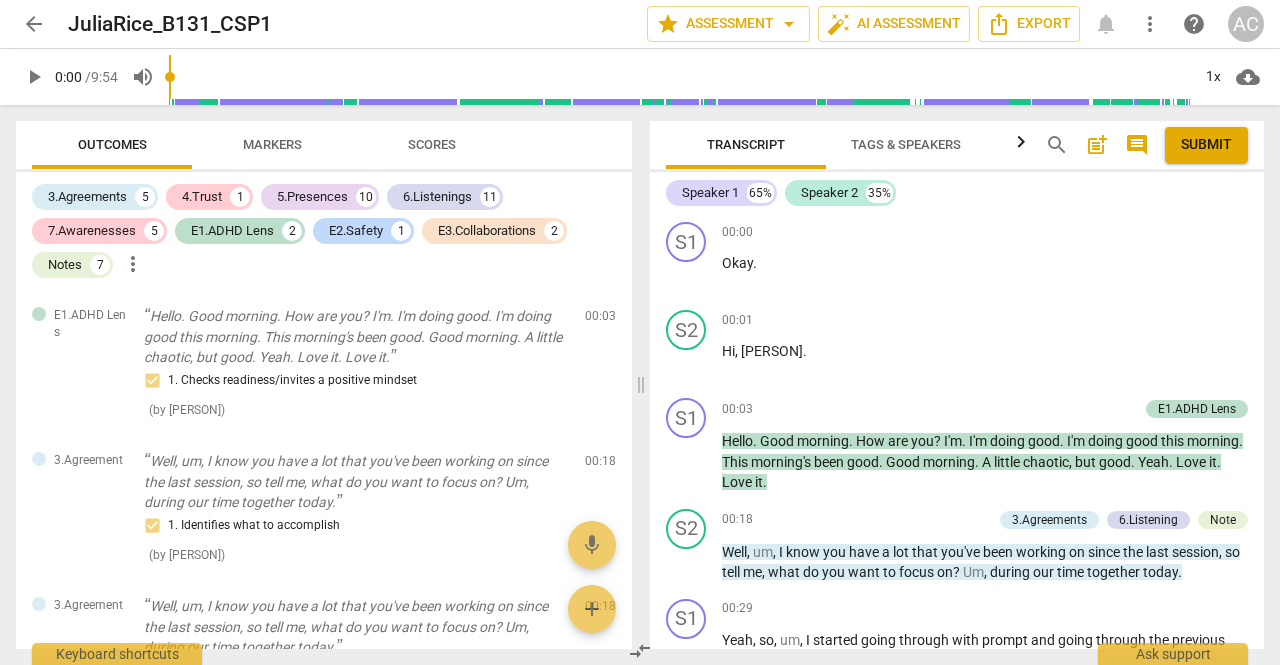 click on "Markers" at bounding box center (272, 144) 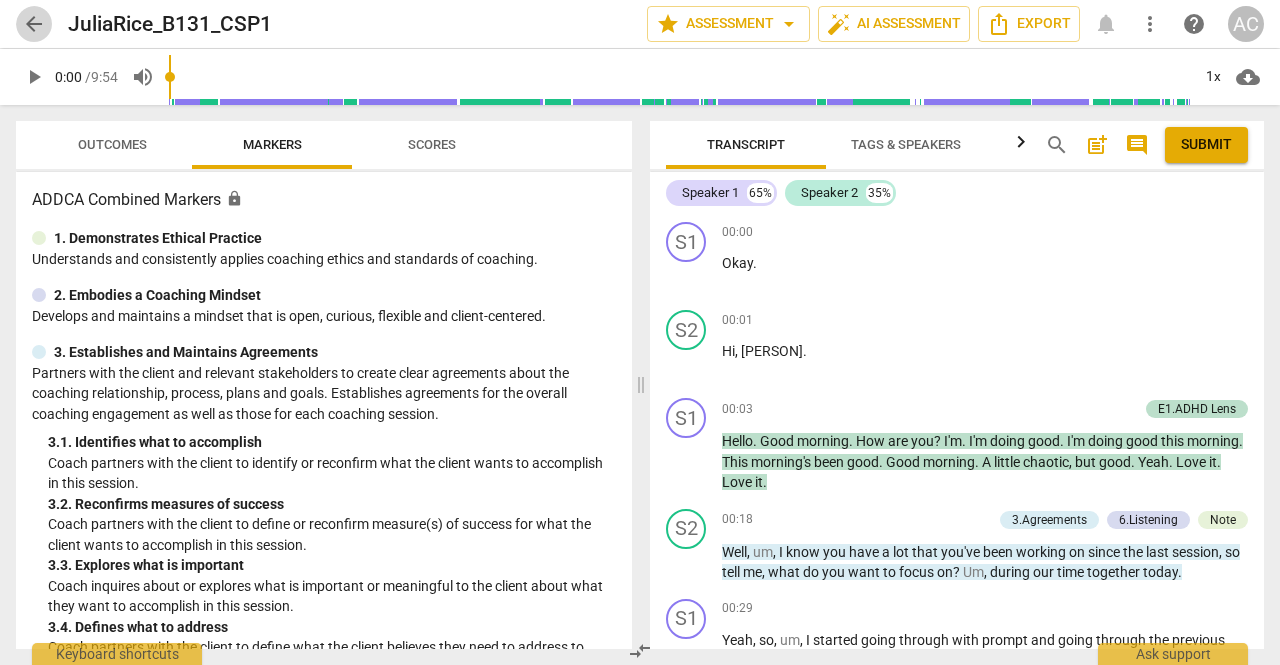 click on "arrow_back" at bounding box center [34, 24] 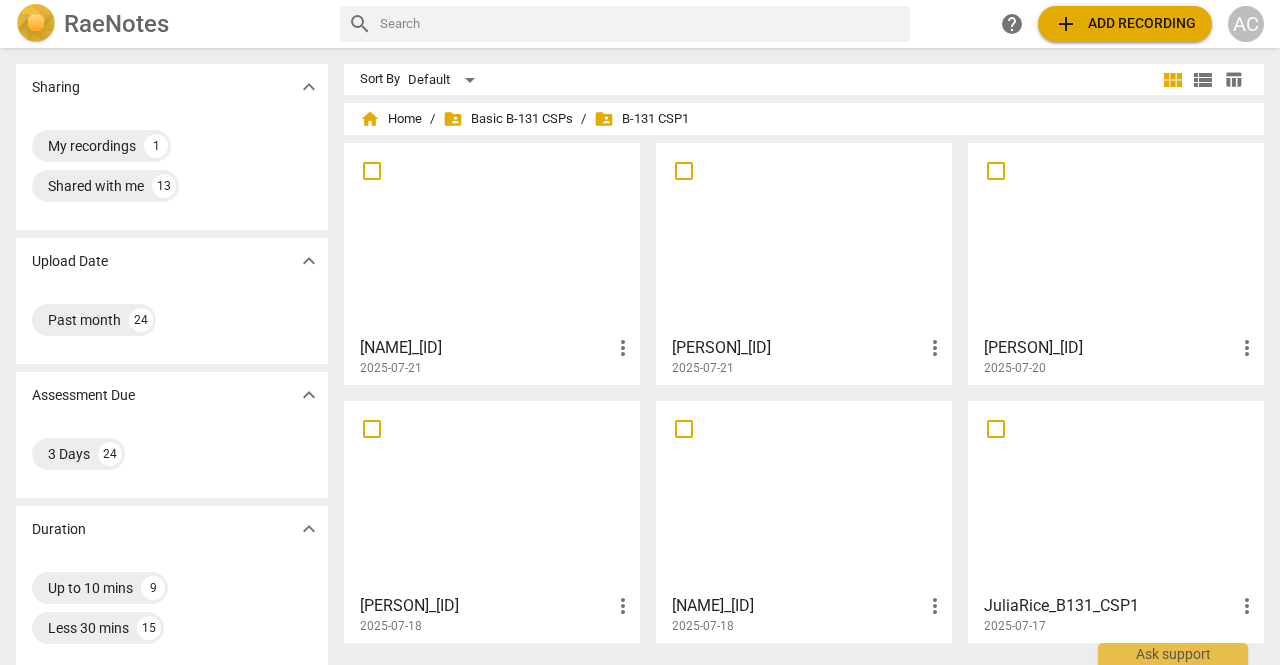 click at bounding box center [492, 496] 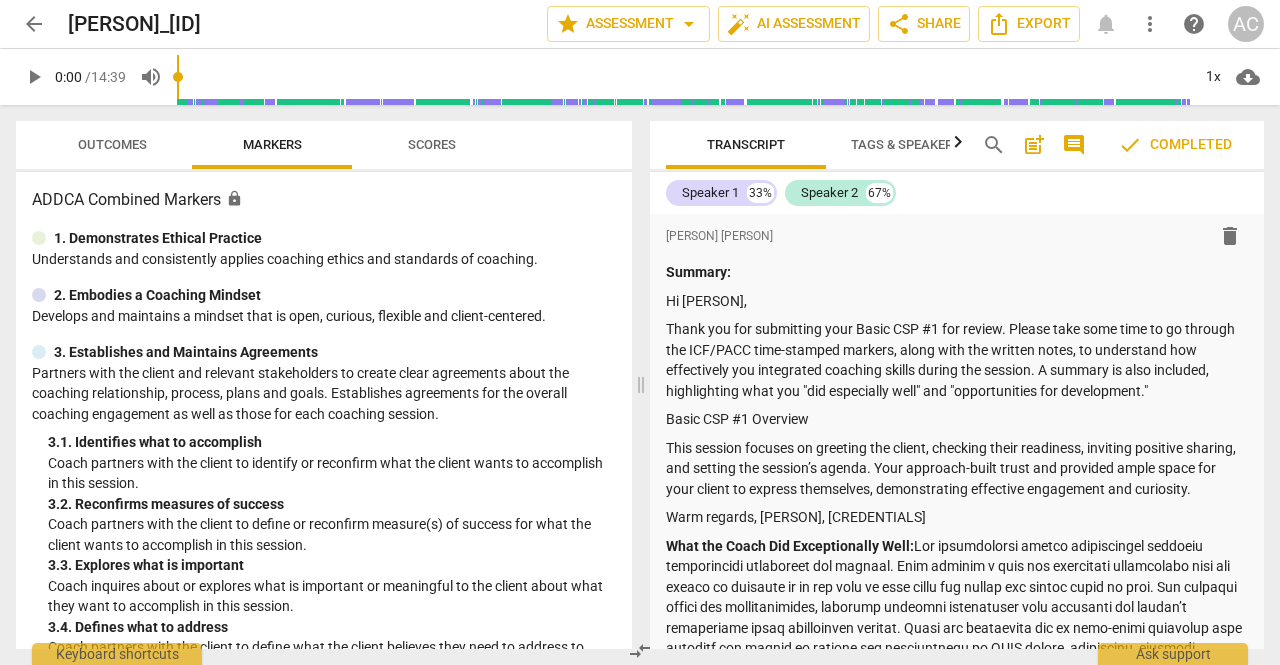 click on "Scores" at bounding box center (432, 144) 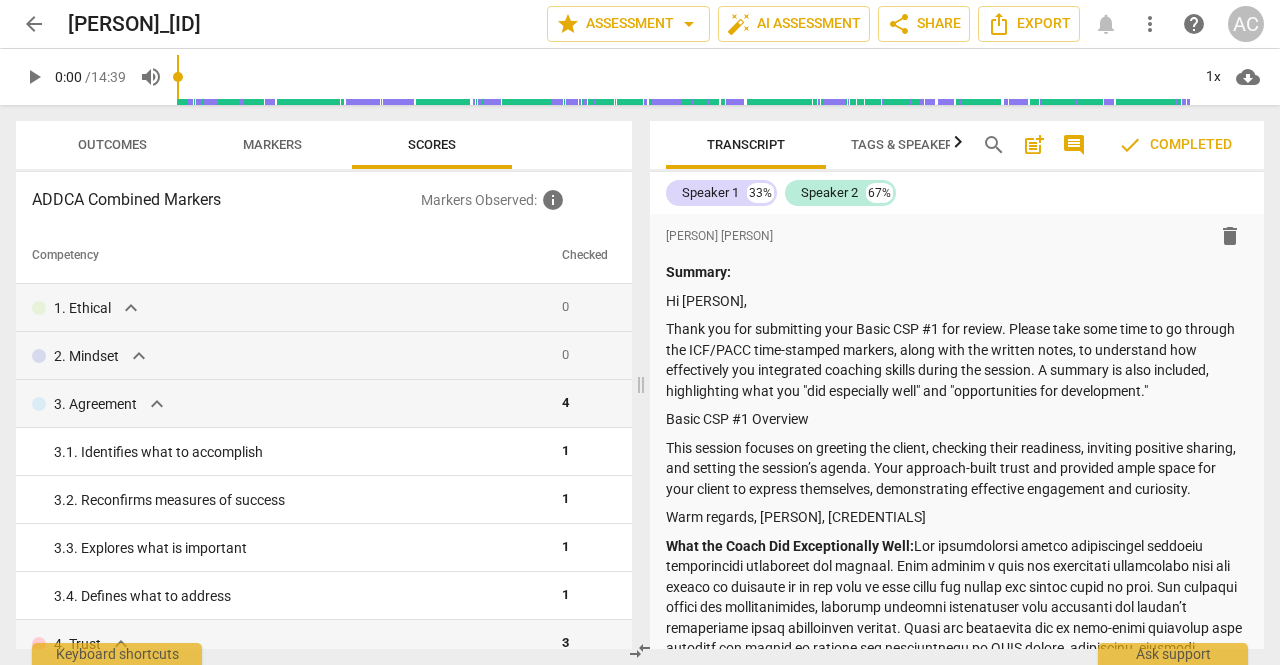 click on "arrow_back" at bounding box center (34, 24) 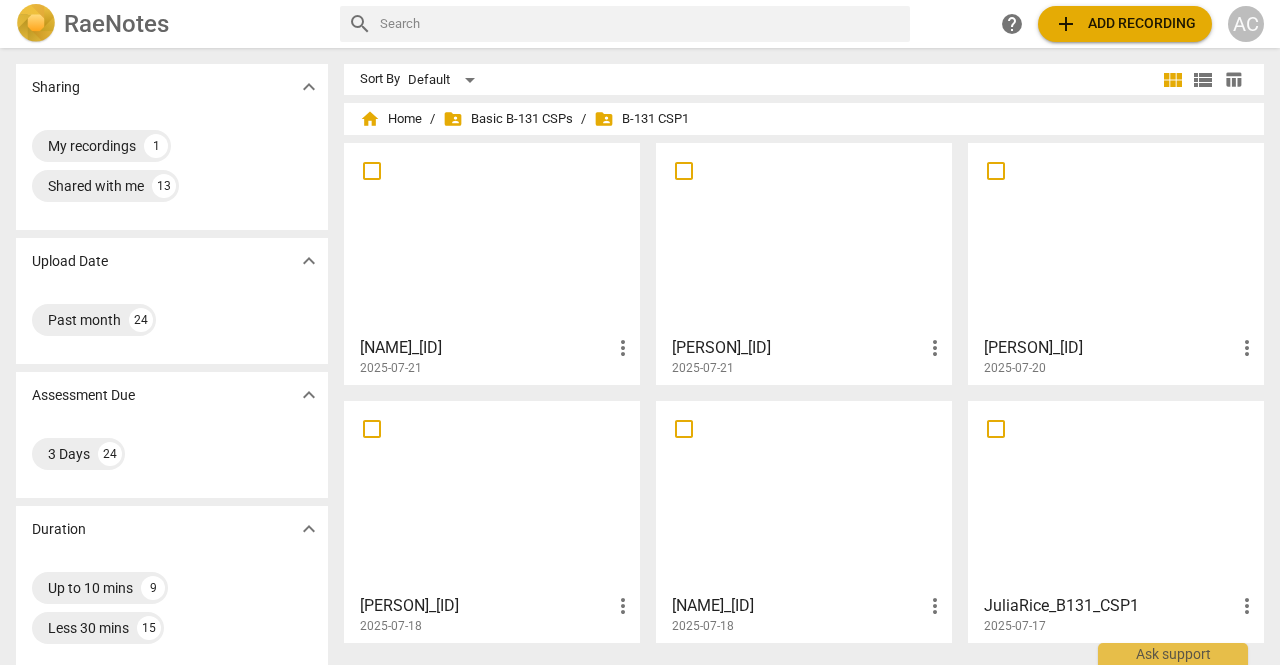 click at bounding box center (804, 238) 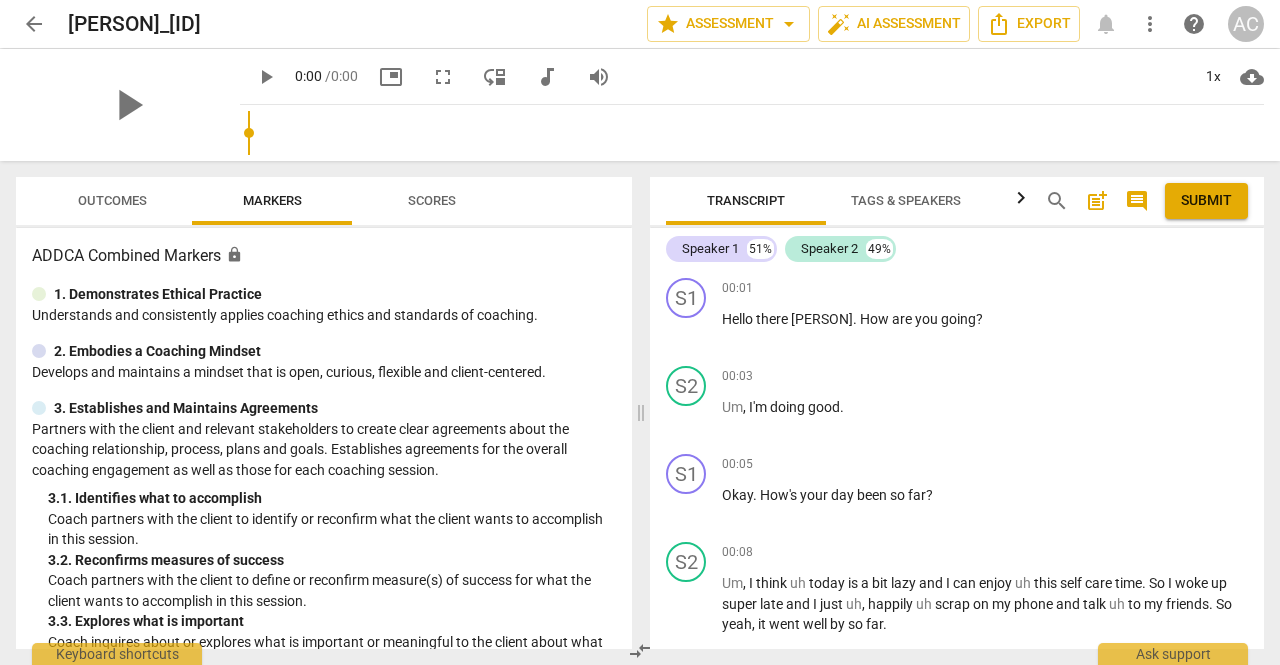 click on "Scores" at bounding box center [432, 200] 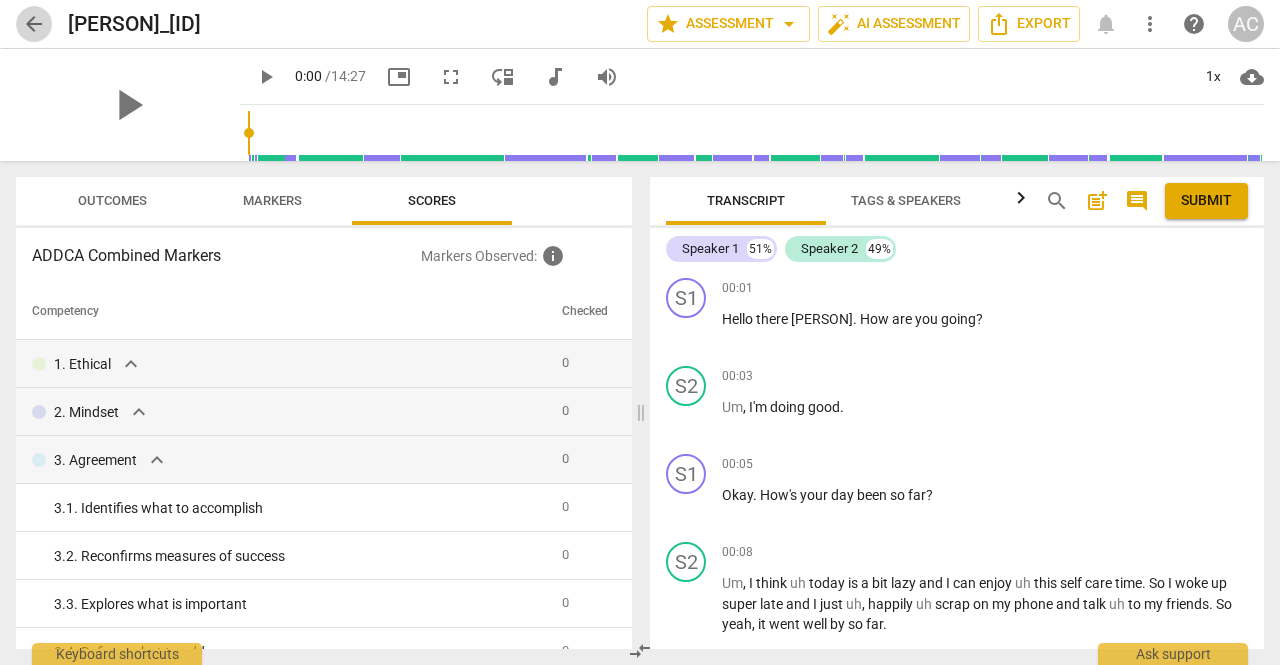 click on "arrow_back" at bounding box center [34, 24] 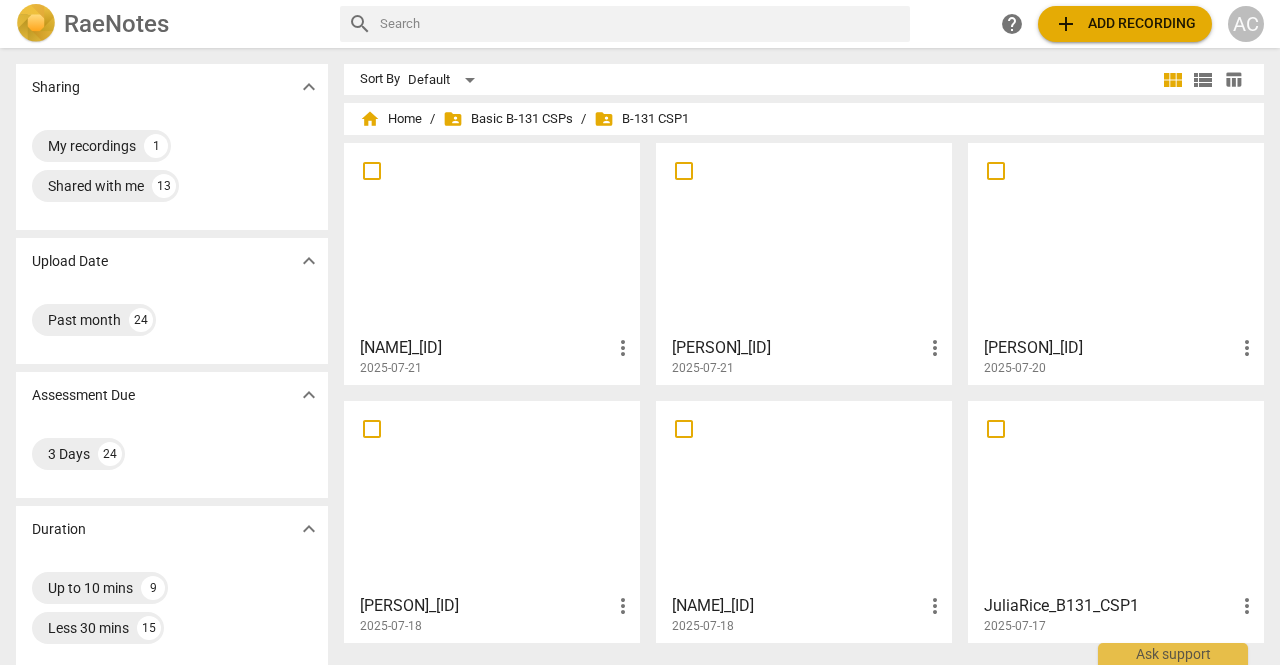 click at bounding box center (804, 496) 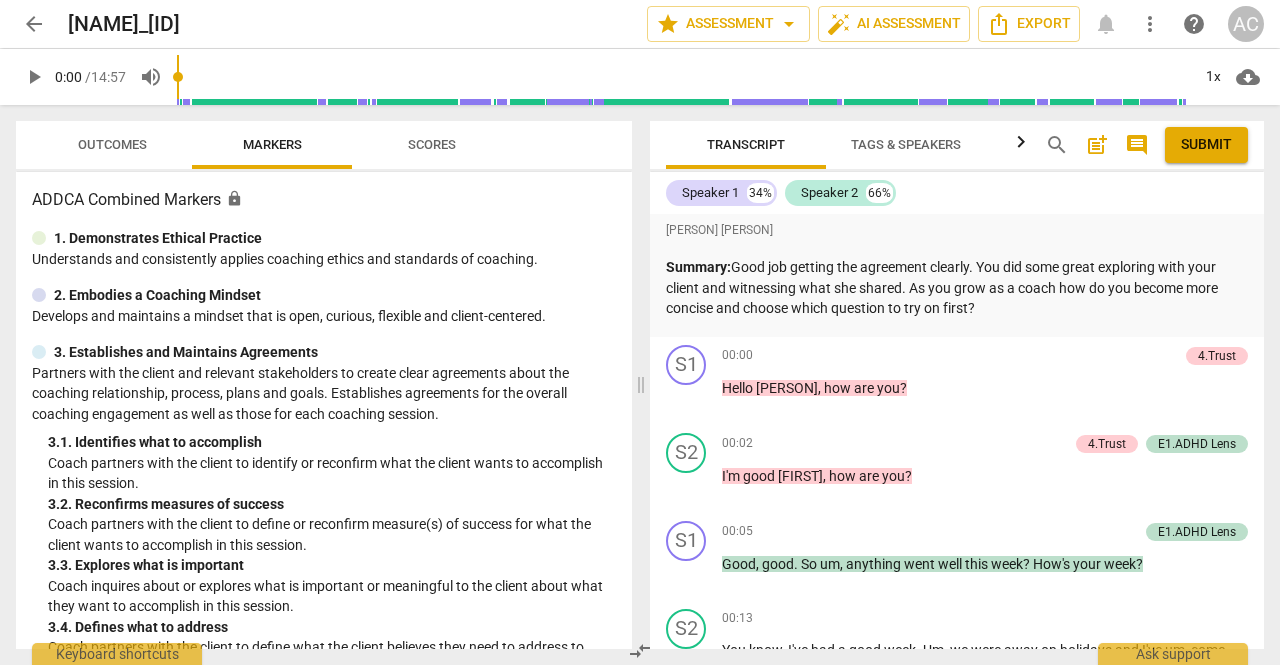click on "Scores" at bounding box center (432, 144) 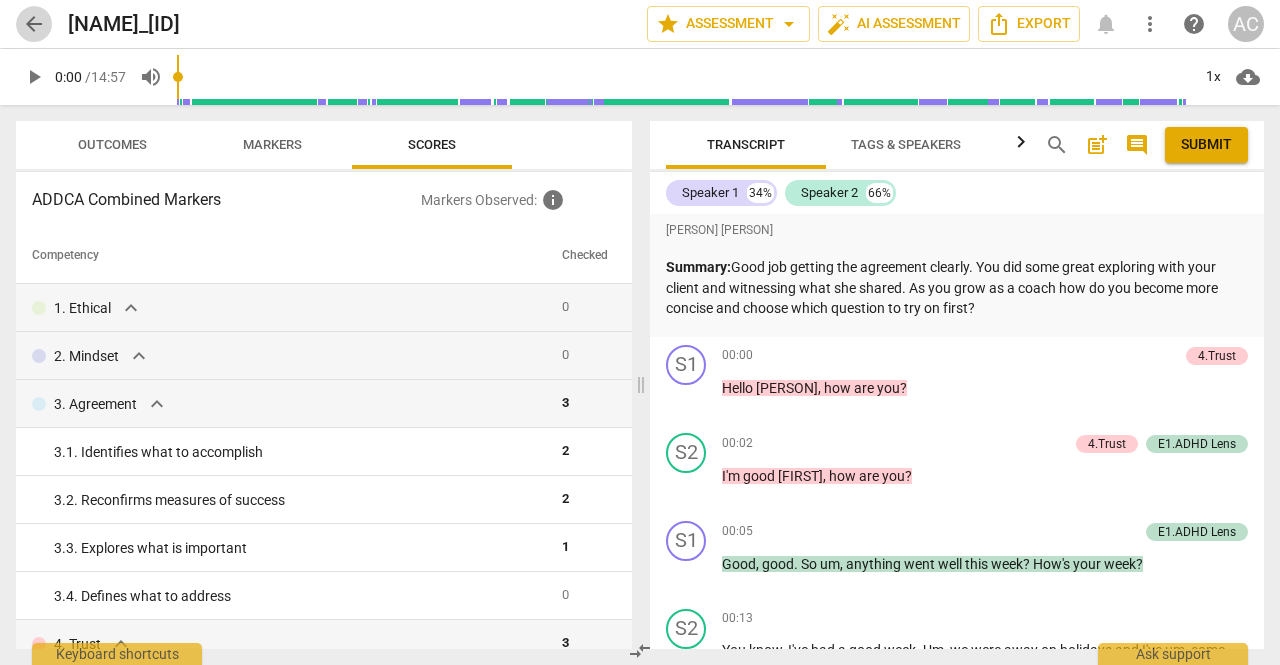 click on "arrow_back" at bounding box center (34, 24) 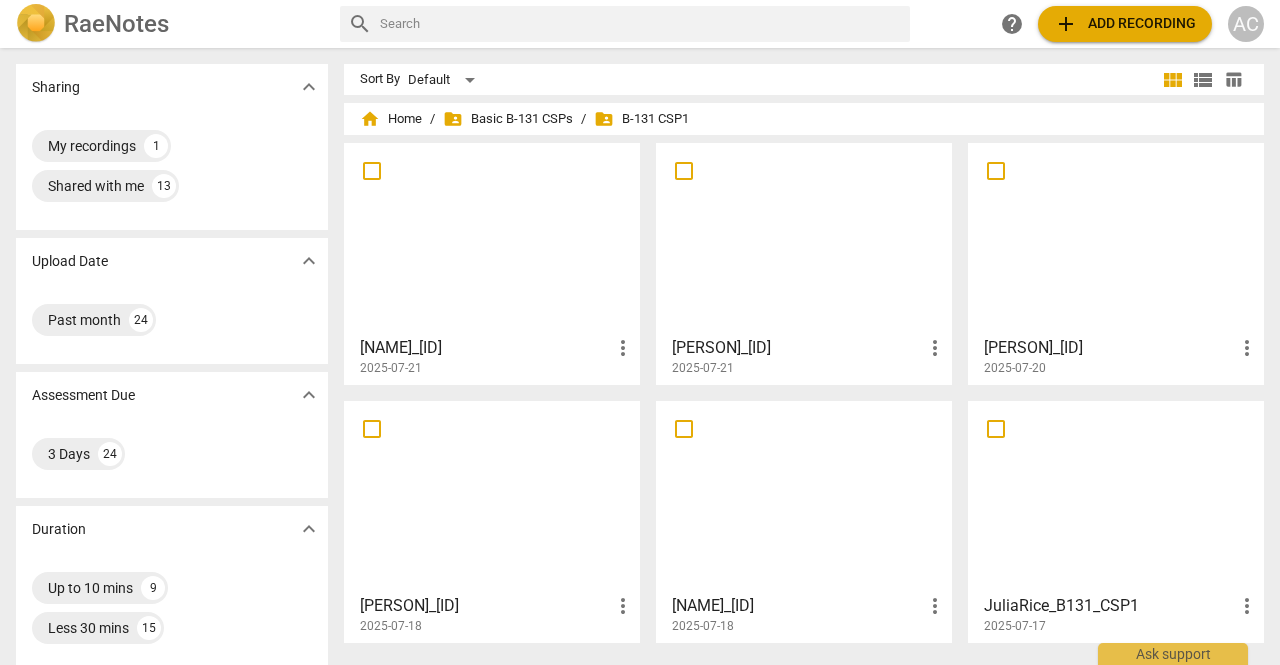 click at bounding box center [492, 496] 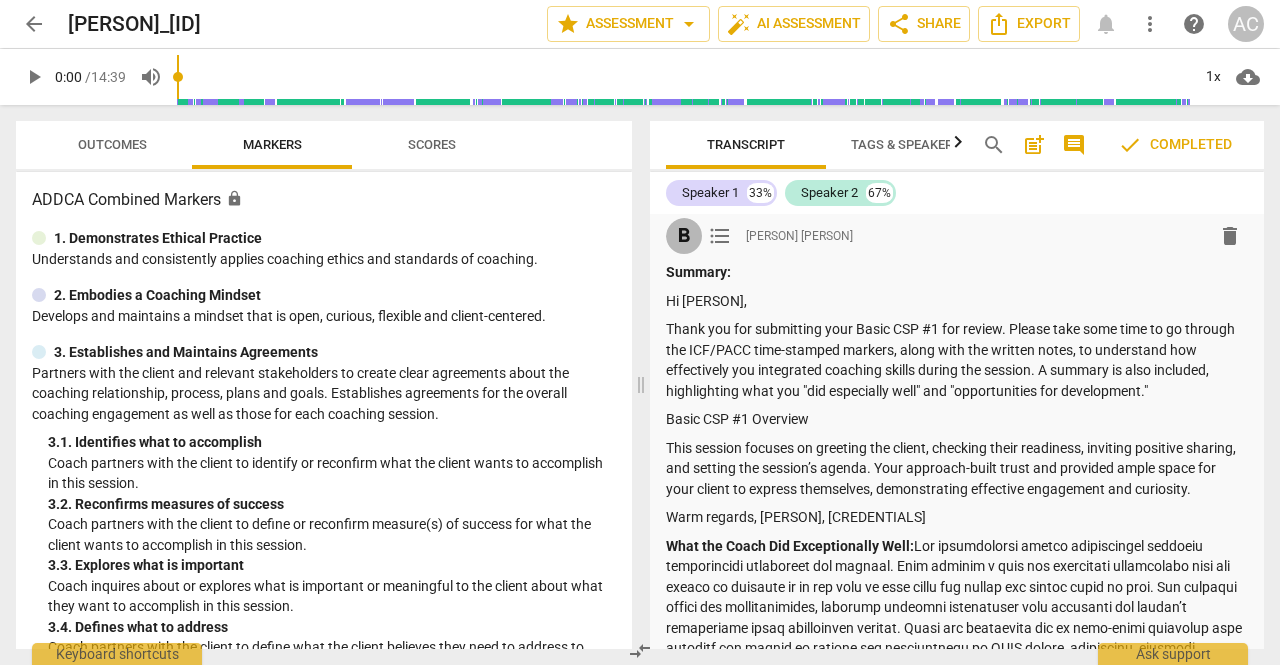 click on "format_bold" at bounding box center (684, 236) 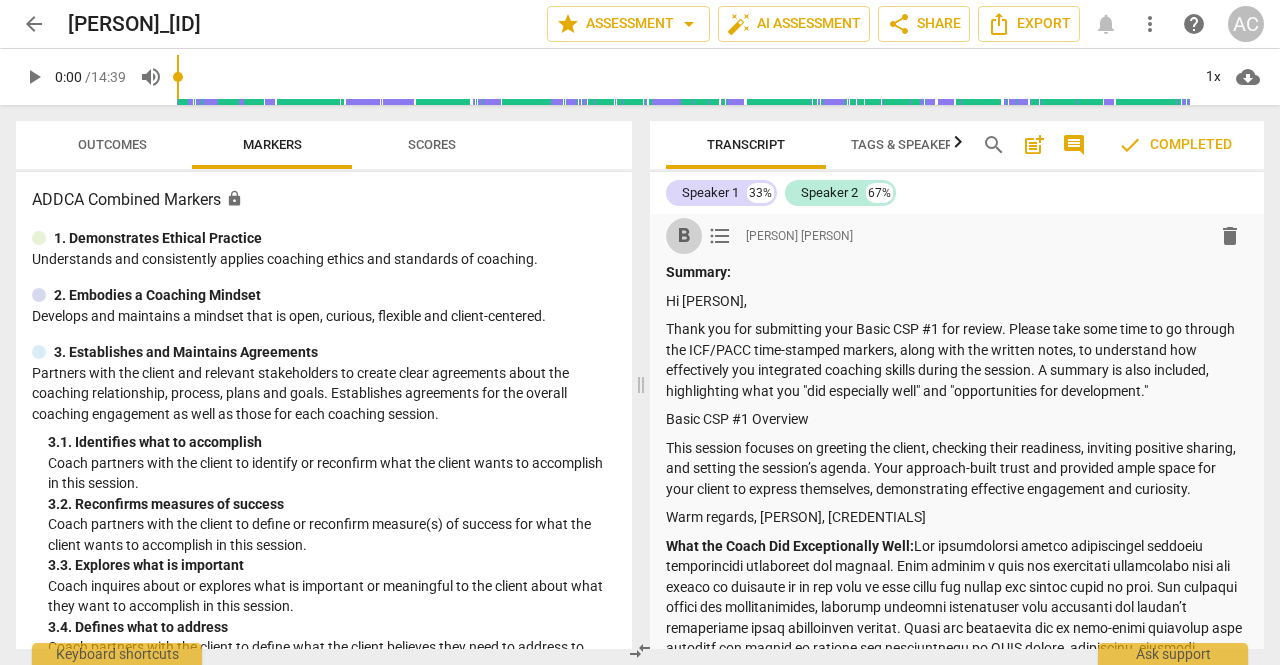 click on "format_bold" at bounding box center [684, 236] 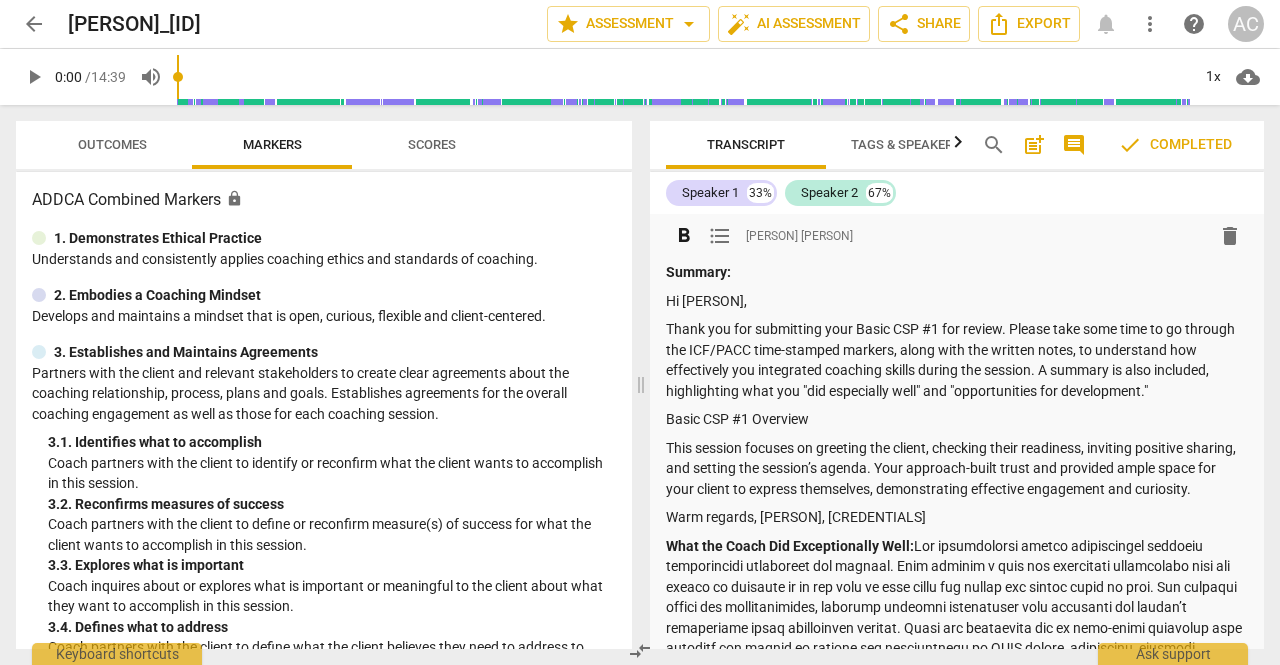 click on "Scores" at bounding box center [432, 144] 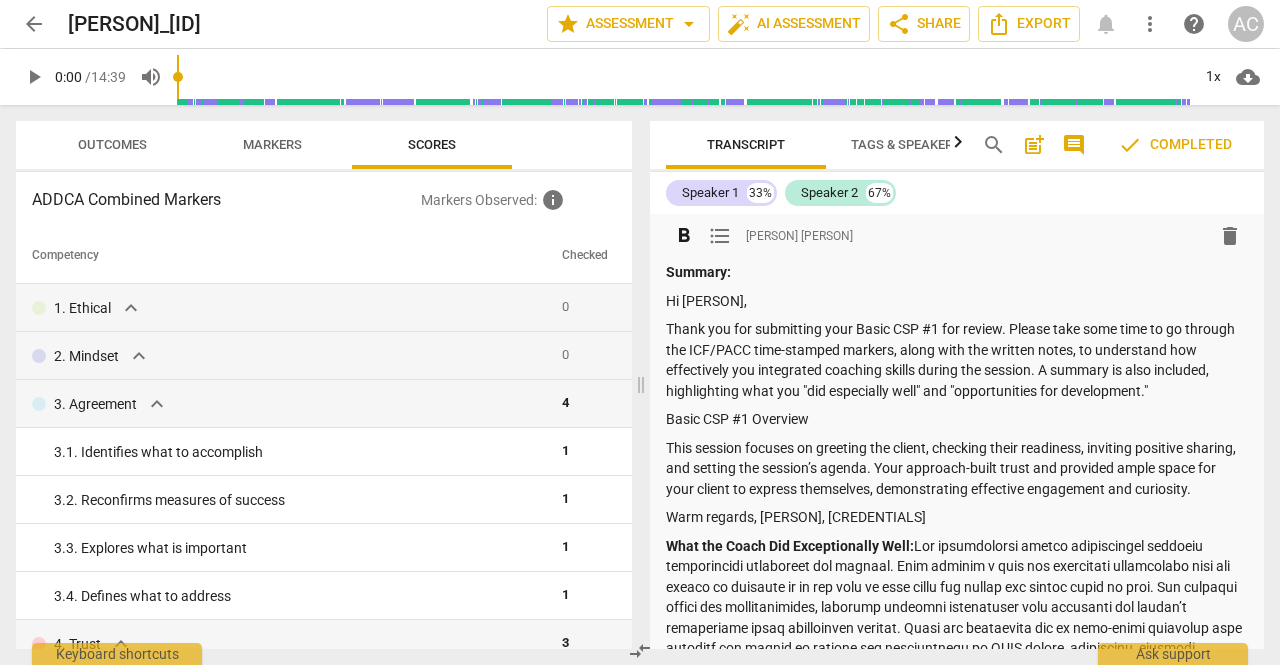 click on "[PERSON]  [PERSON]" at bounding box center (799, 236) 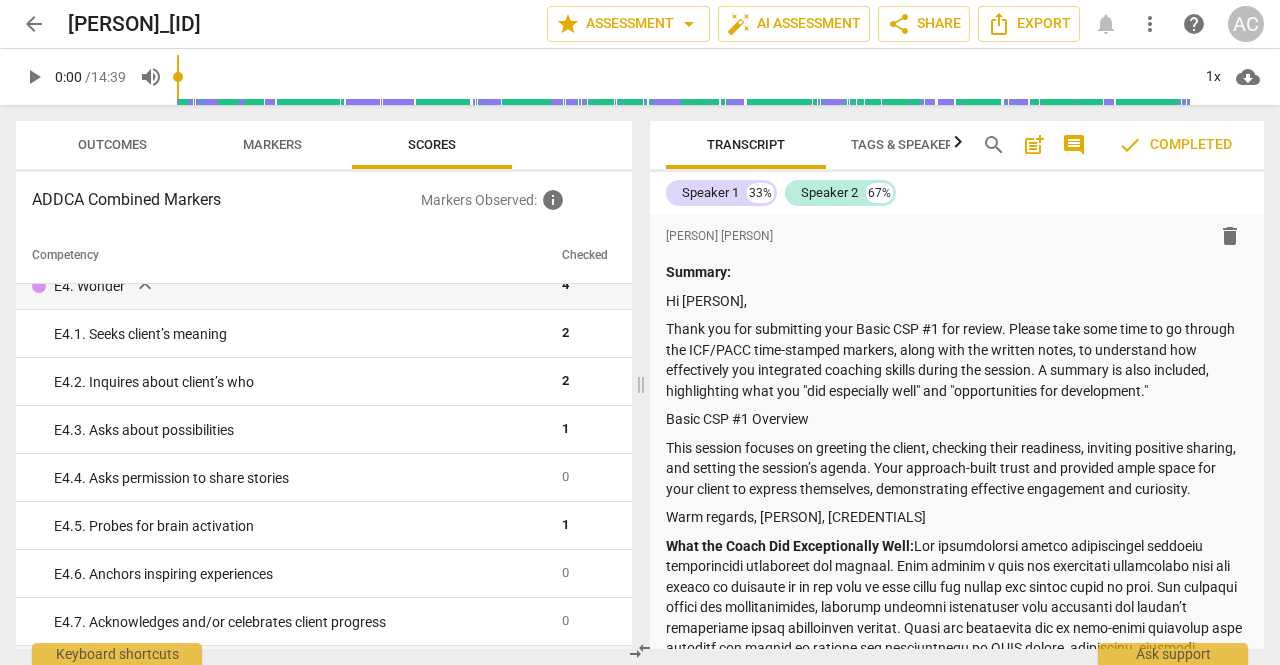 scroll, scrollTop: 3592, scrollLeft: 0, axis: vertical 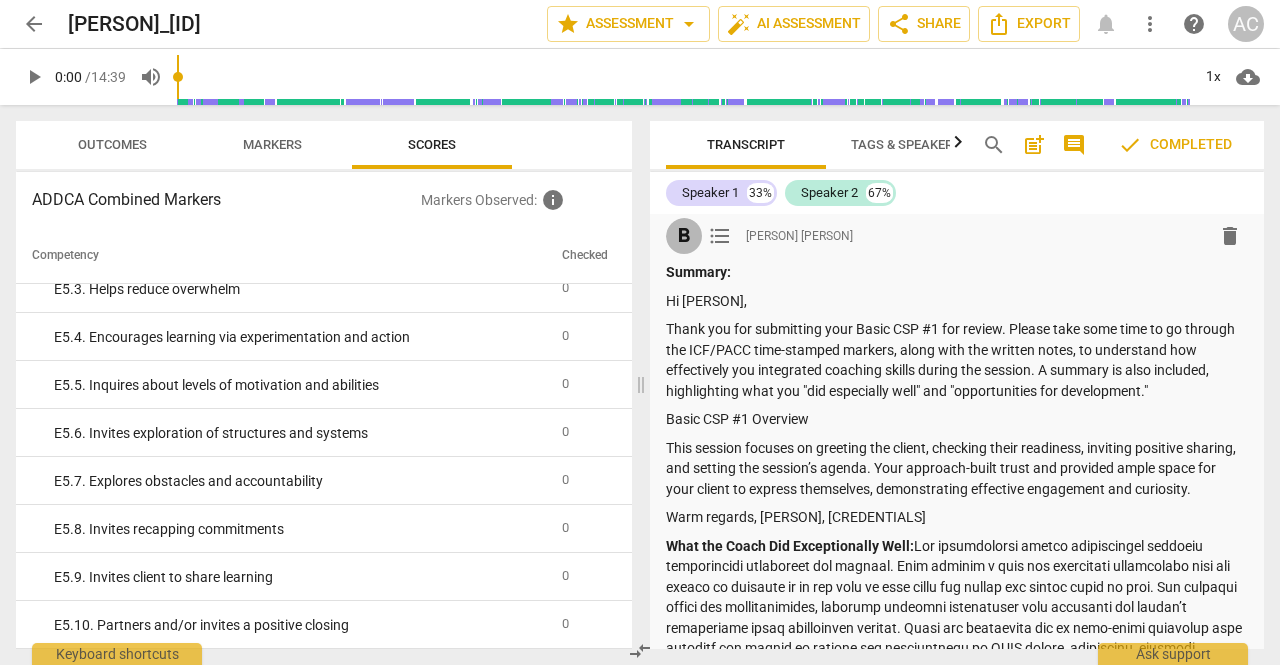 click on "format_bold" at bounding box center (684, 236) 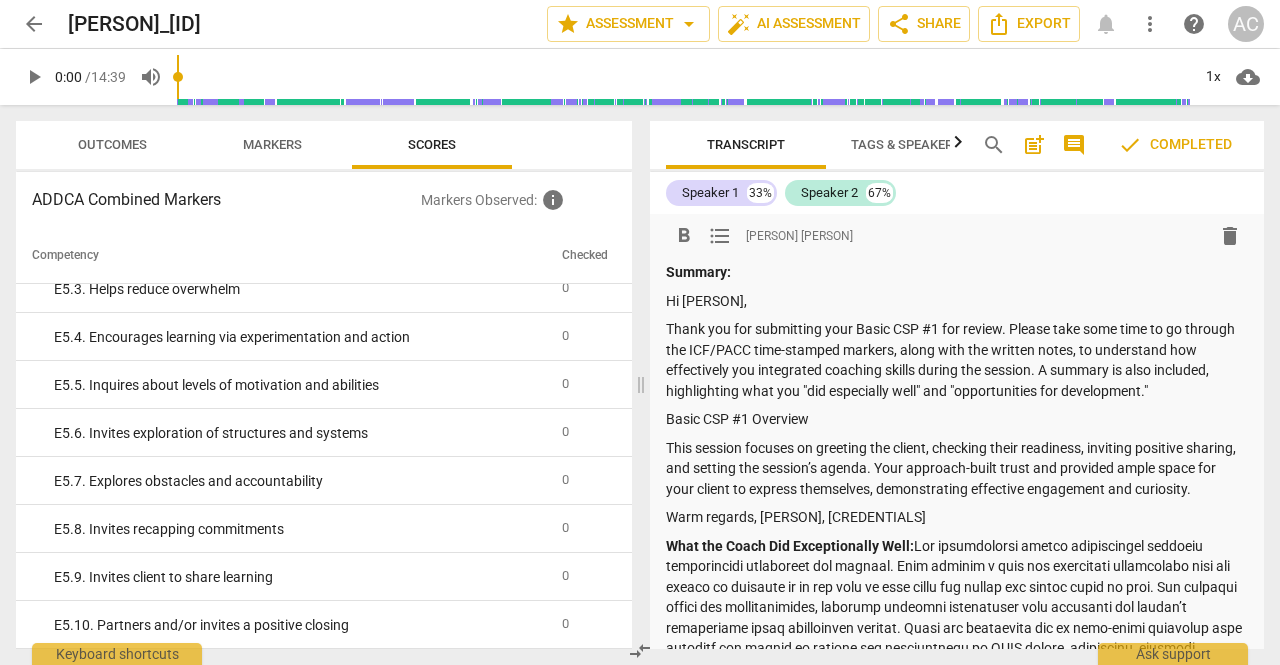 click on "[PERSON]  [PERSON]" at bounding box center (799, 236) 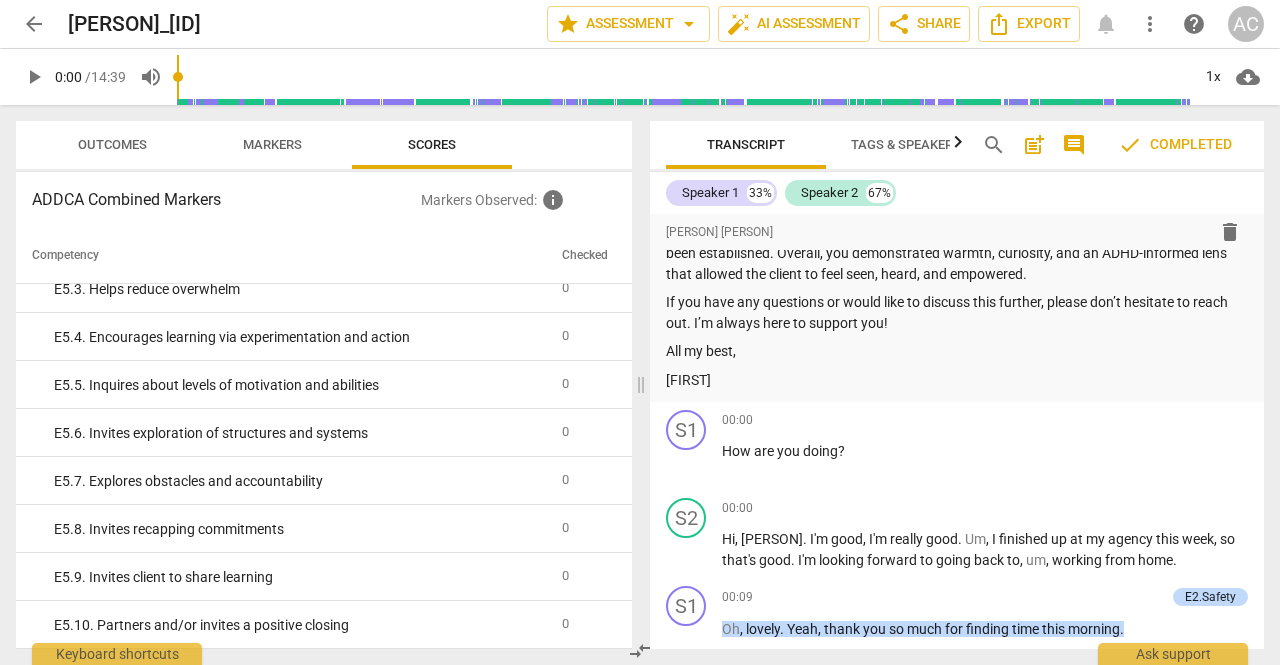 scroll, scrollTop: 798, scrollLeft: 0, axis: vertical 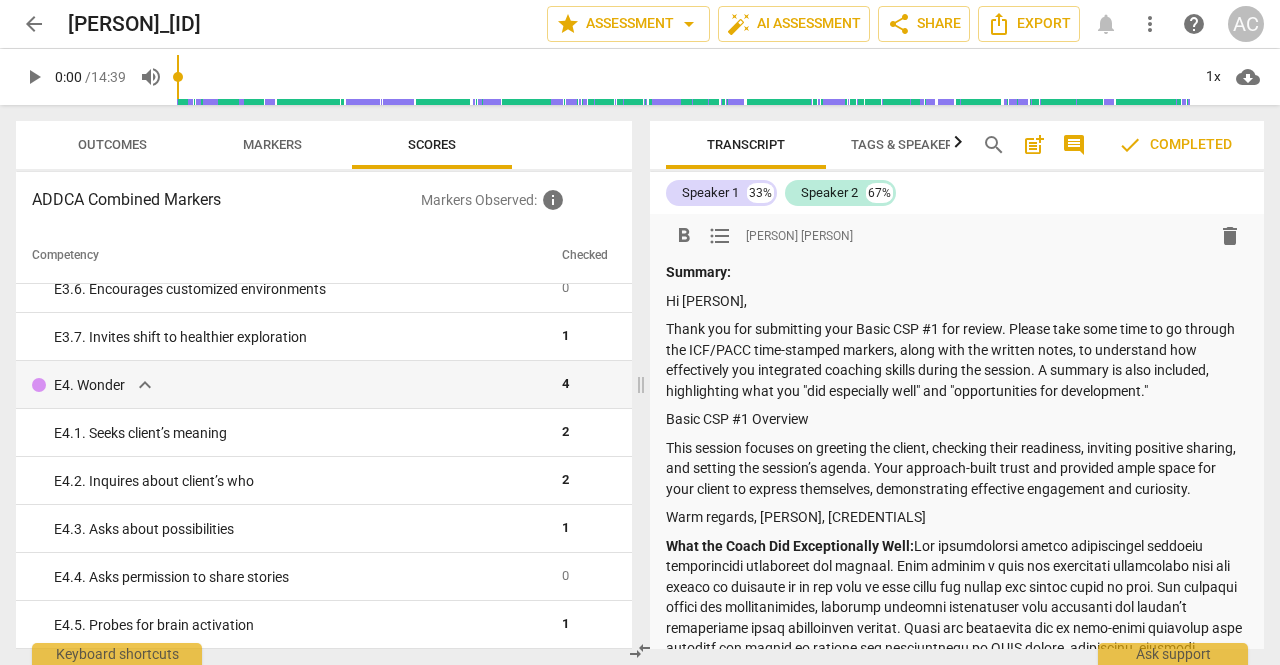click on "format_list_bulleted" at bounding box center [720, 236] 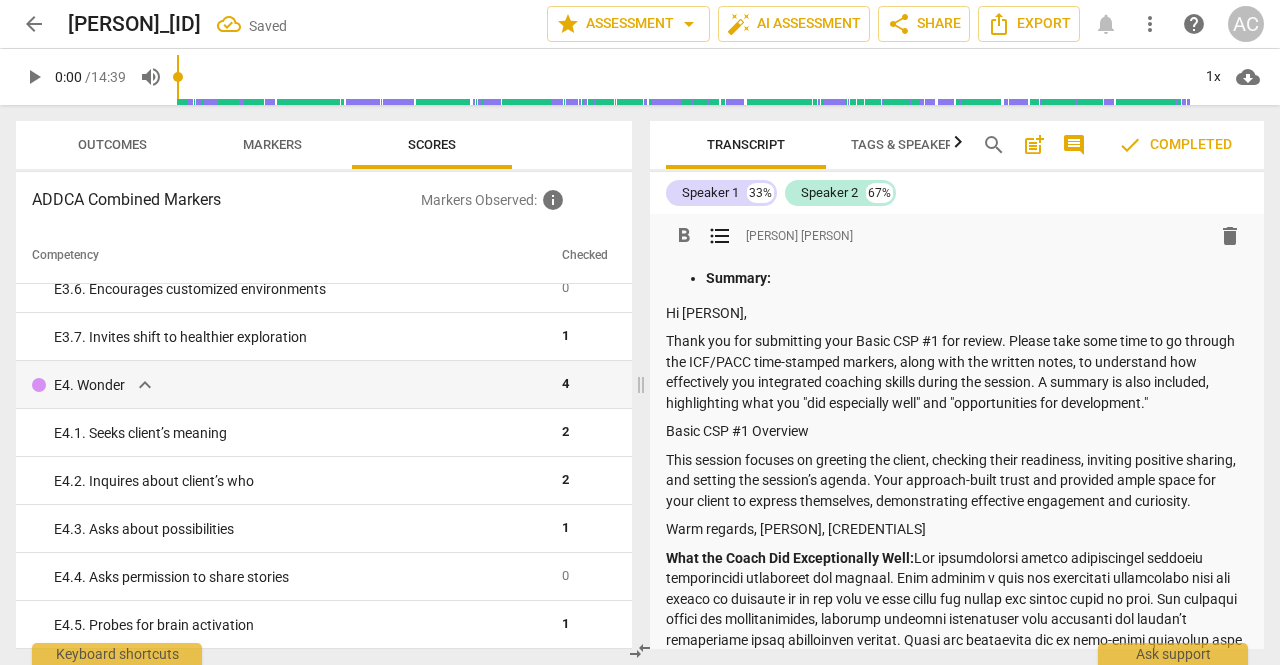 click on "format_list_bulleted" at bounding box center (720, 236) 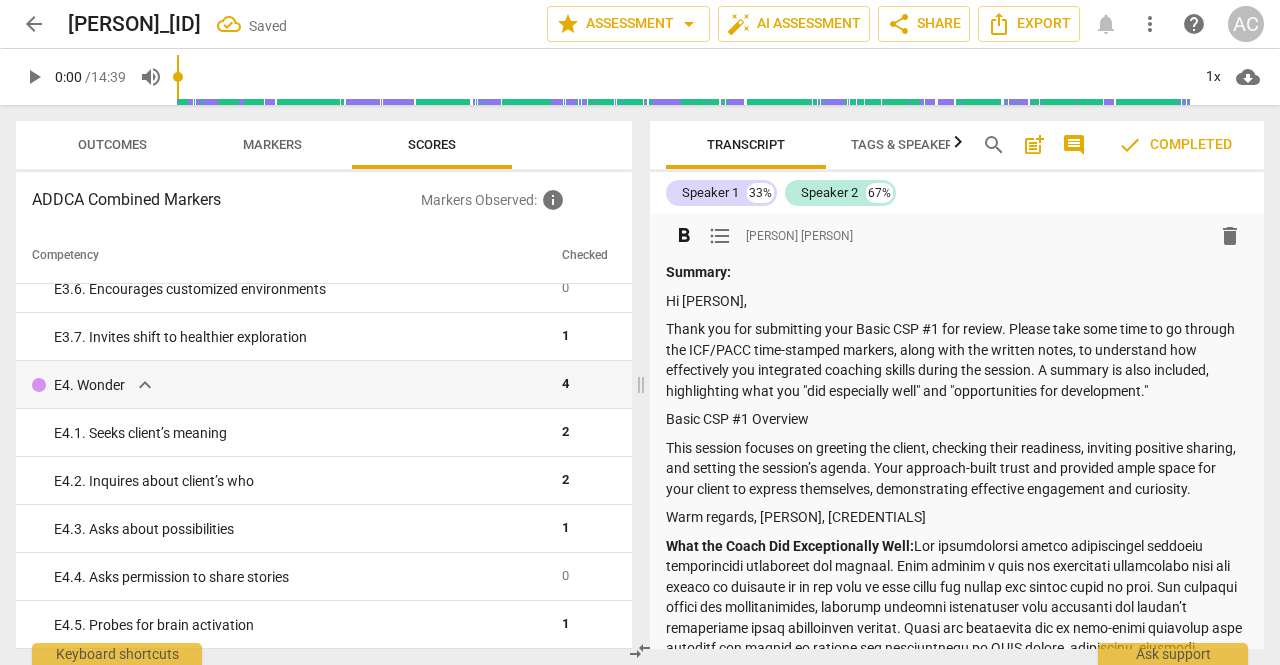 click on "format_list_bulleted" at bounding box center [720, 236] 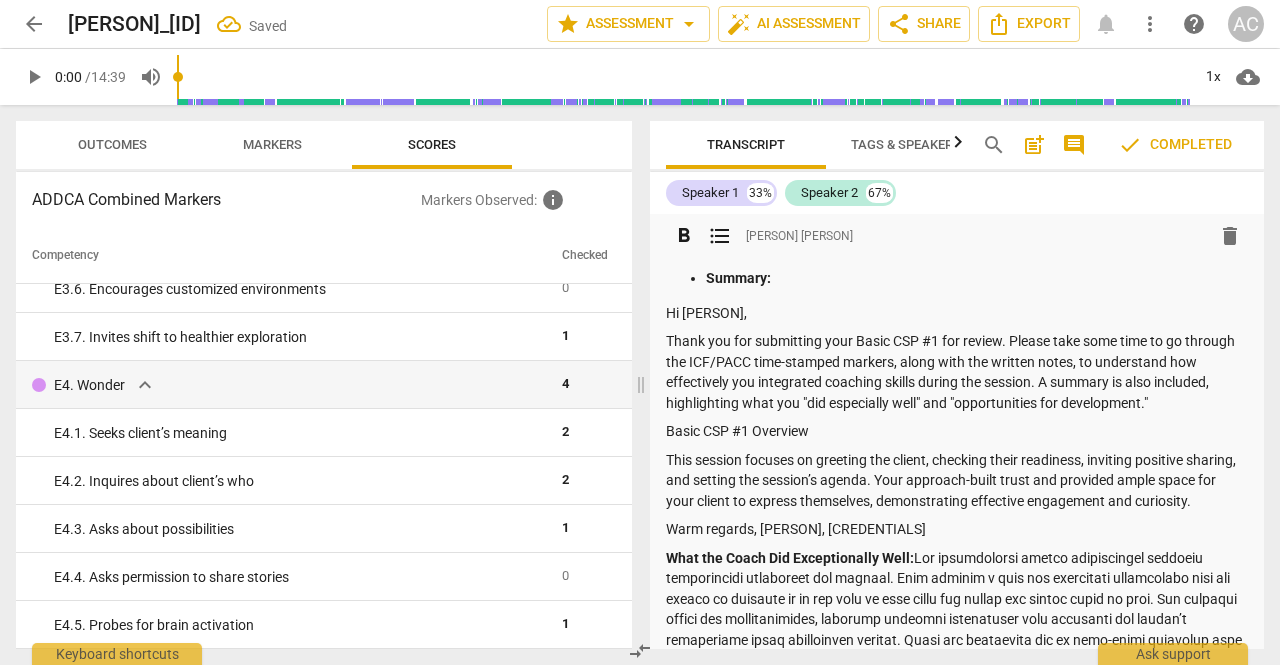 click on "This session focuses on greeting the client, checking their readiness, inviting positive sharing, and setting the session’s agenda. Your approach-built trust and provided ample space for your client to express themselves, demonstrating effective engagement and curiosity." at bounding box center (957, 481) 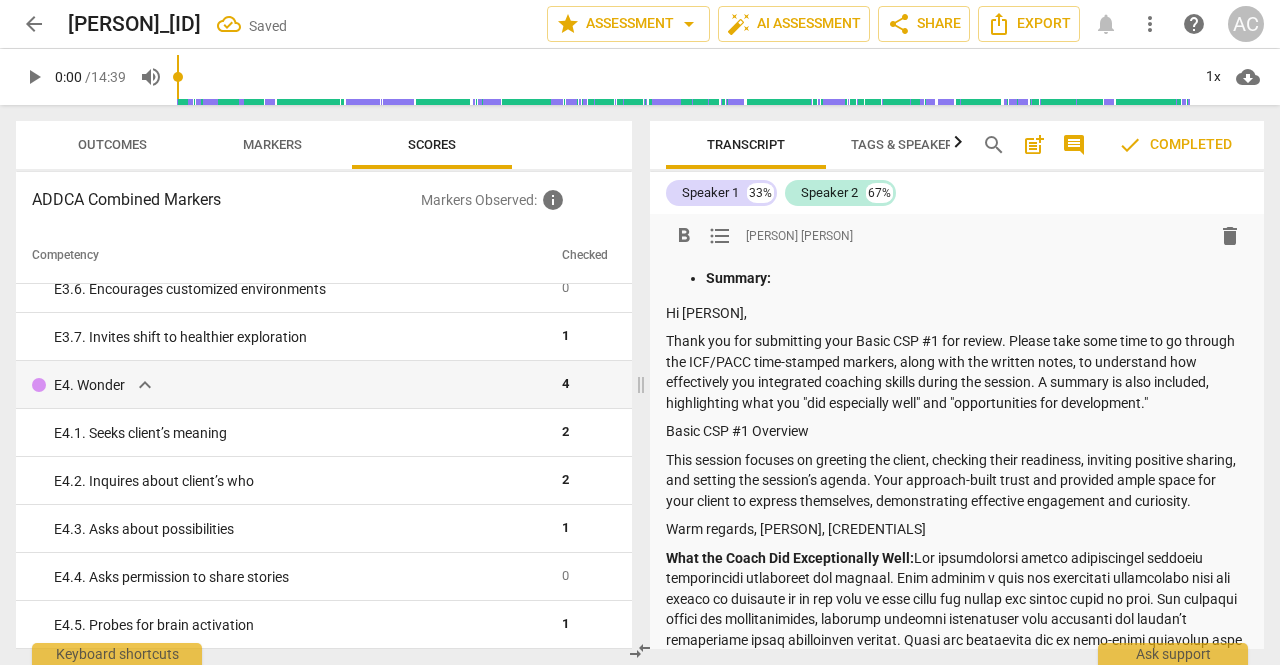 click on "format_list_bulleted" at bounding box center [720, 236] 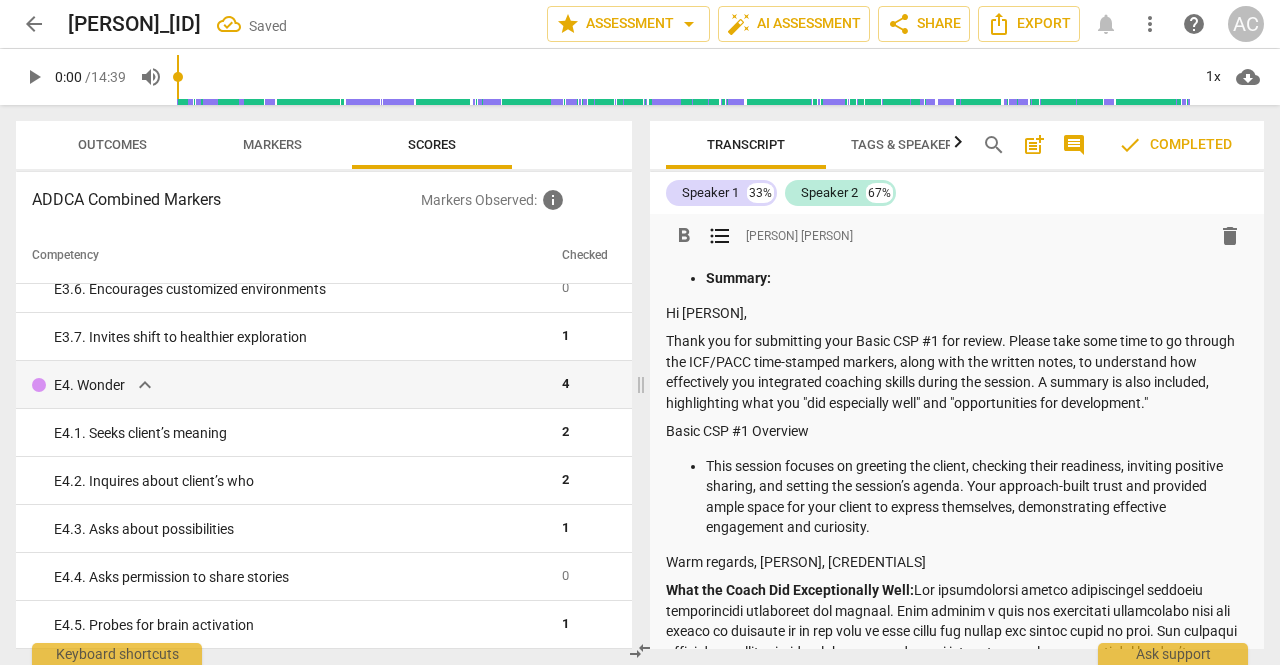 click on "format_list_bulleted" at bounding box center [720, 236] 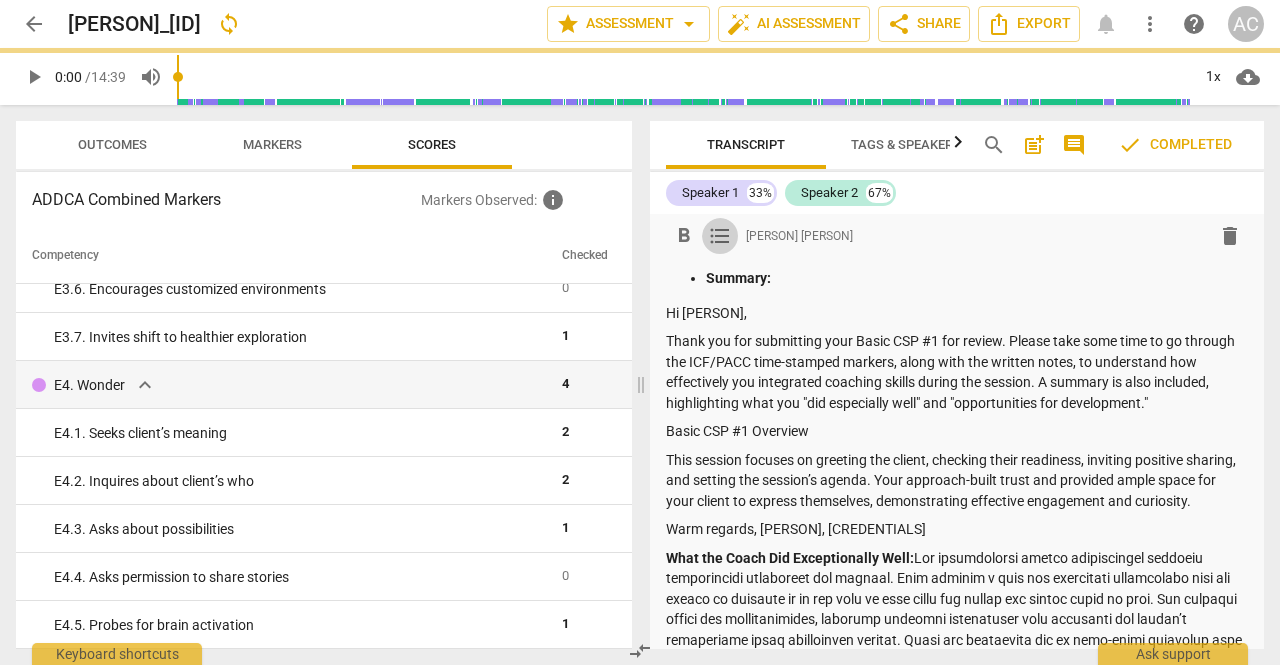 click on "format_list_bulleted" at bounding box center (720, 236) 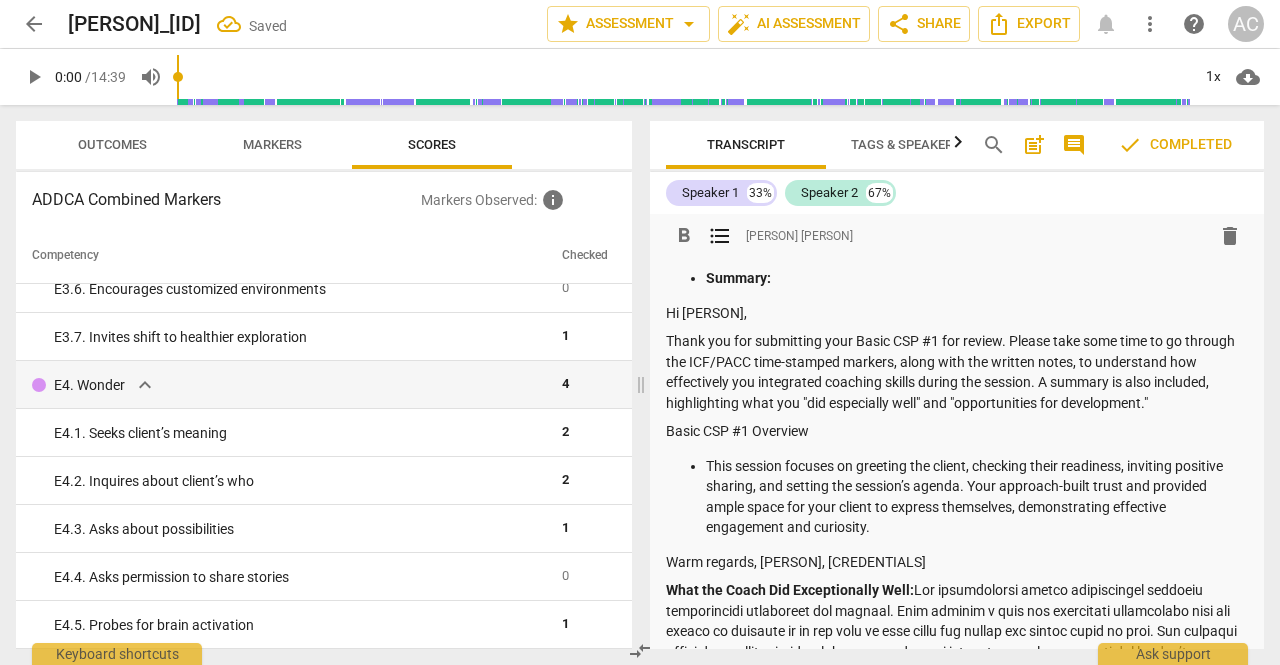 click on "format_list_bulleted" at bounding box center [720, 236] 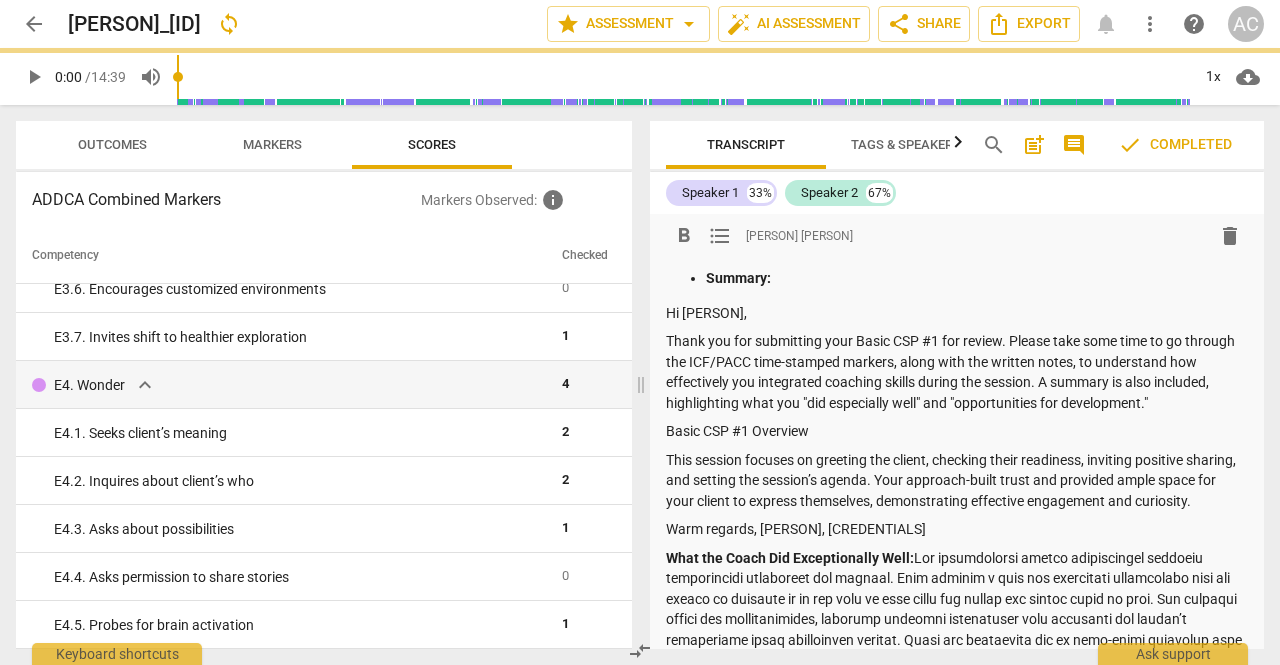 click on "format_list_bulleted" at bounding box center (720, 236) 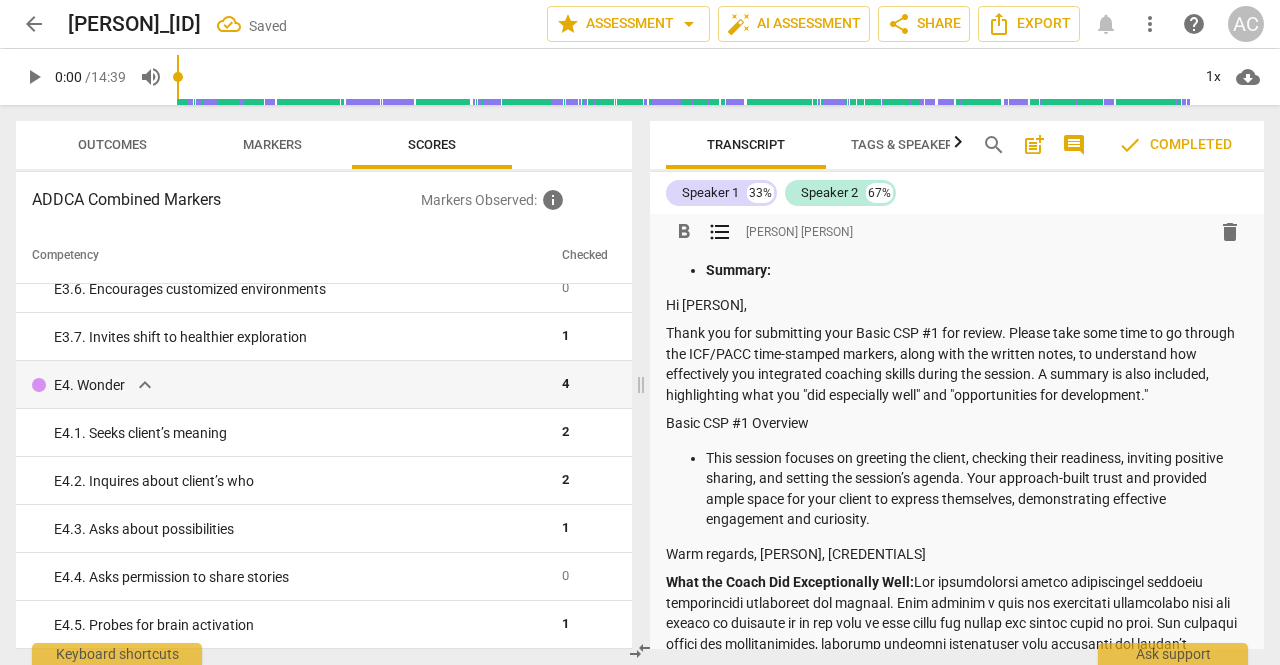 scroll, scrollTop: 0, scrollLeft: 0, axis: both 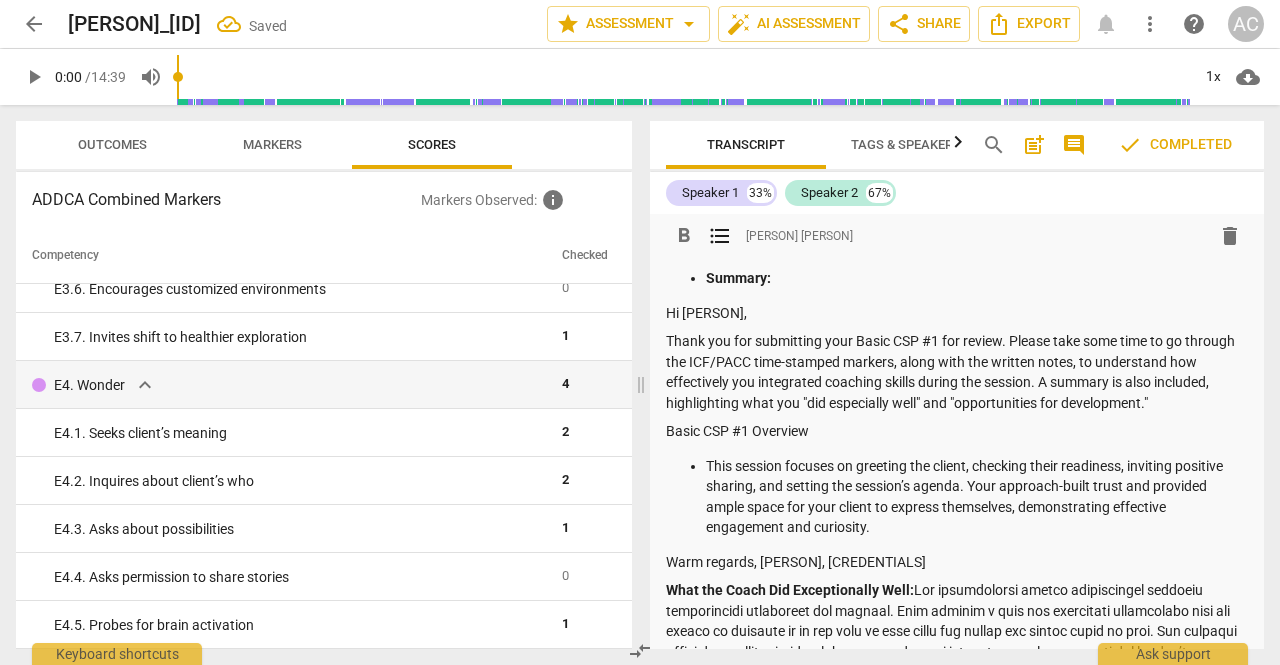 click on "Summary:" at bounding box center (738, 278) 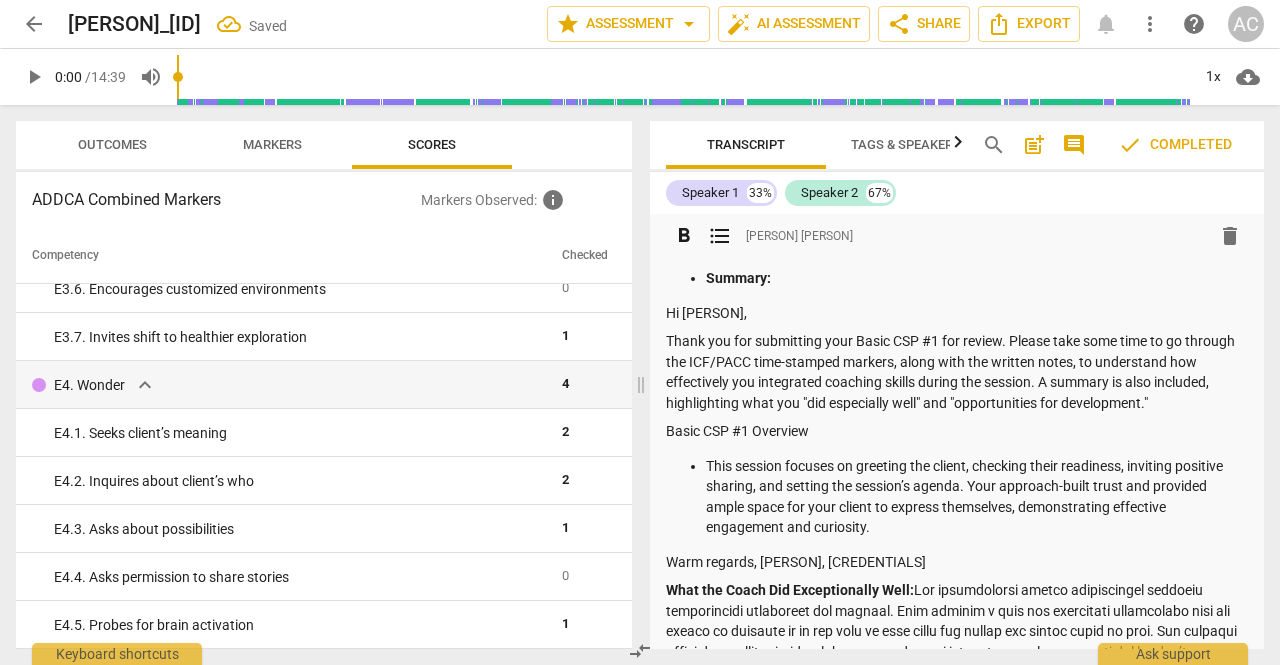 click on "format_list_bulleted" at bounding box center (720, 236) 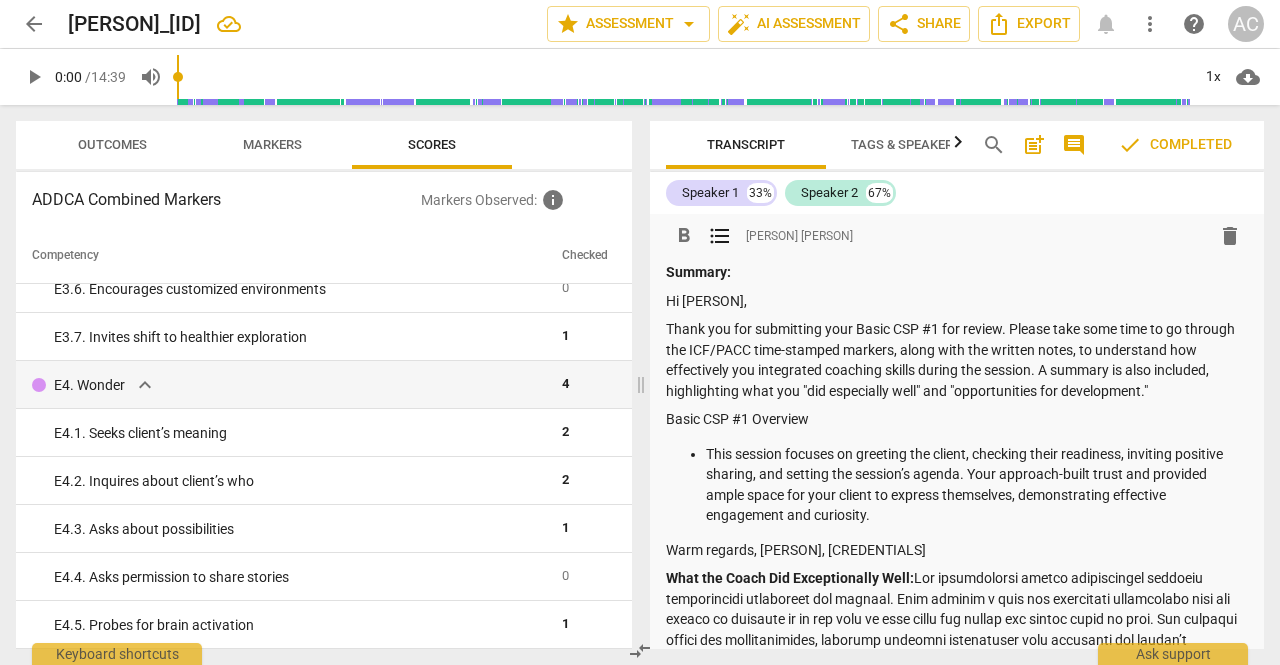 click on "This session focuses on greeting the client, checking their readiness, inviting positive sharing, and setting the session’s agenda. Your approach-built trust and provided ample space for your client to express themselves, demonstrating effective engagement and curiosity." at bounding box center [977, 485] 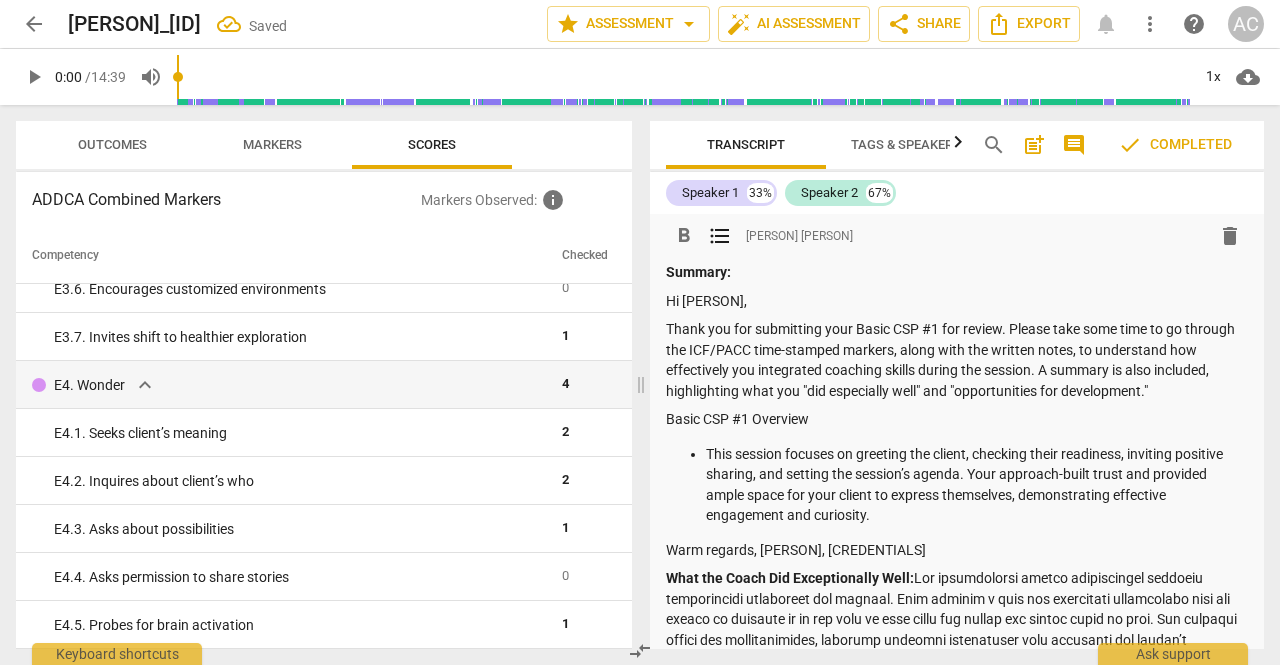 click on "format_list_bulleted" at bounding box center [720, 236] 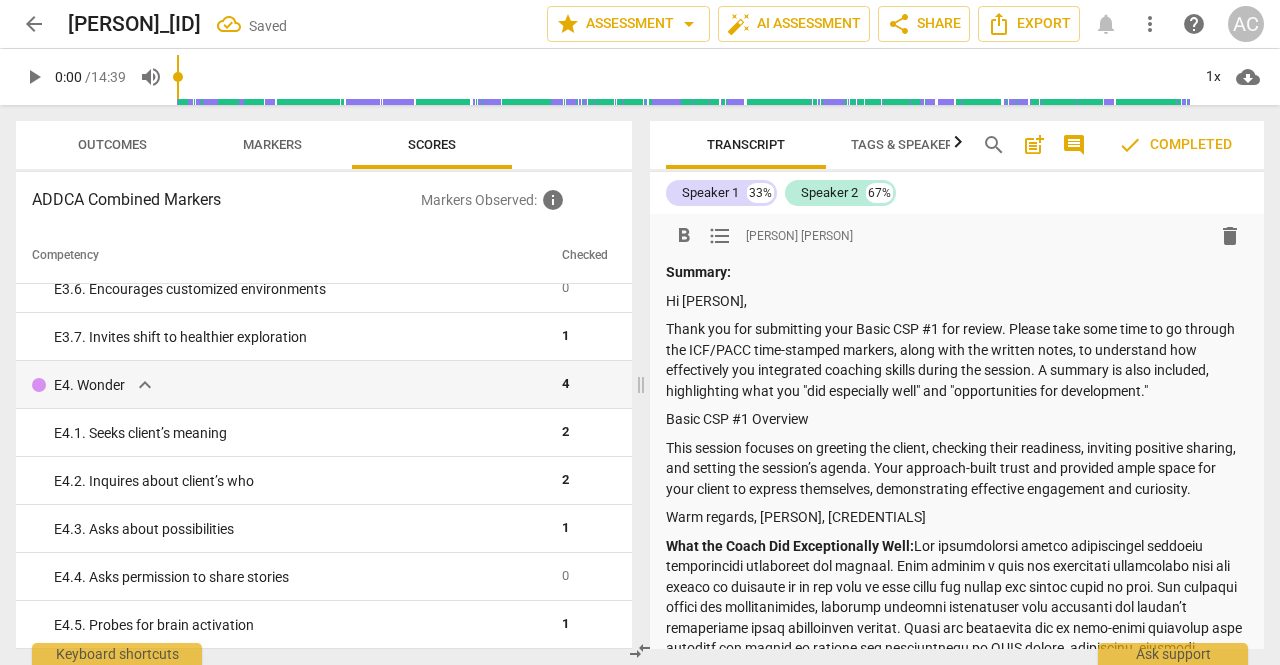 click on "Tags & Speakers" at bounding box center (906, 144) 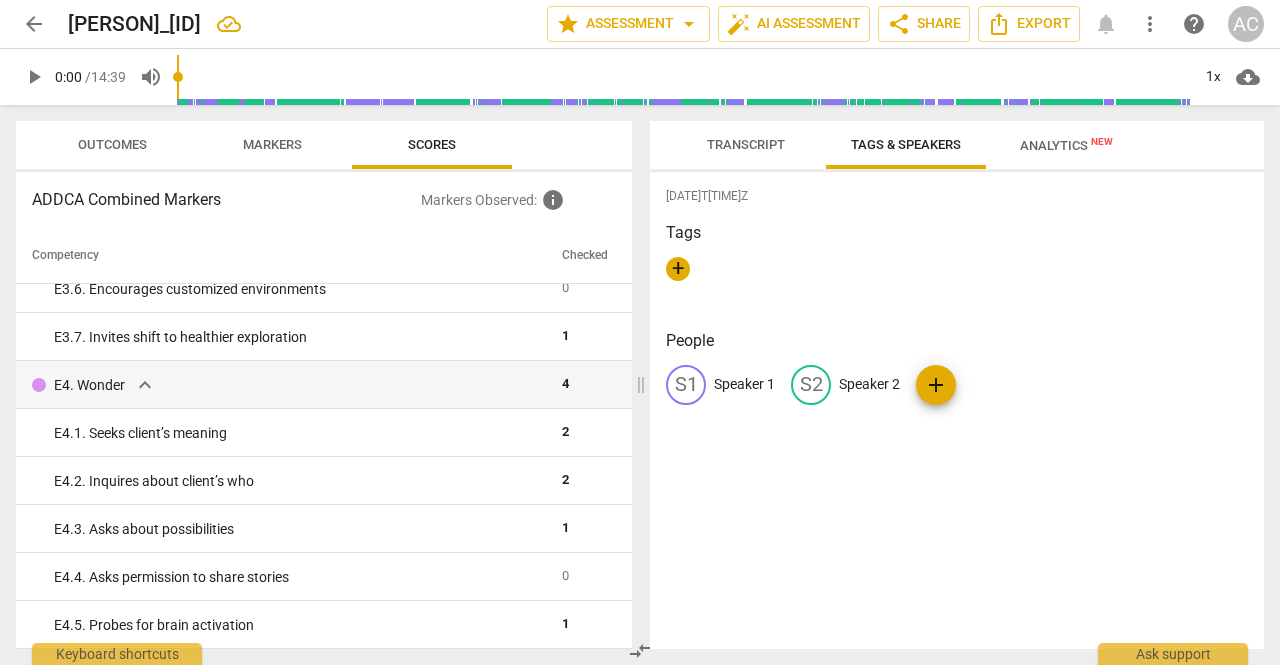 click on "Analytics   New" at bounding box center (1066, 145) 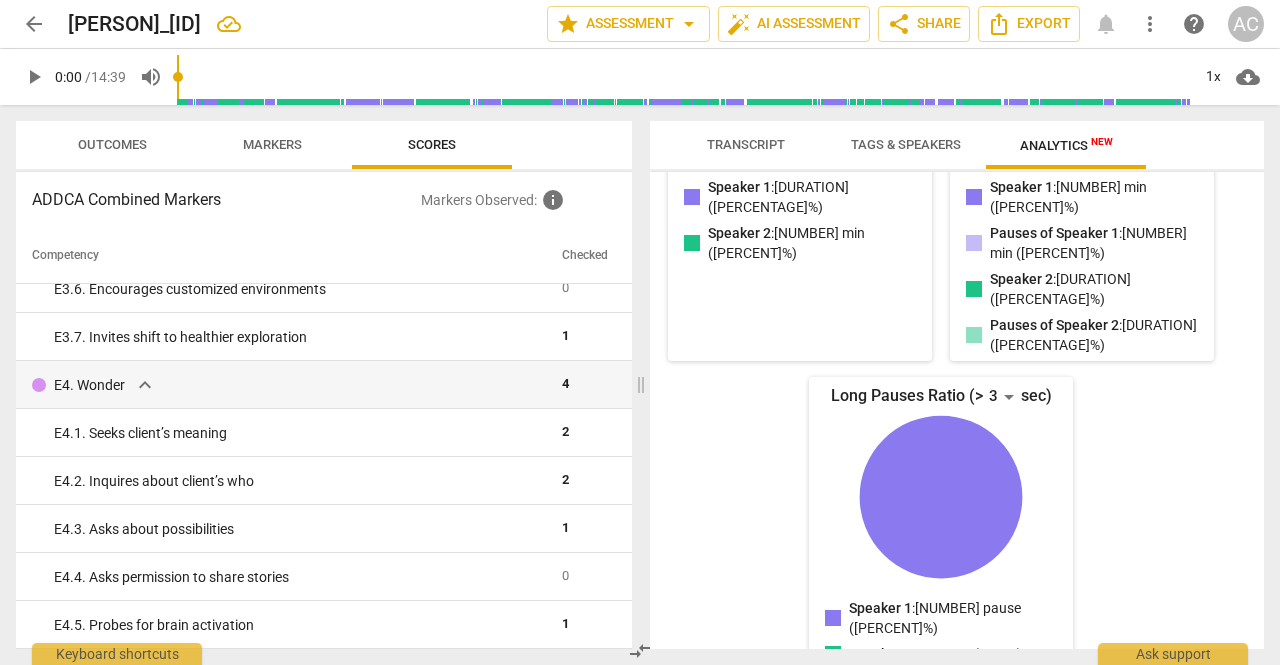 scroll, scrollTop: 0, scrollLeft: 0, axis: both 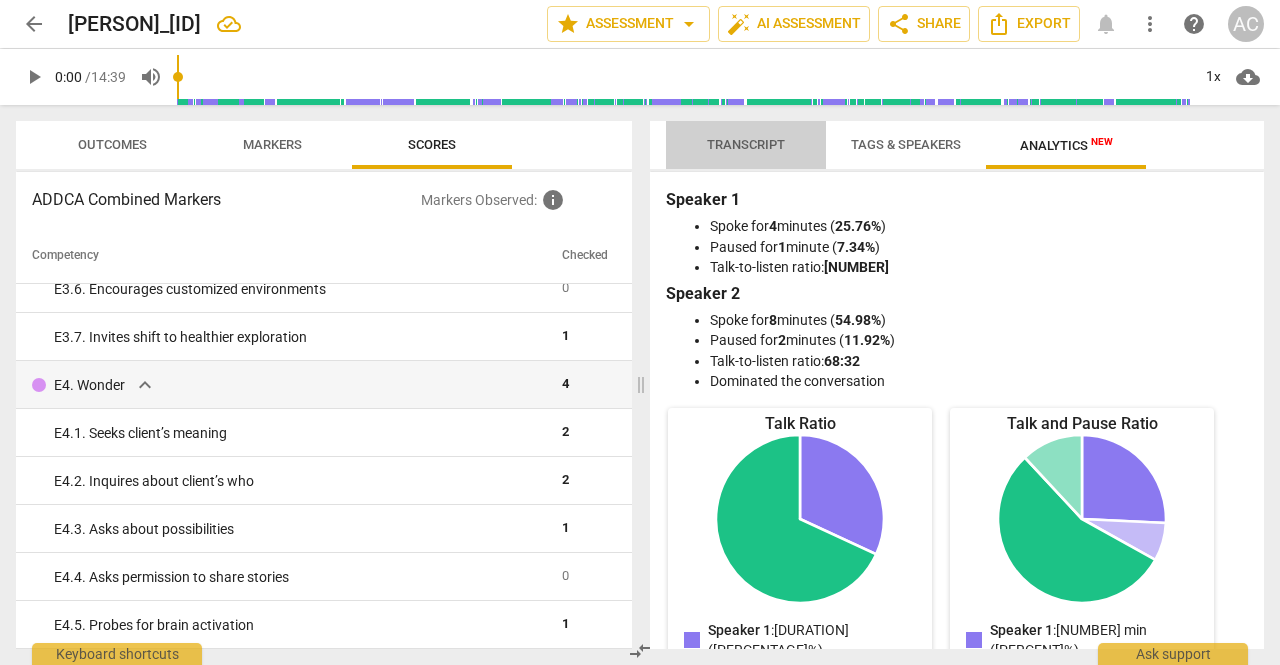 click on "Transcript" at bounding box center (746, 144) 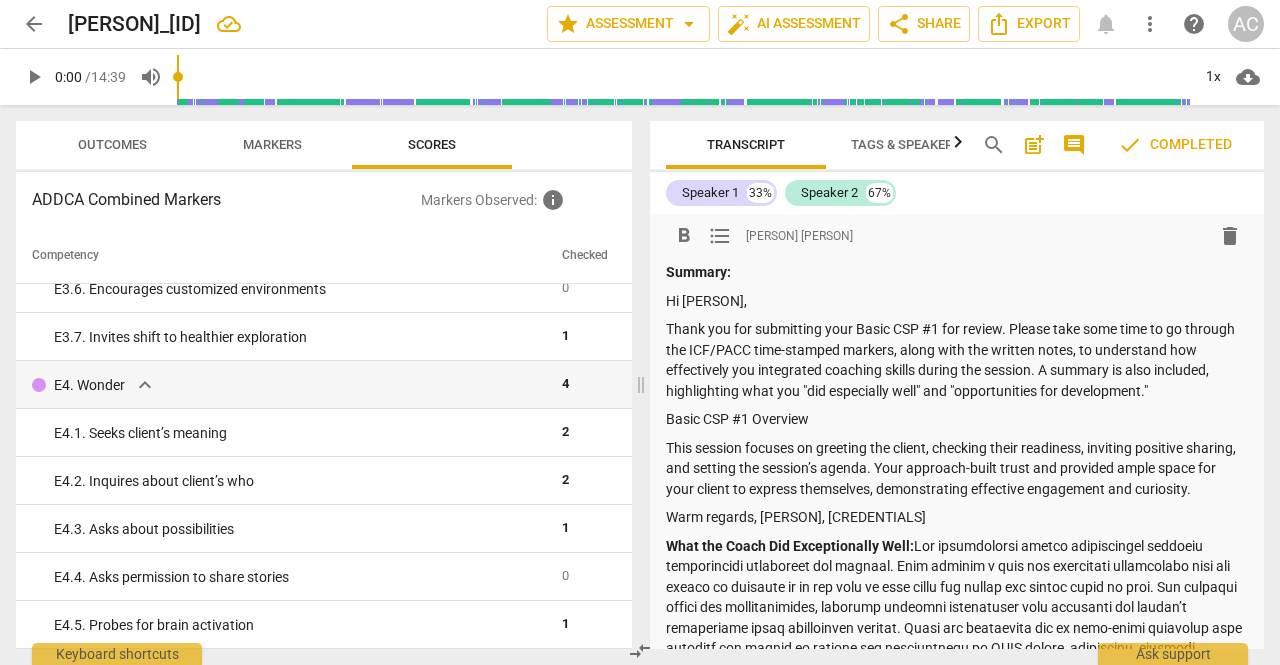 click on "format_bold" at bounding box center (684, 236) 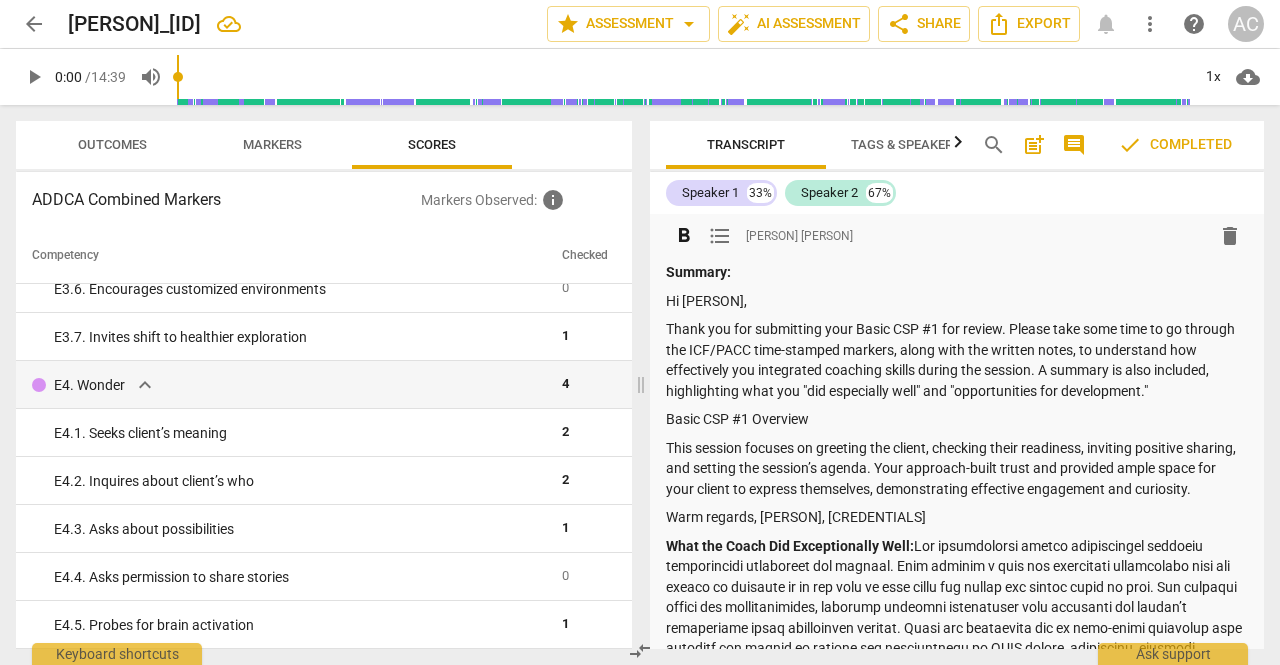 click on "arrow_back" at bounding box center (34, 24) 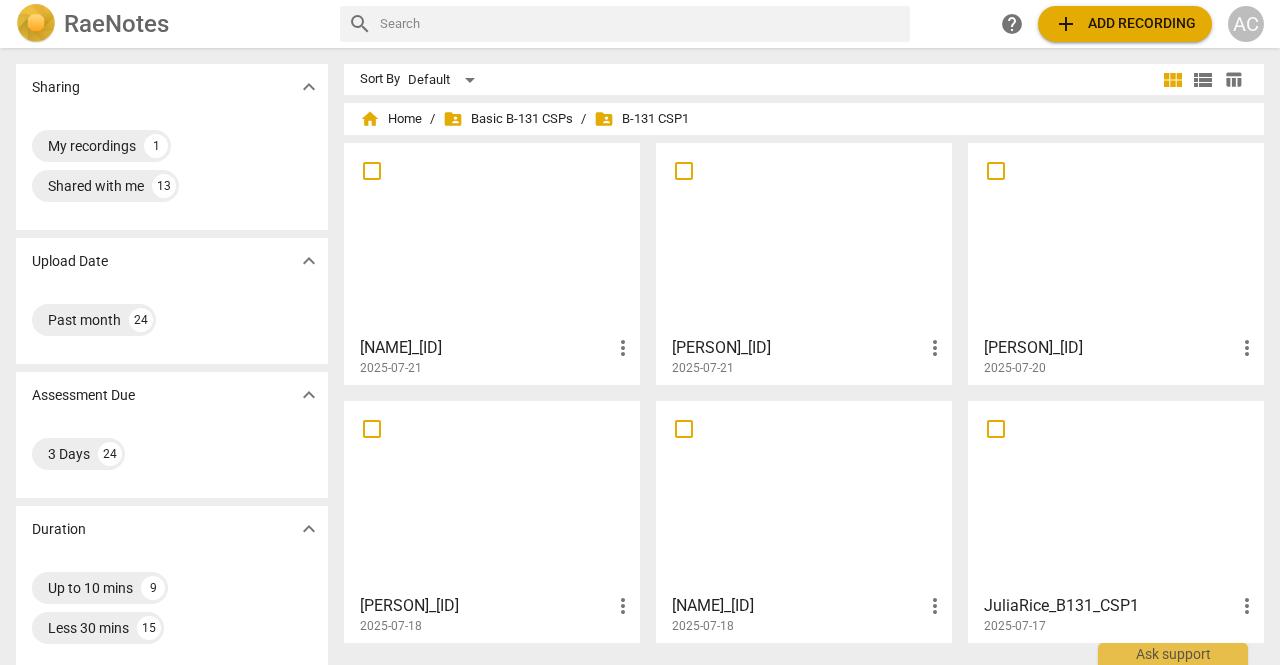 drag, startPoint x: 1272, startPoint y: 217, endPoint x: 1279, endPoint y: 370, distance: 153.16005 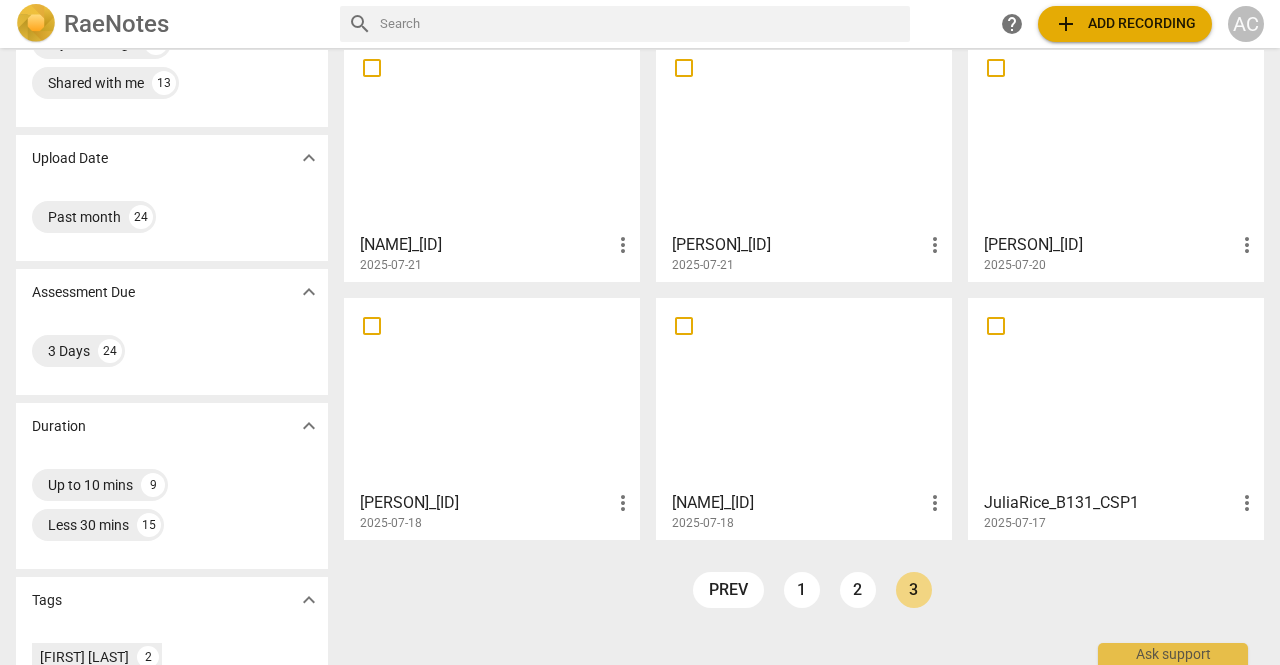 scroll, scrollTop: 110, scrollLeft: 0, axis: vertical 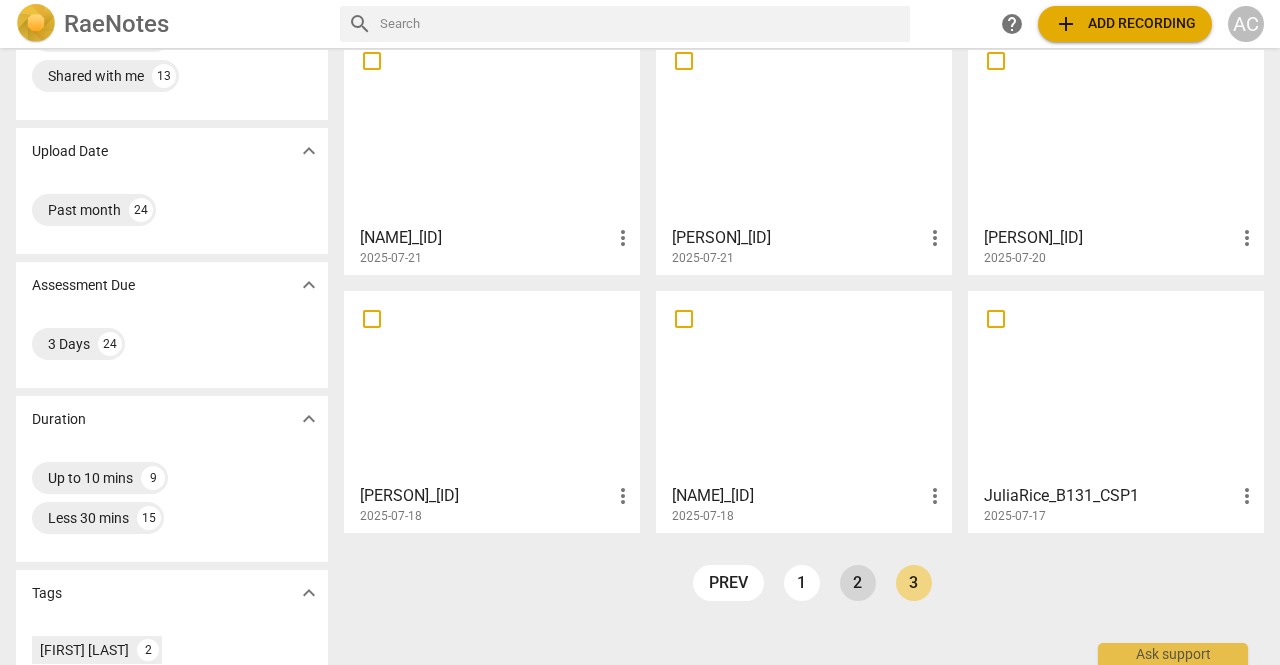 click on "2" at bounding box center [858, 583] 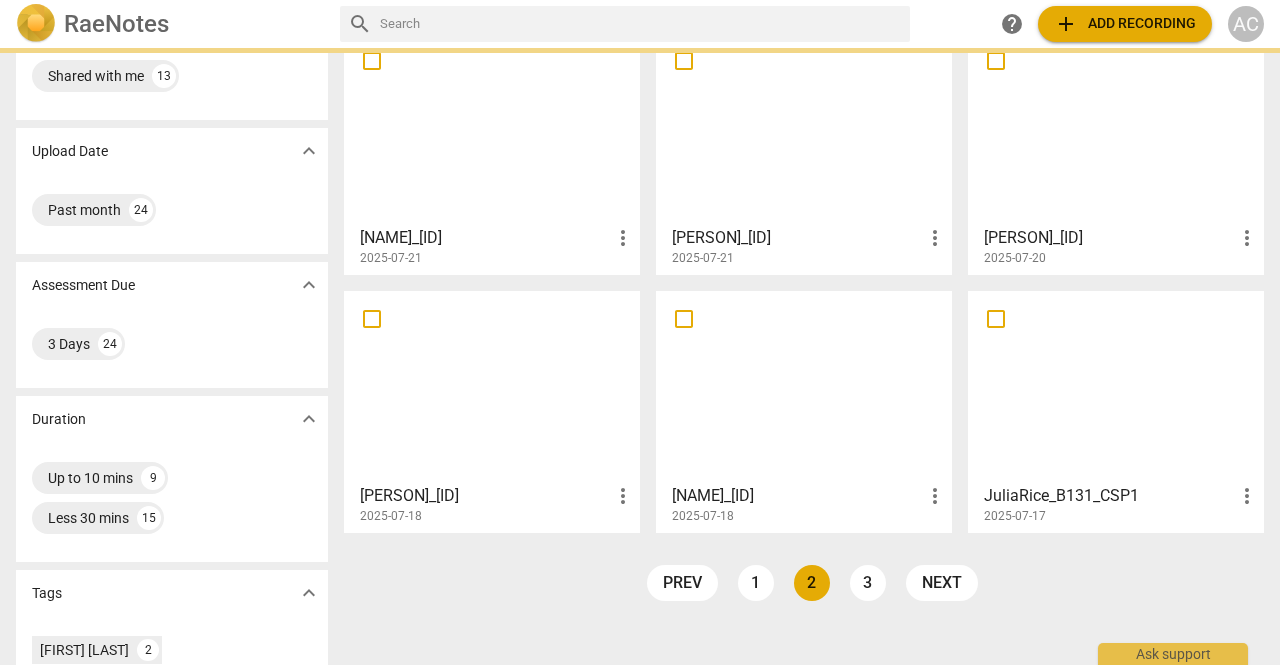 scroll, scrollTop: 0, scrollLeft: 0, axis: both 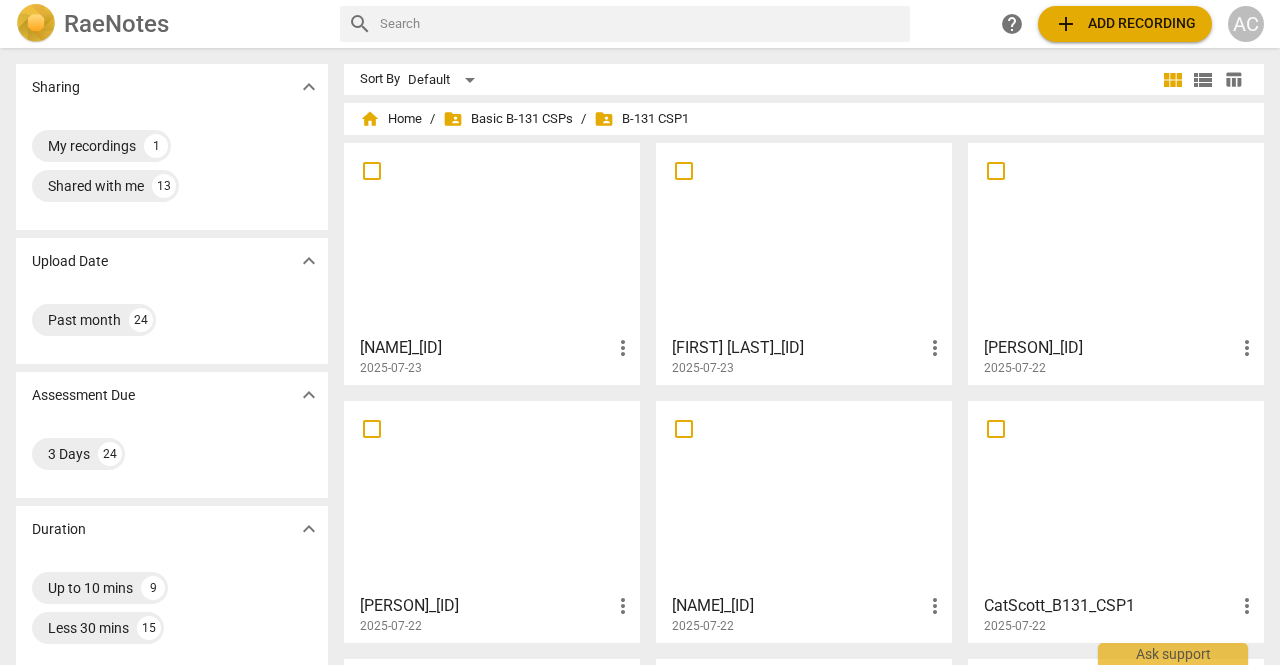 click at bounding box center (1116, 238) 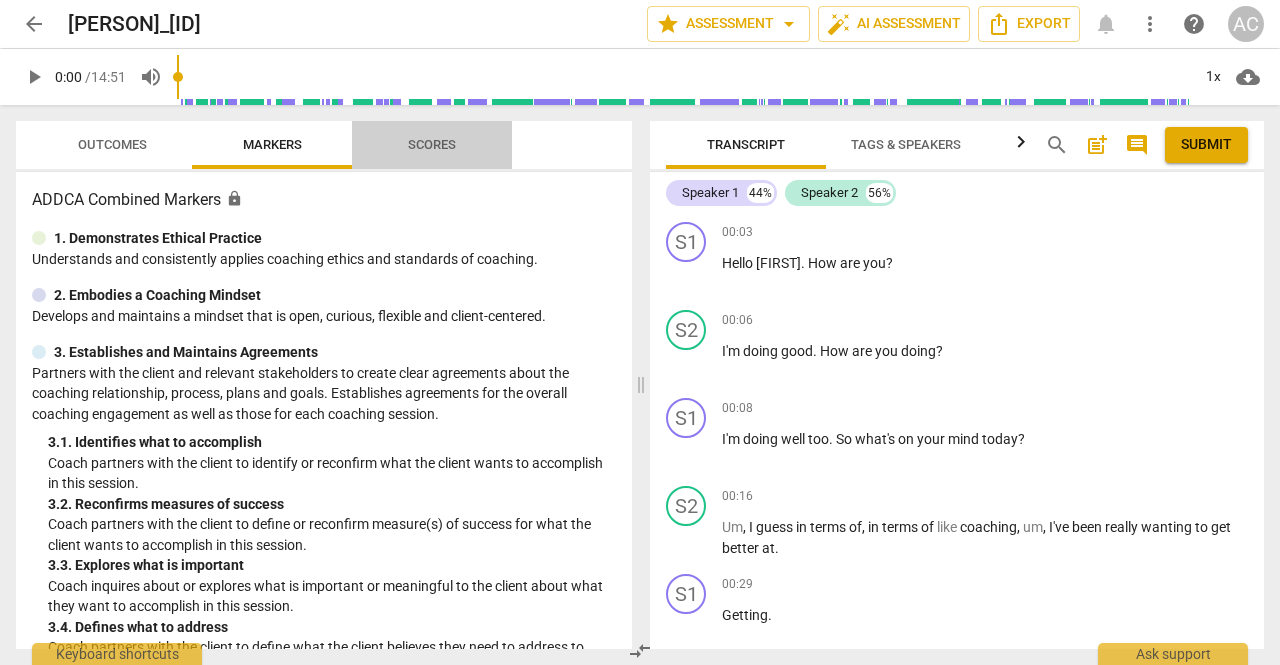 click on "Scores" at bounding box center (432, 144) 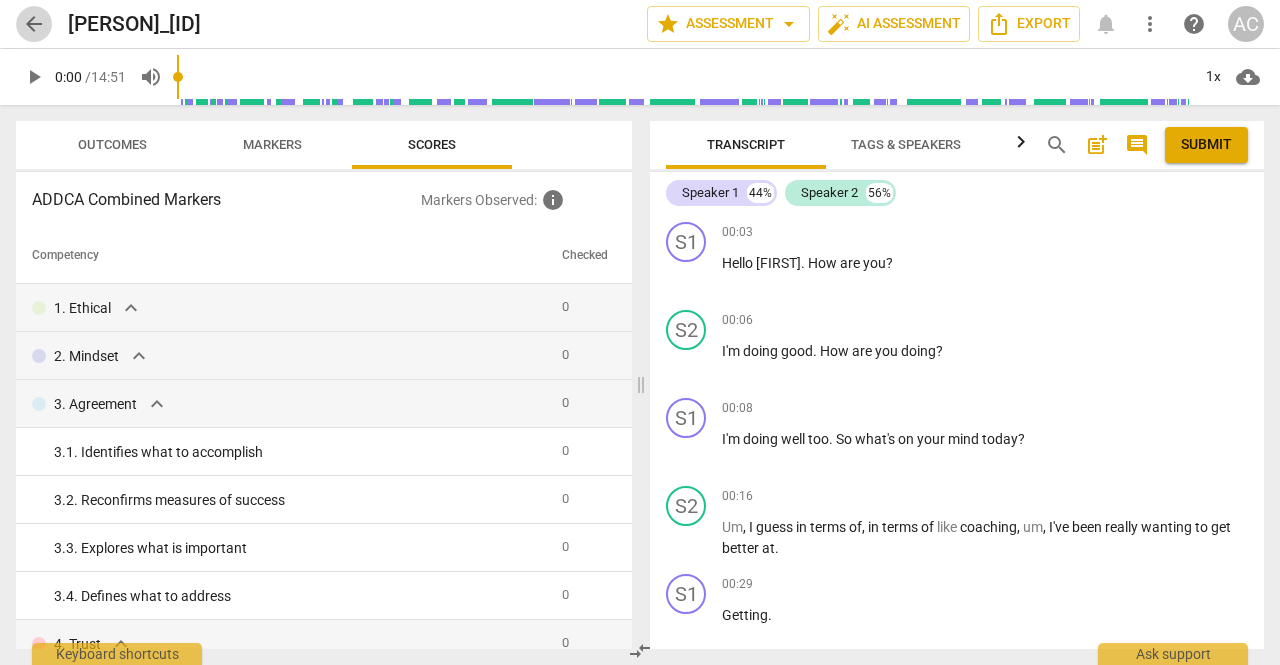 click on "arrow_back" at bounding box center (34, 24) 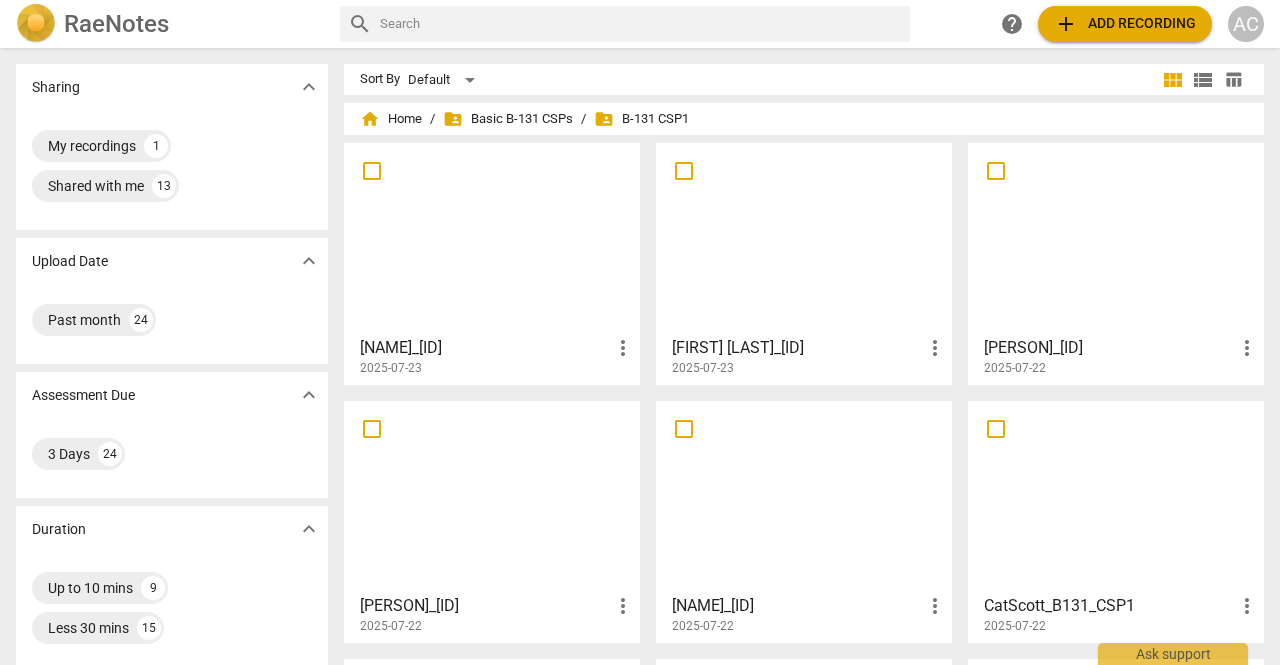 click at bounding box center [492, 238] 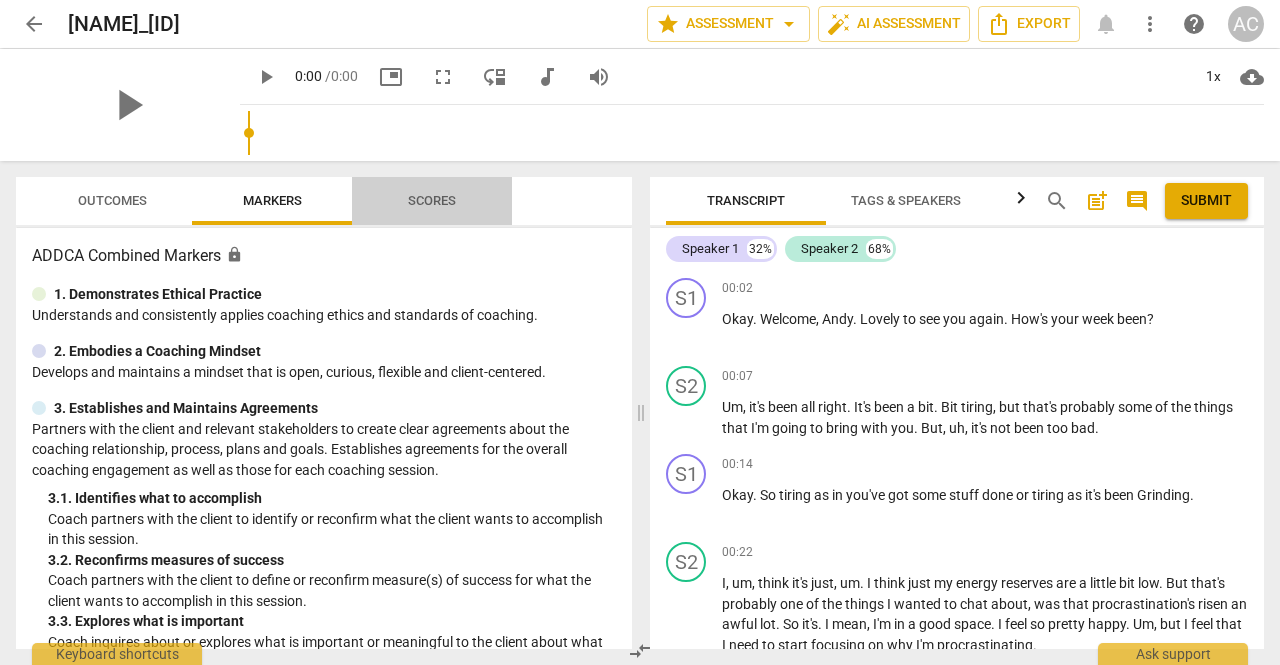 click on "Scores" at bounding box center (432, 200) 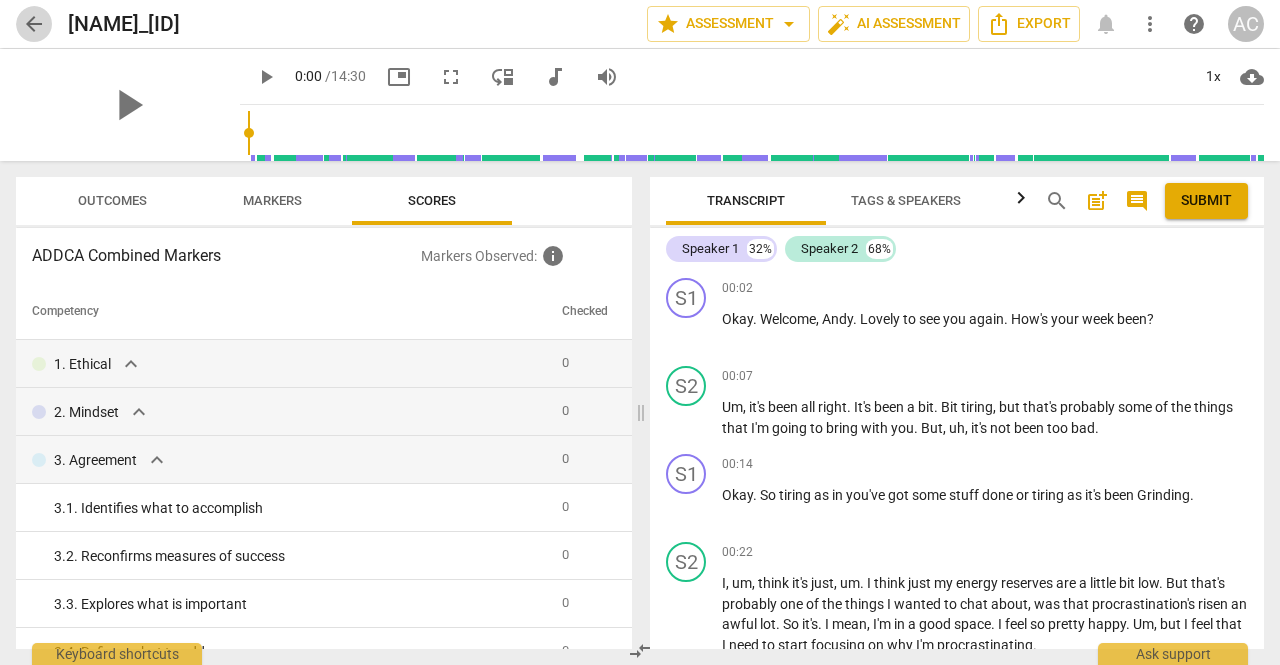 click on "arrow_back" at bounding box center [34, 24] 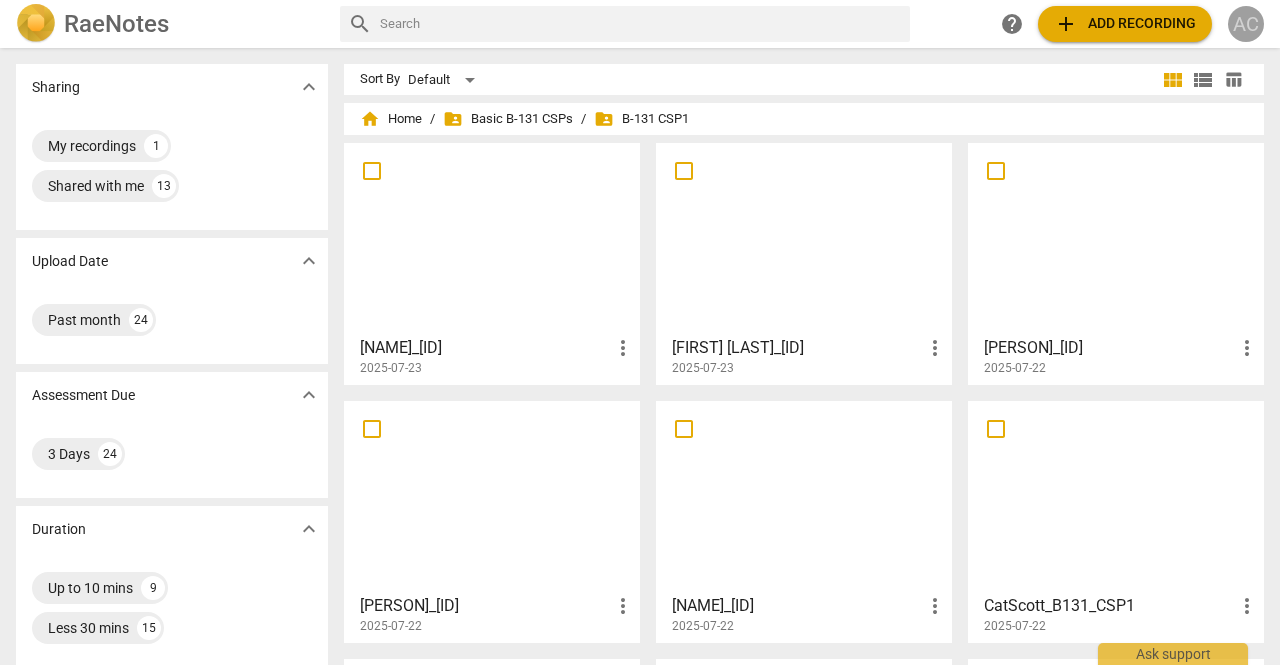 click on "AC" at bounding box center (1246, 24) 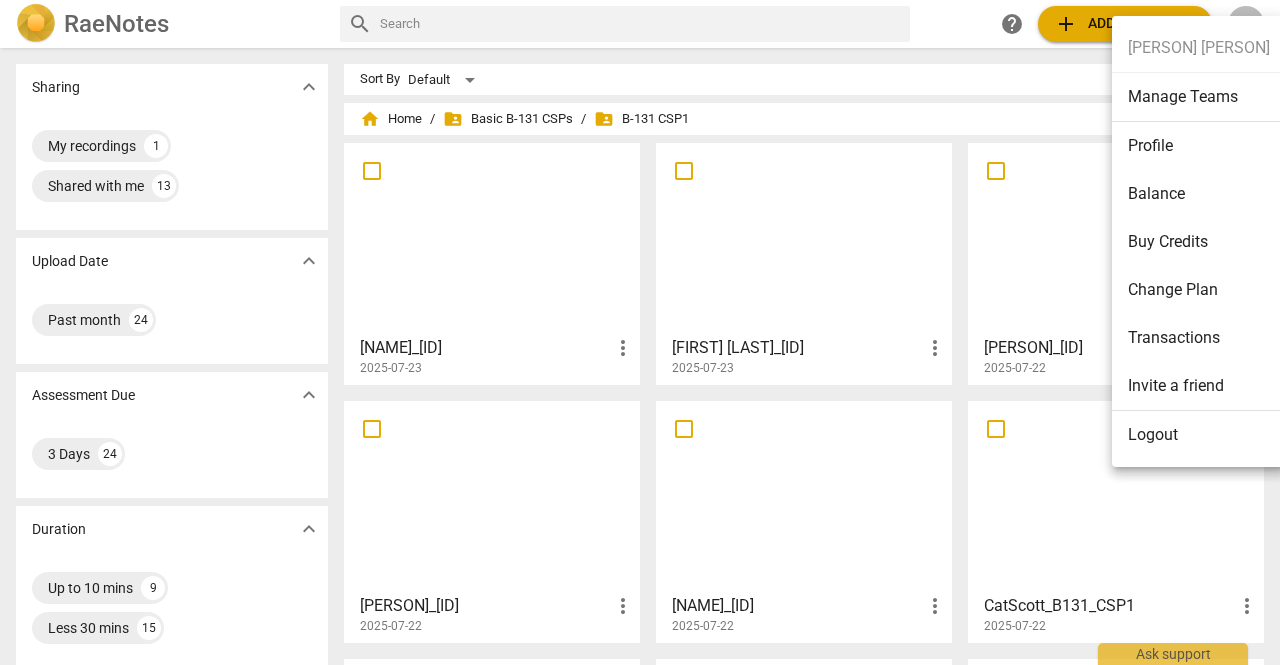 click on "Logout" at bounding box center (1199, 435) 